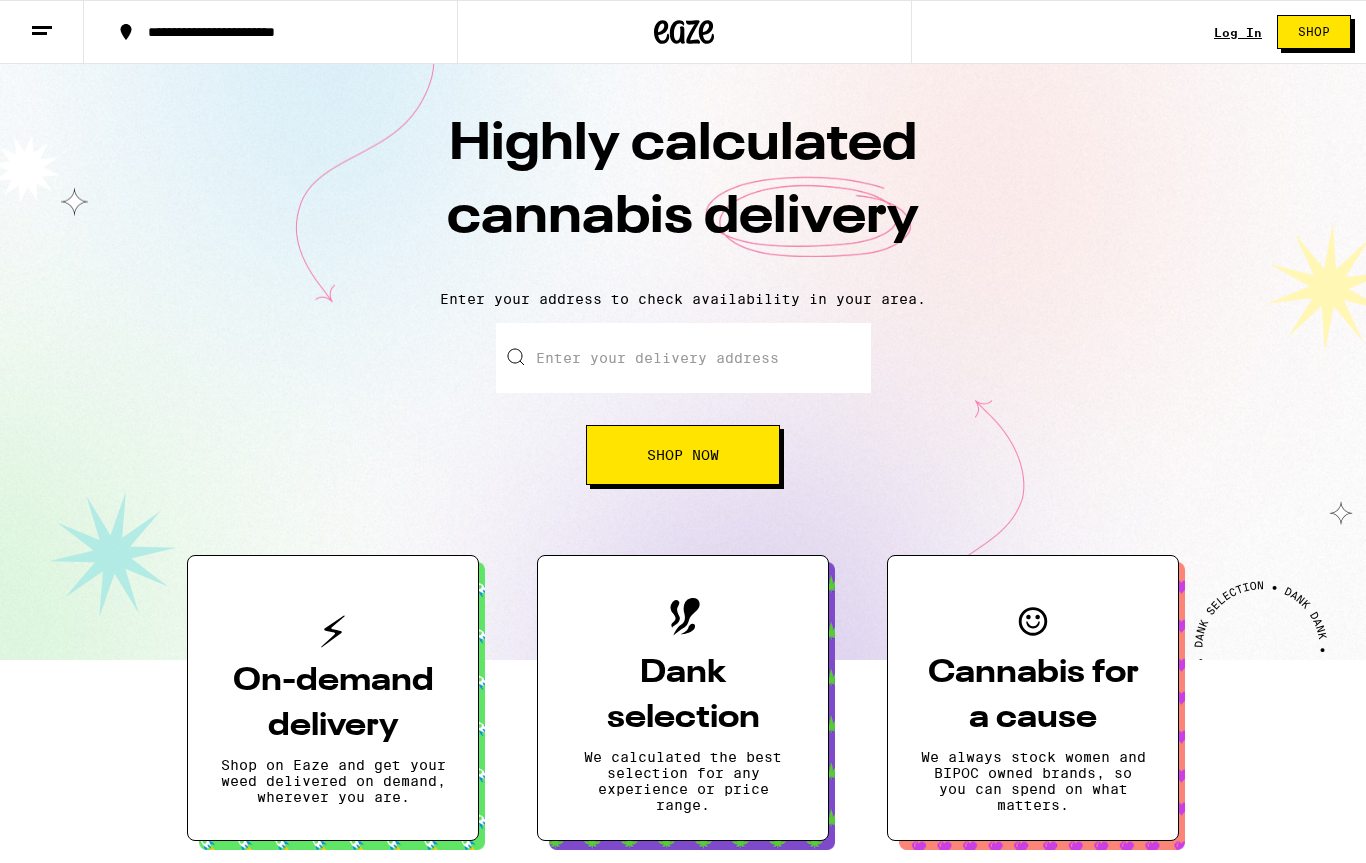 scroll, scrollTop: 0, scrollLeft: 0, axis: both 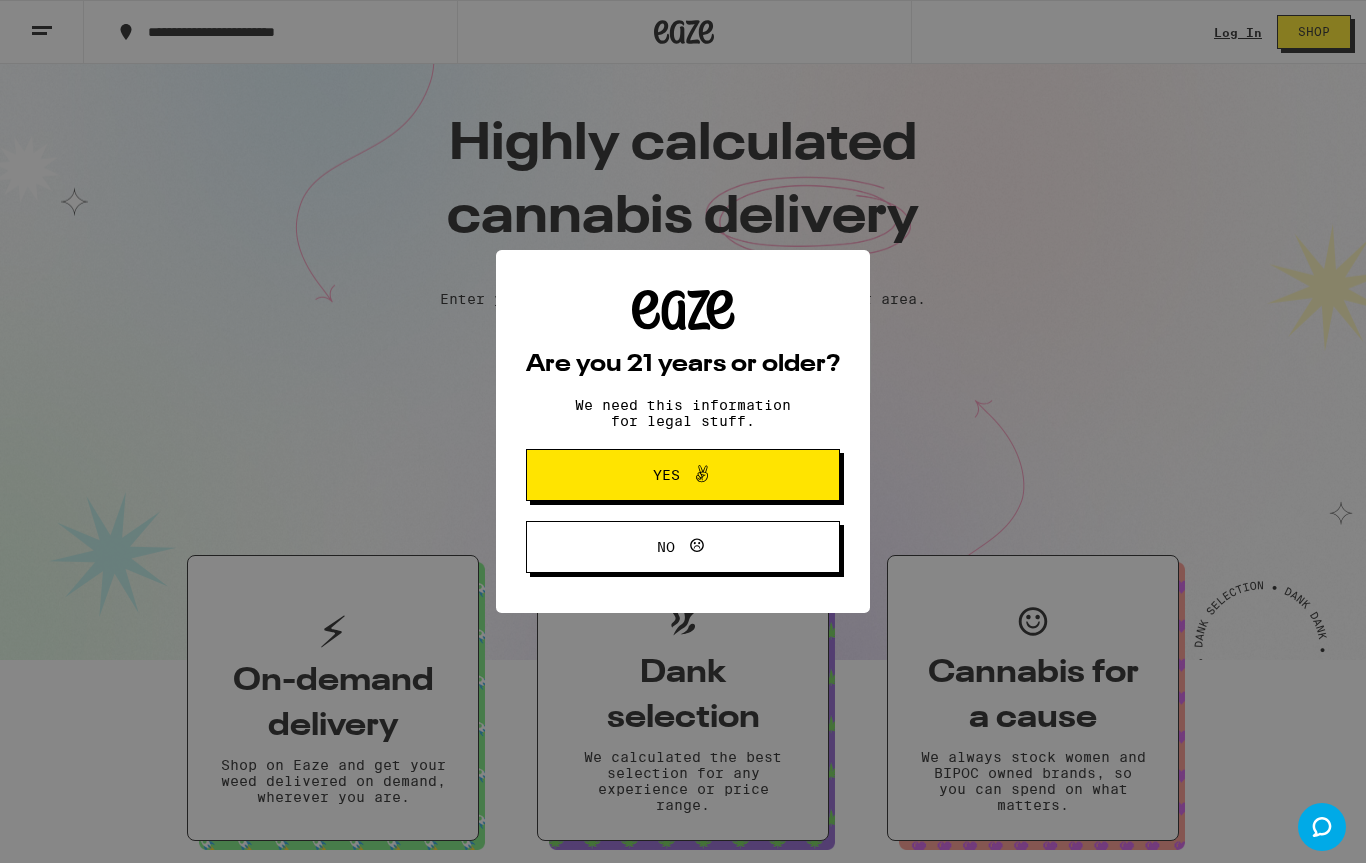 click on "Yes" at bounding box center [683, 475] 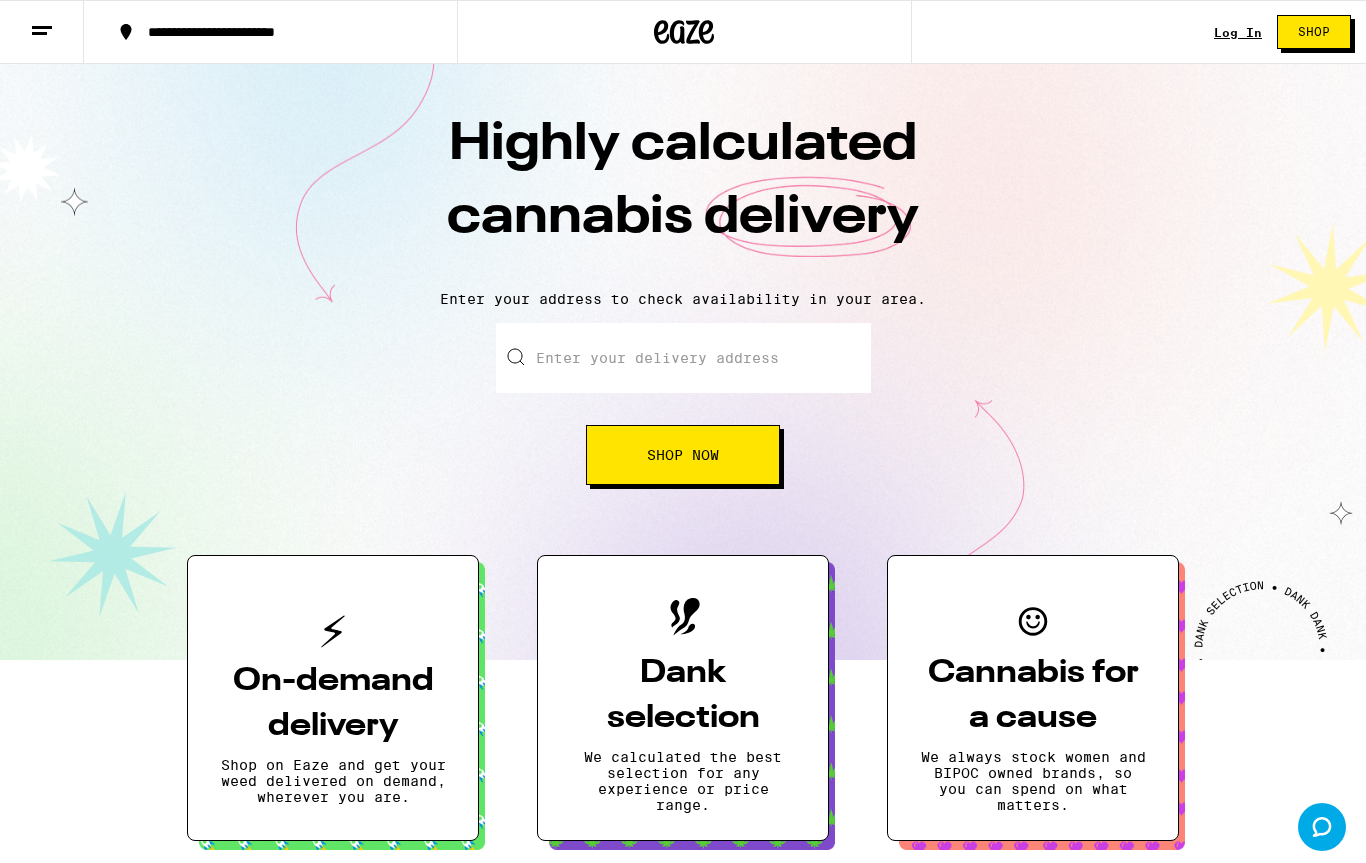 click on "Log In Shop" at bounding box center (1290, 32) 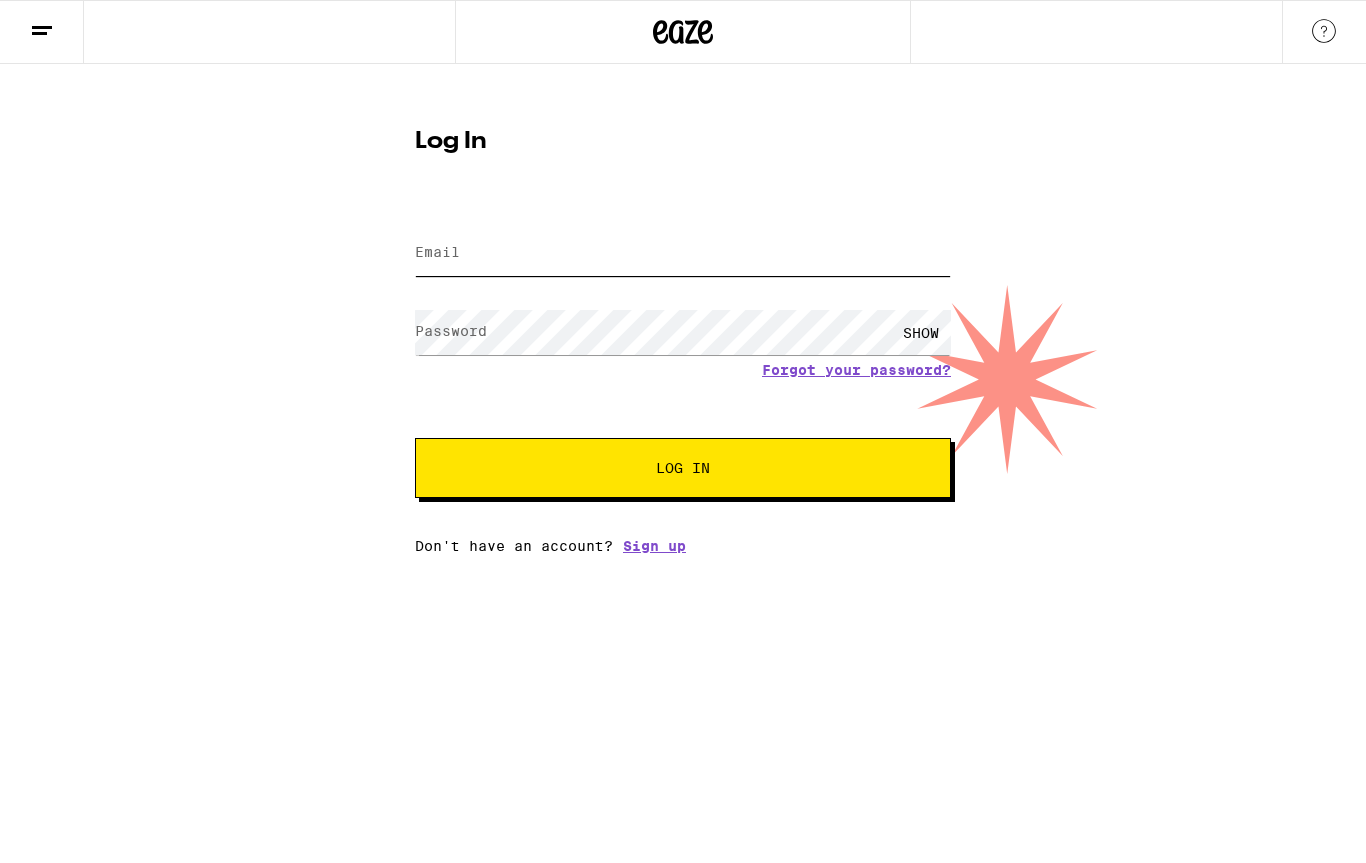 click on "Email" at bounding box center (683, 253) 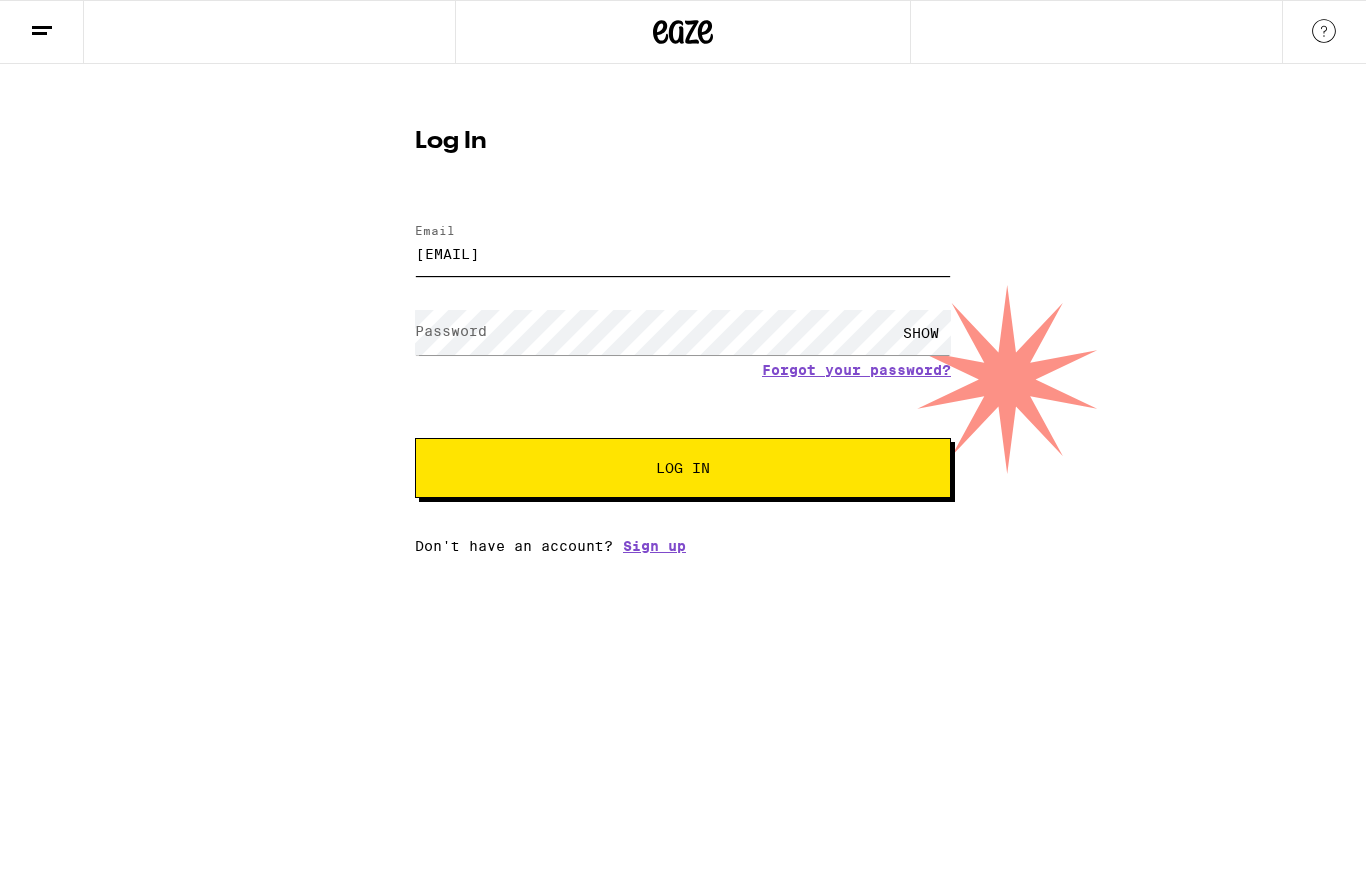 type on "christine_tellez@yahoo.com" 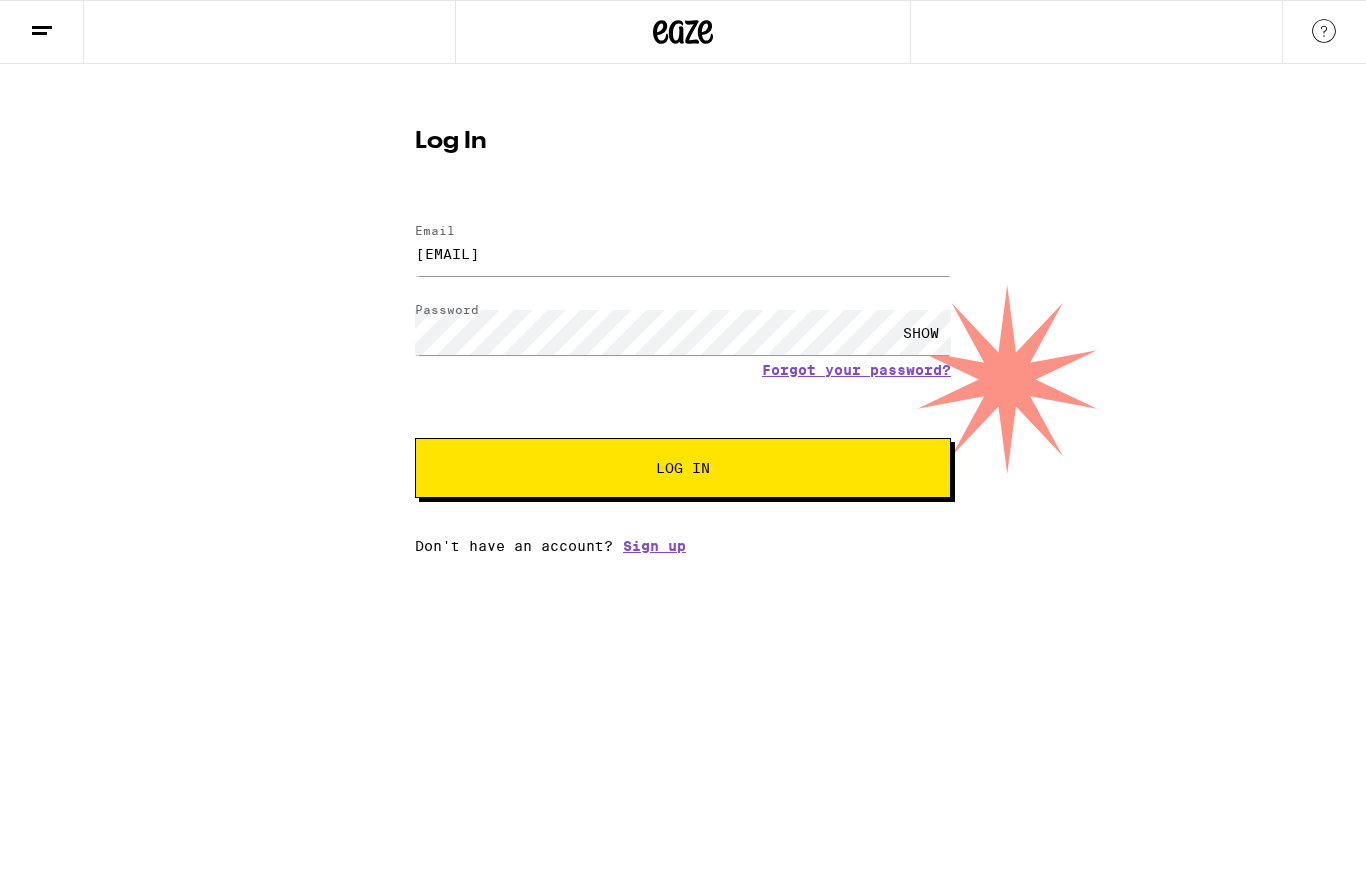 click on "SHOW" at bounding box center [921, 332] 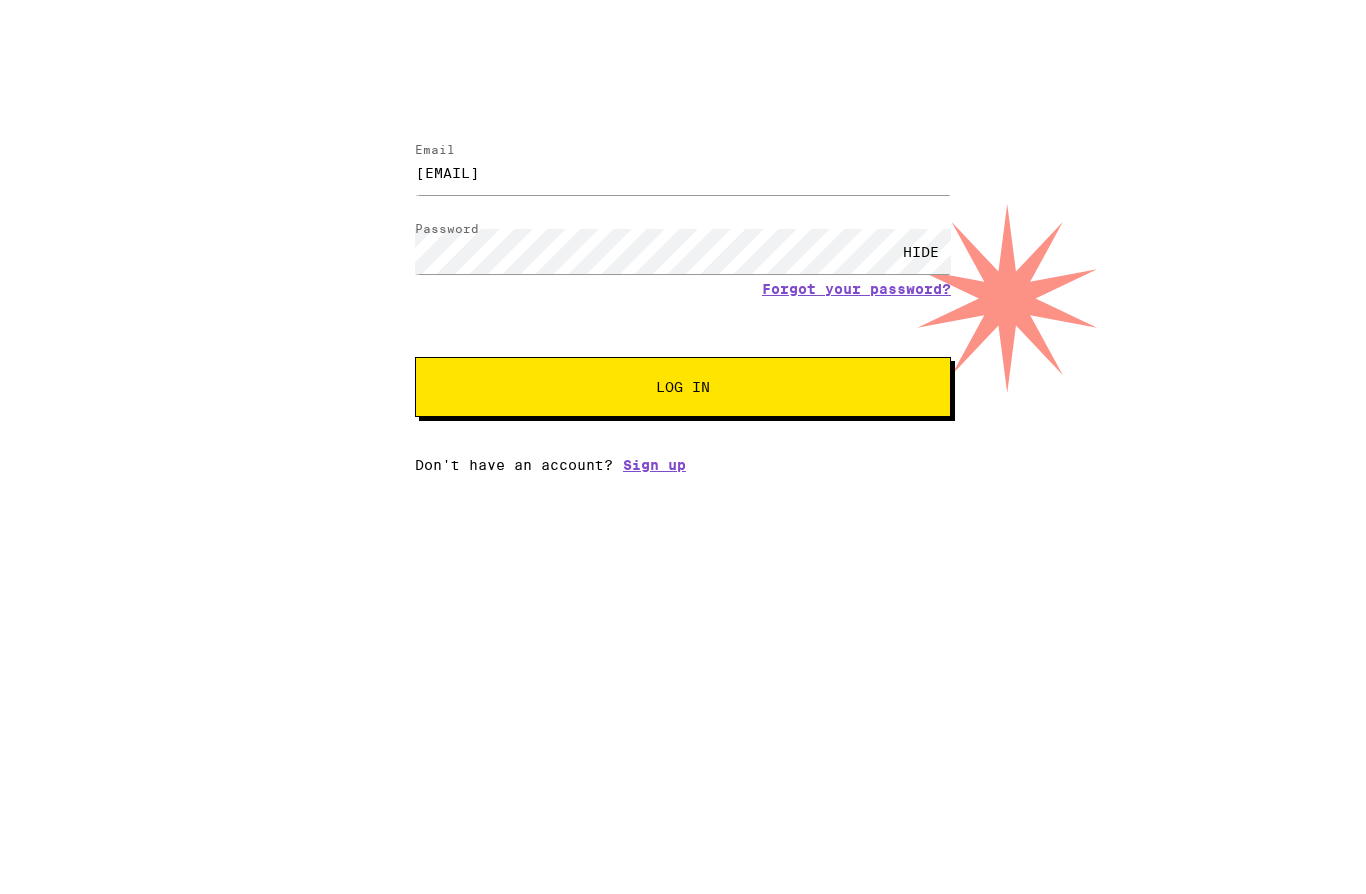 click on "Log In" at bounding box center [683, 468] 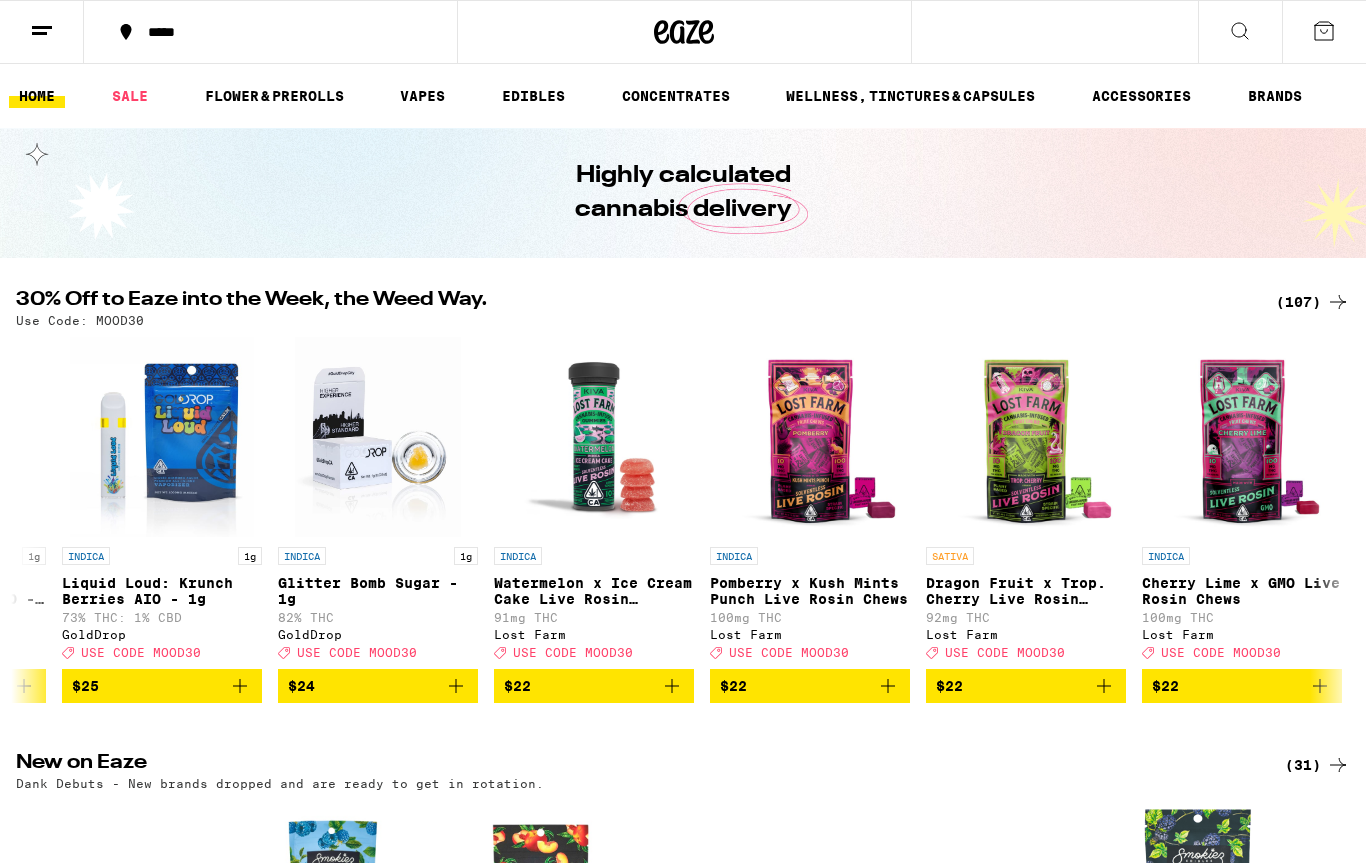 click on "(107)" at bounding box center (1313, 302) 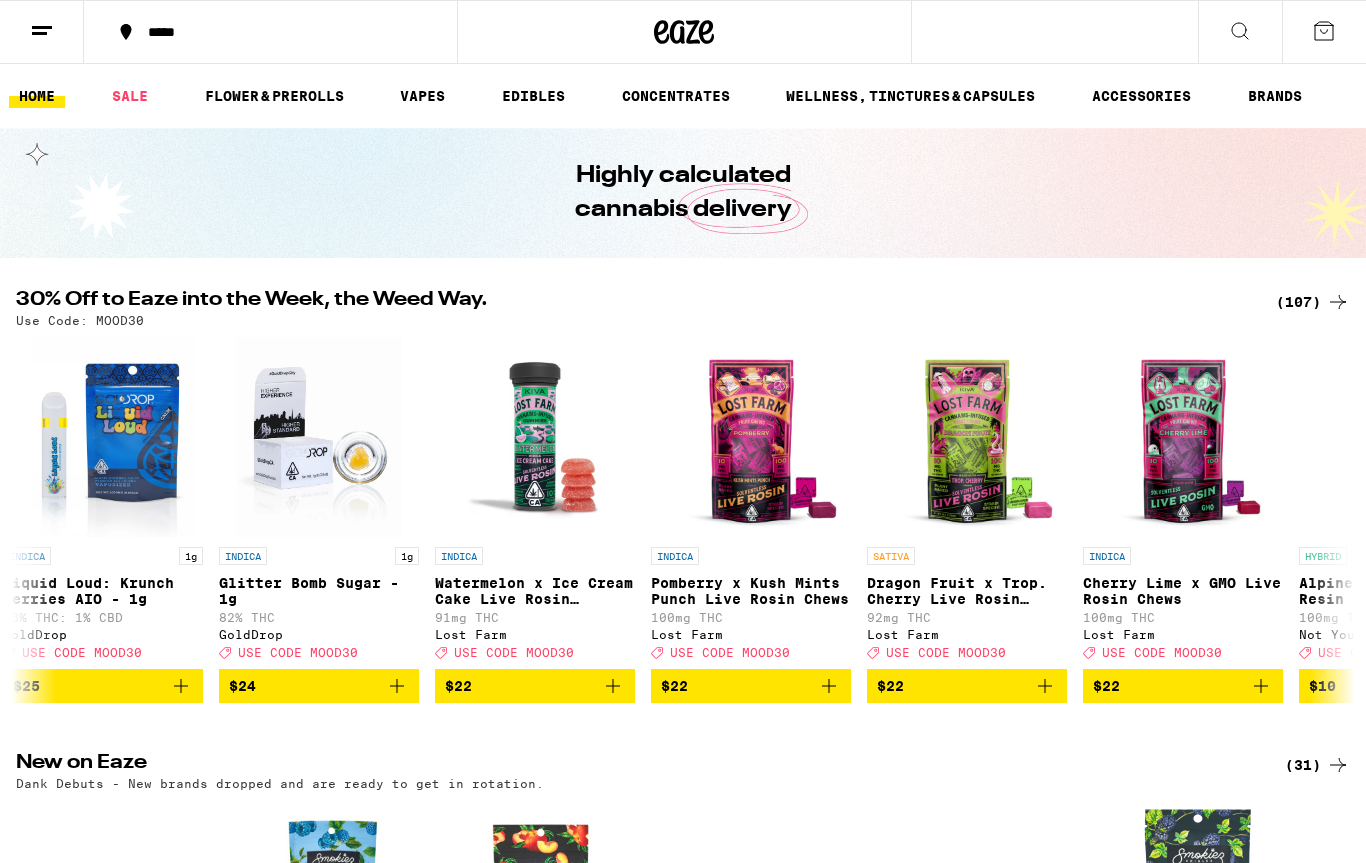 click on "(107)" at bounding box center [1313, 302] 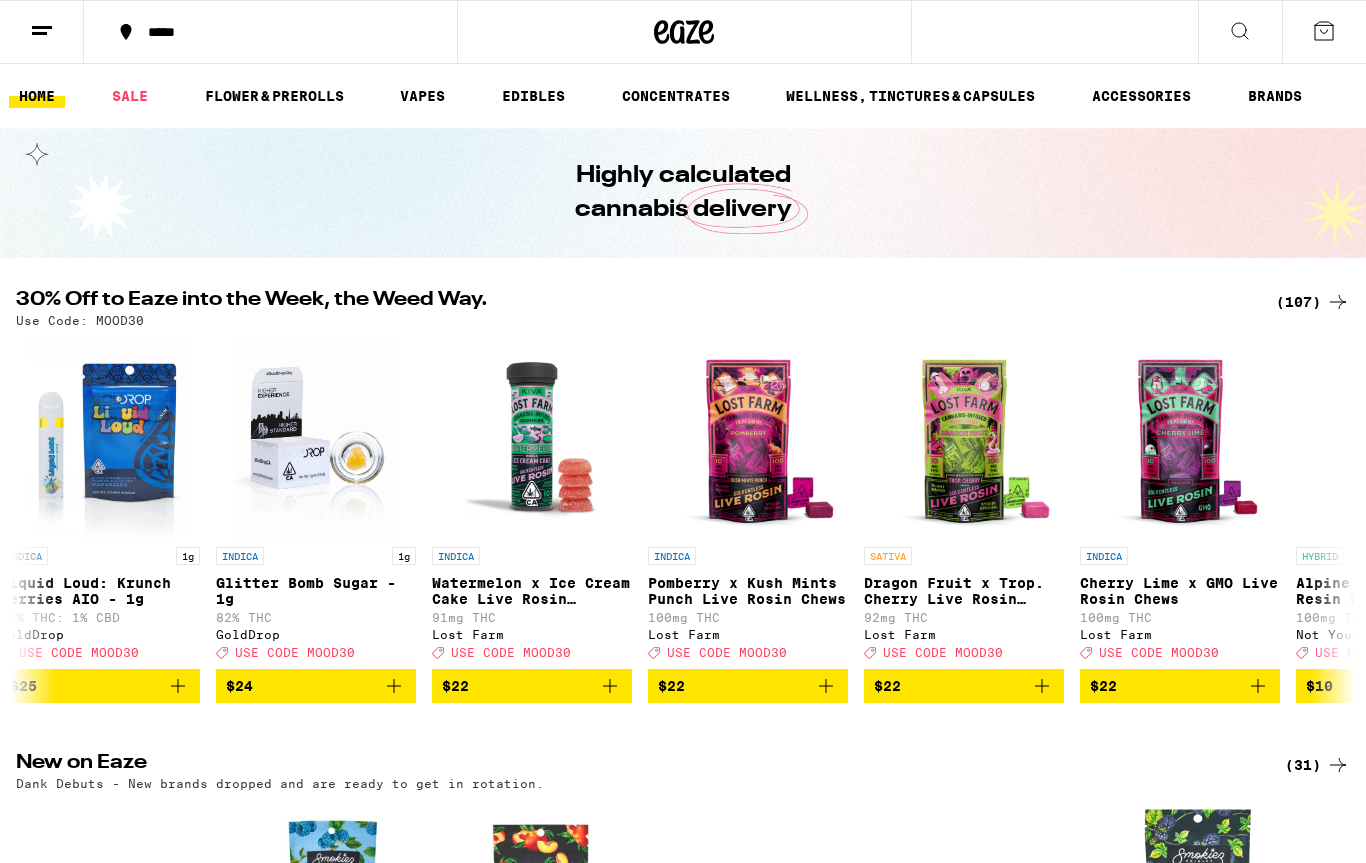 scroll, scrollTop: 0, scrollLeft: 1529, axis: horizontal 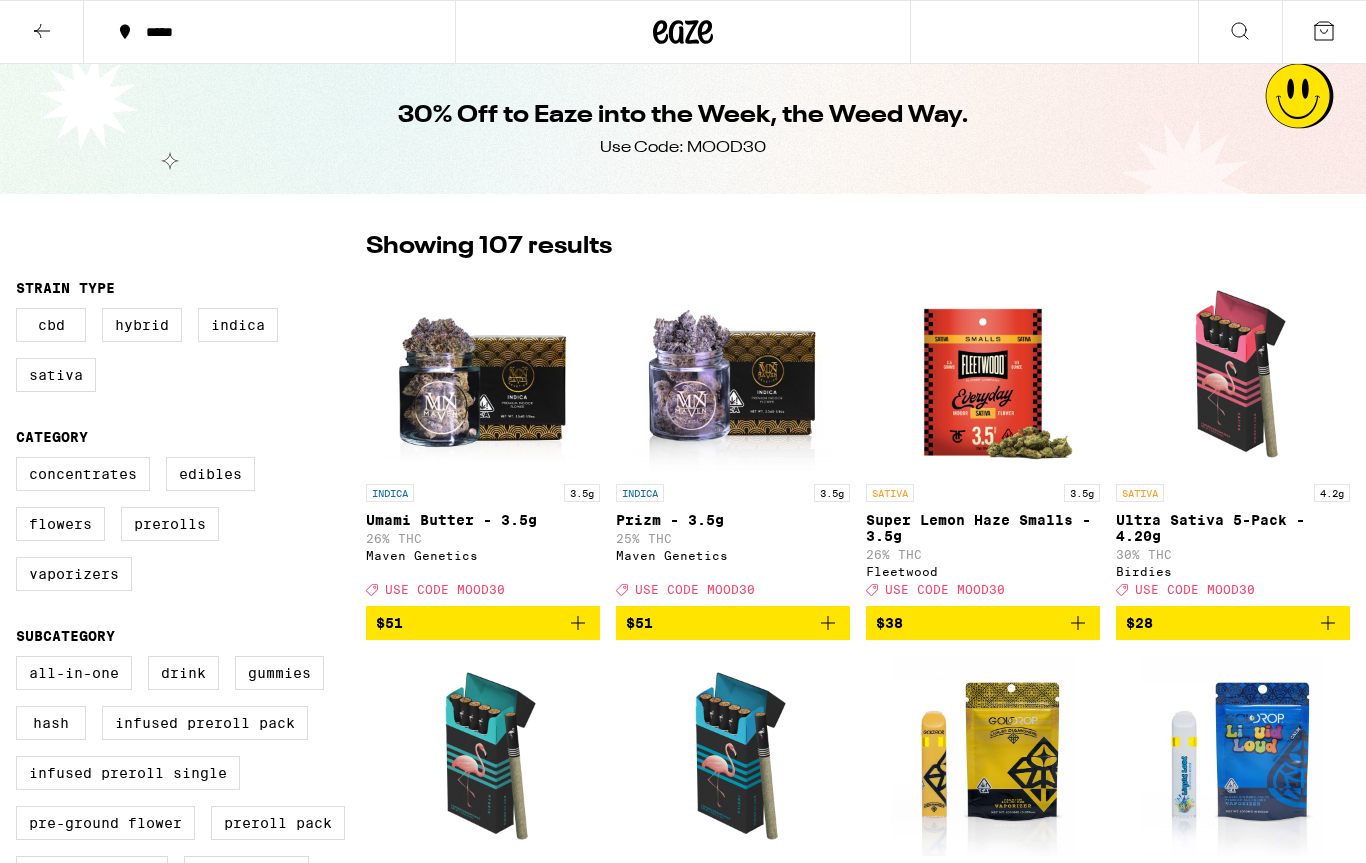 click at bounding box center (1233, 374) 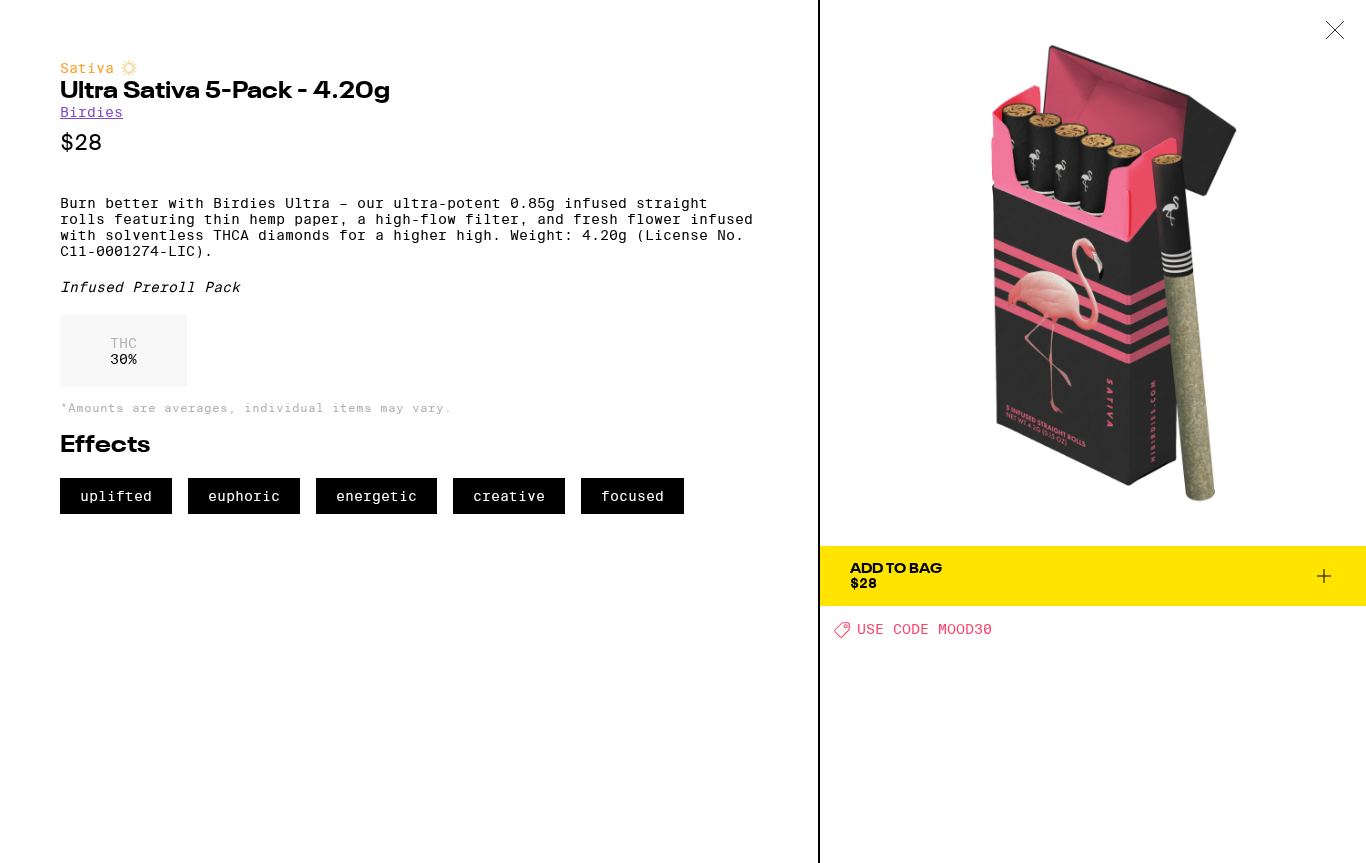 click 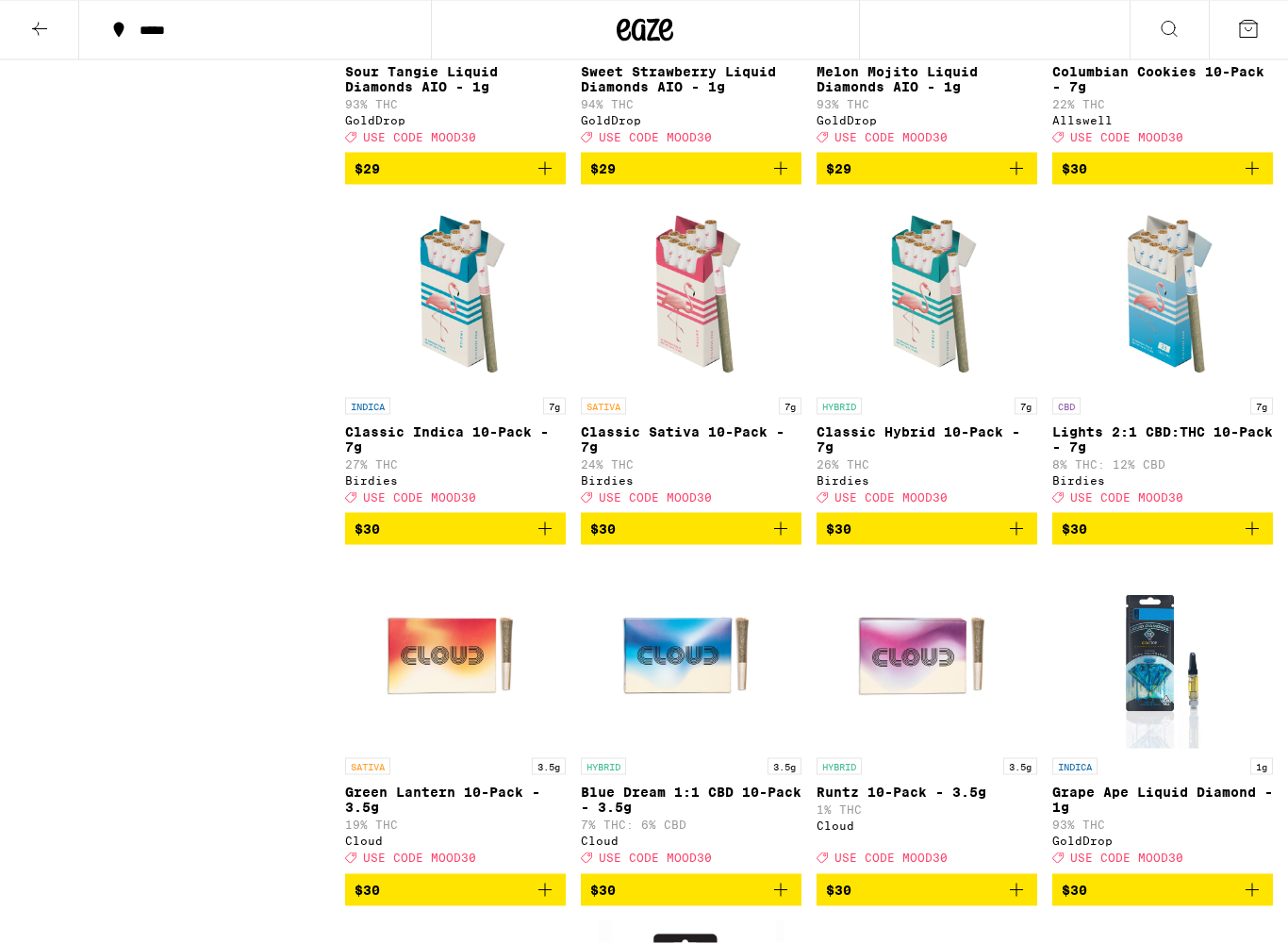click on "$30" at bounding box center [455, 529] 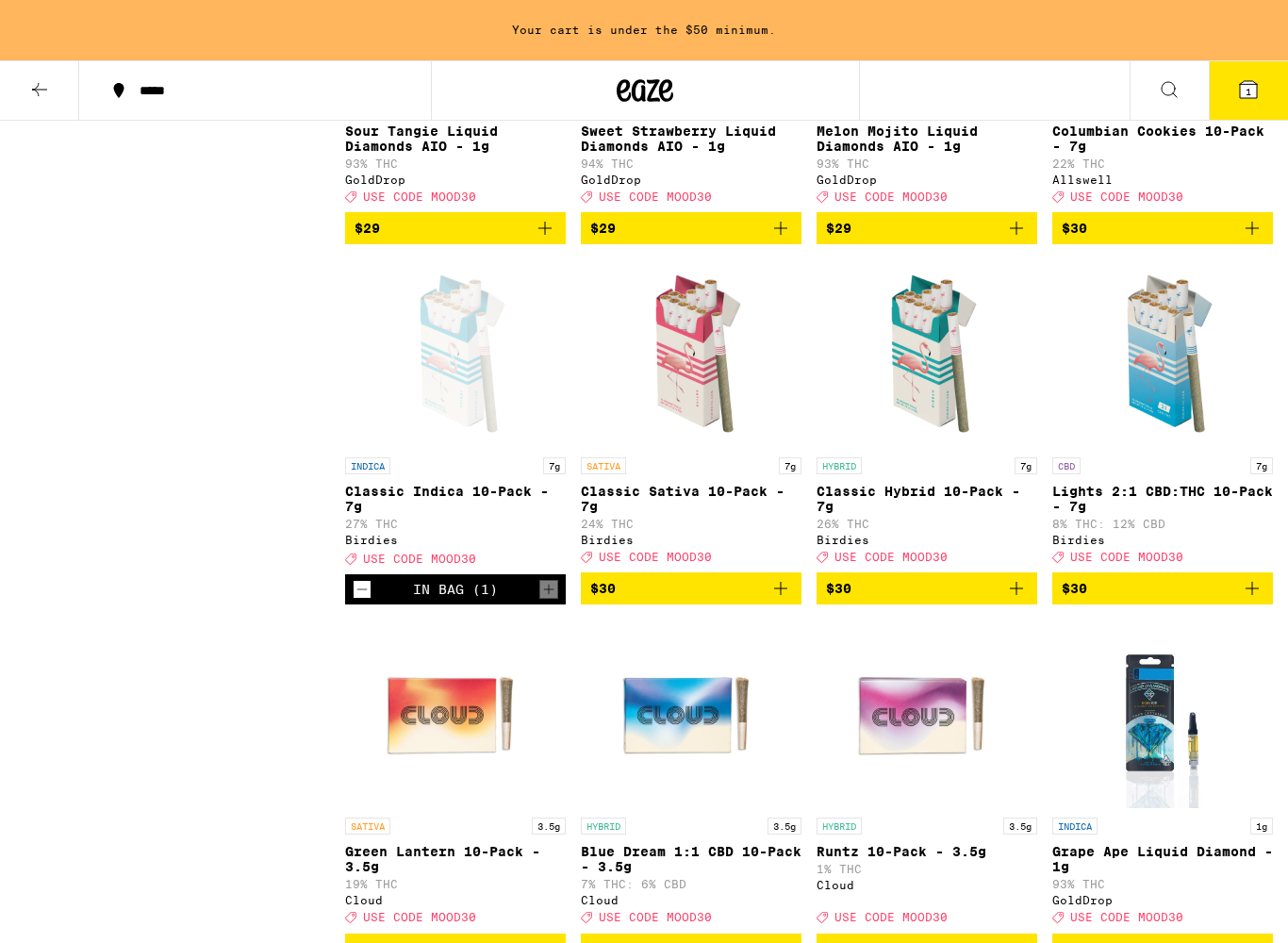 click 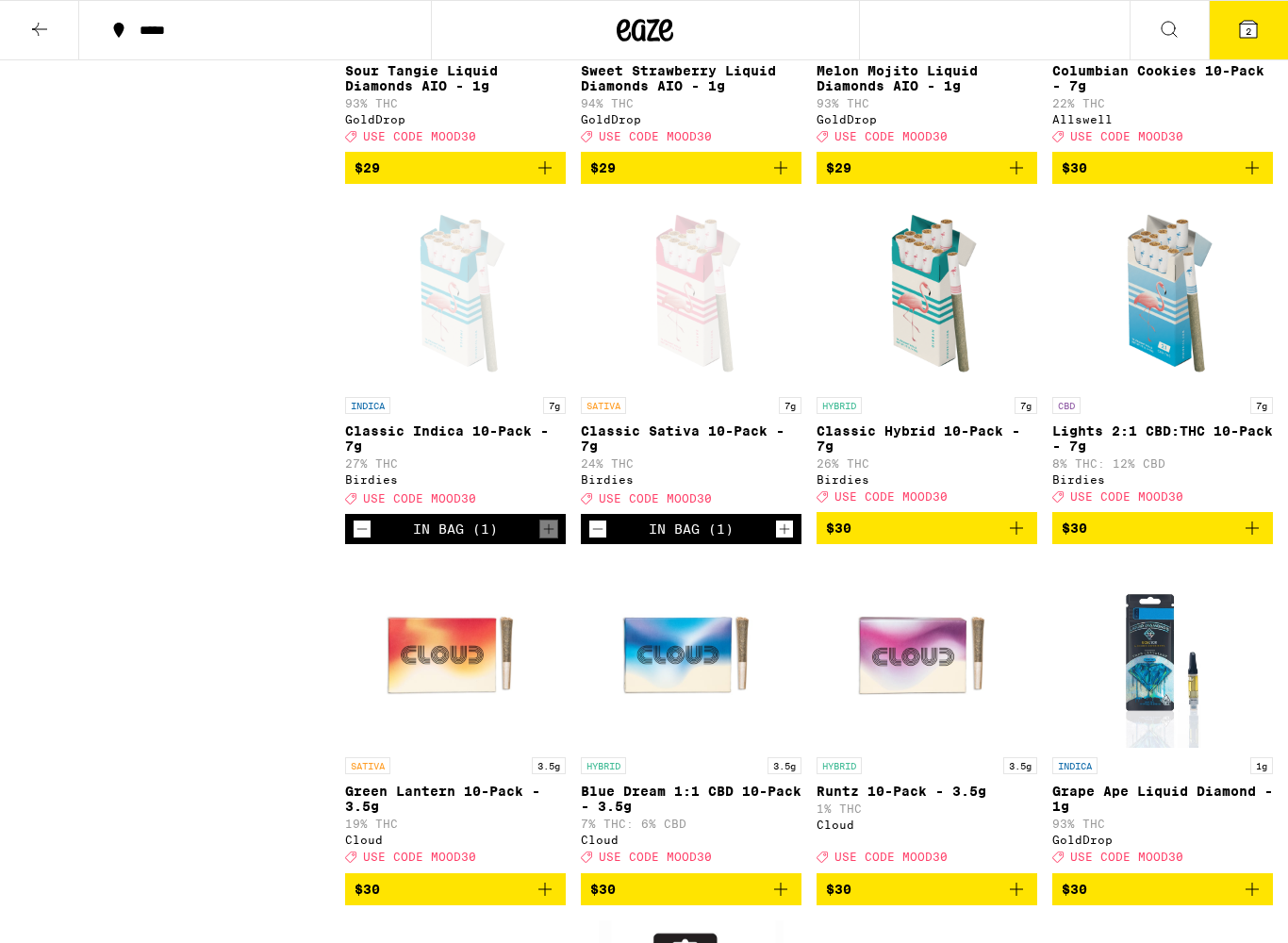 click on "$30" at bounding box center [927, 528] 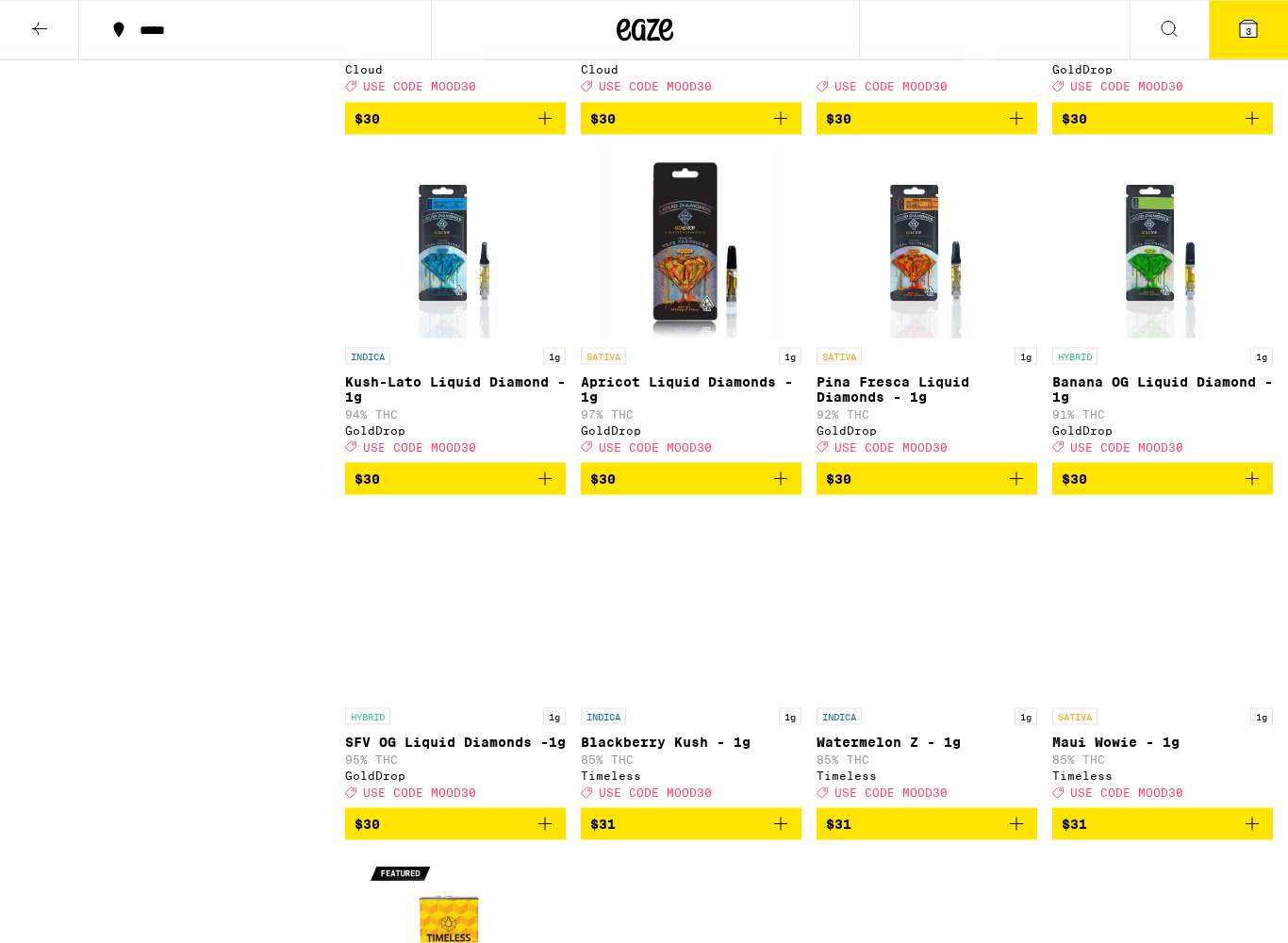 scroll, scrollTop: 5142, scrollLeft: 0, axis: vertical 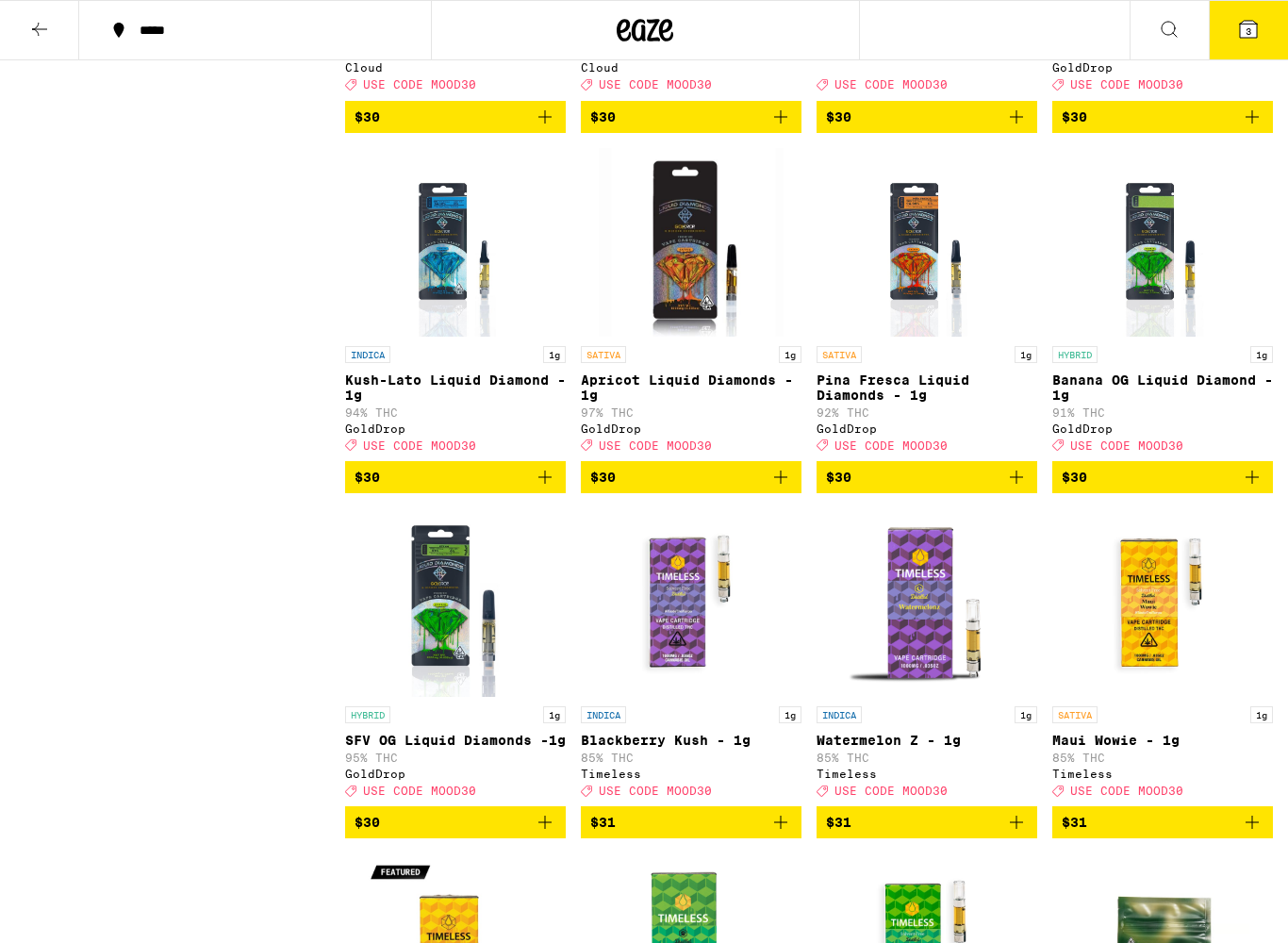 click on "$30" at bounding box center (691, 477) 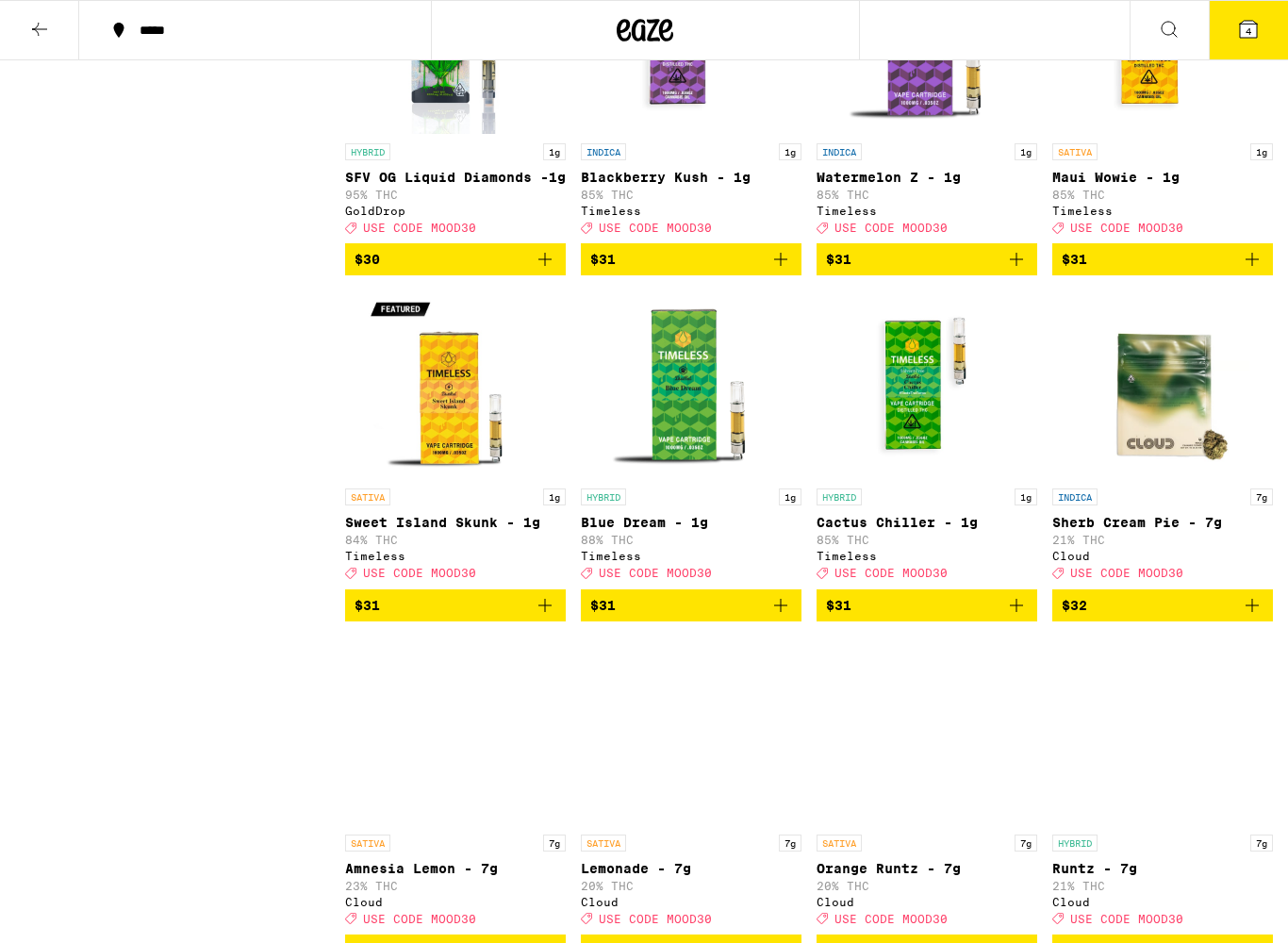 scroll, scrollTop: 5715, scrollLeft: 0, axis: vertical 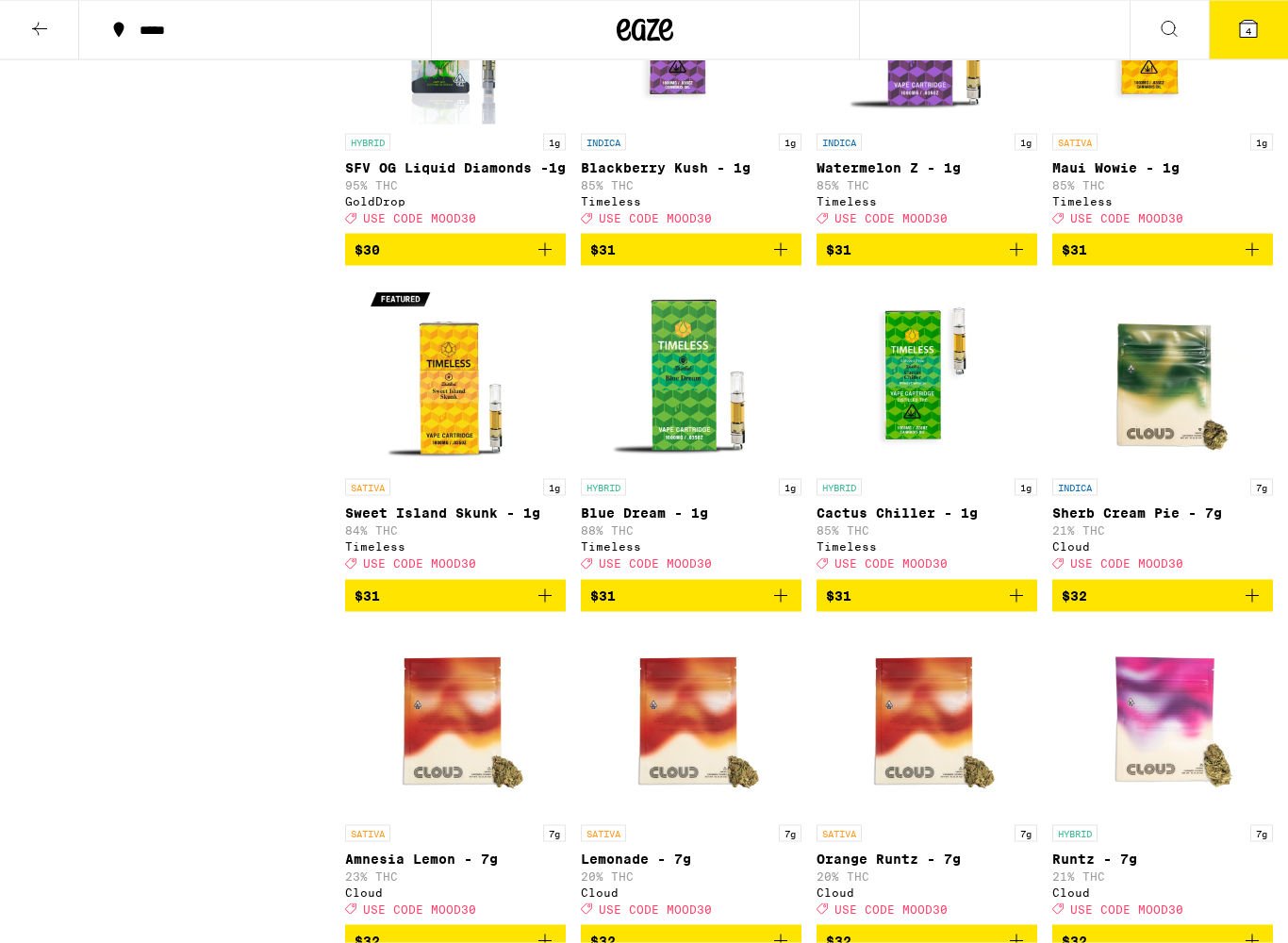 click on "$31" at bounding box center [1163, 250] 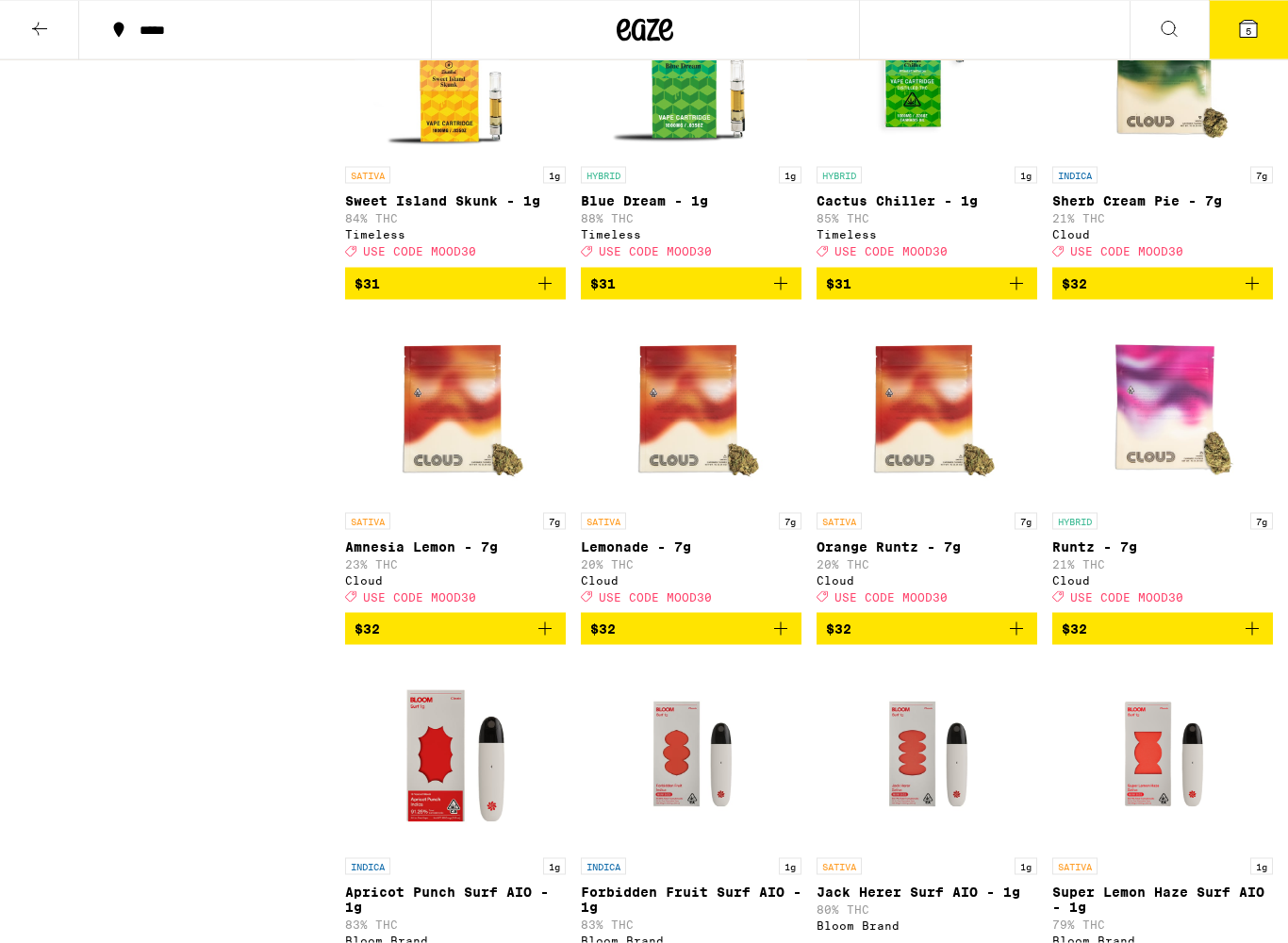scroll, scrollTop: 6028, scrollLeft: 0, axis: vertical 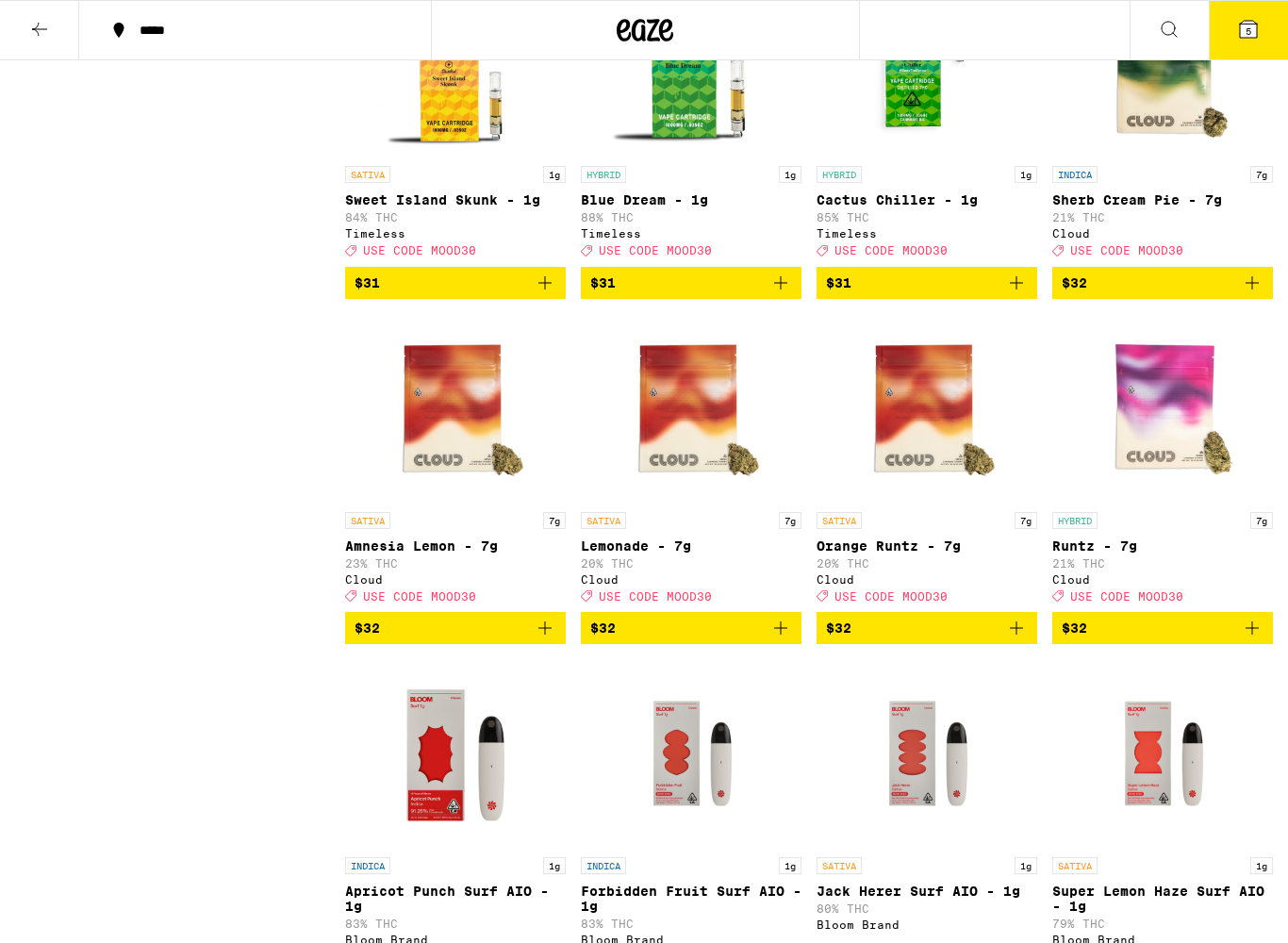 click on "$31" at bounding box center [927, 283] 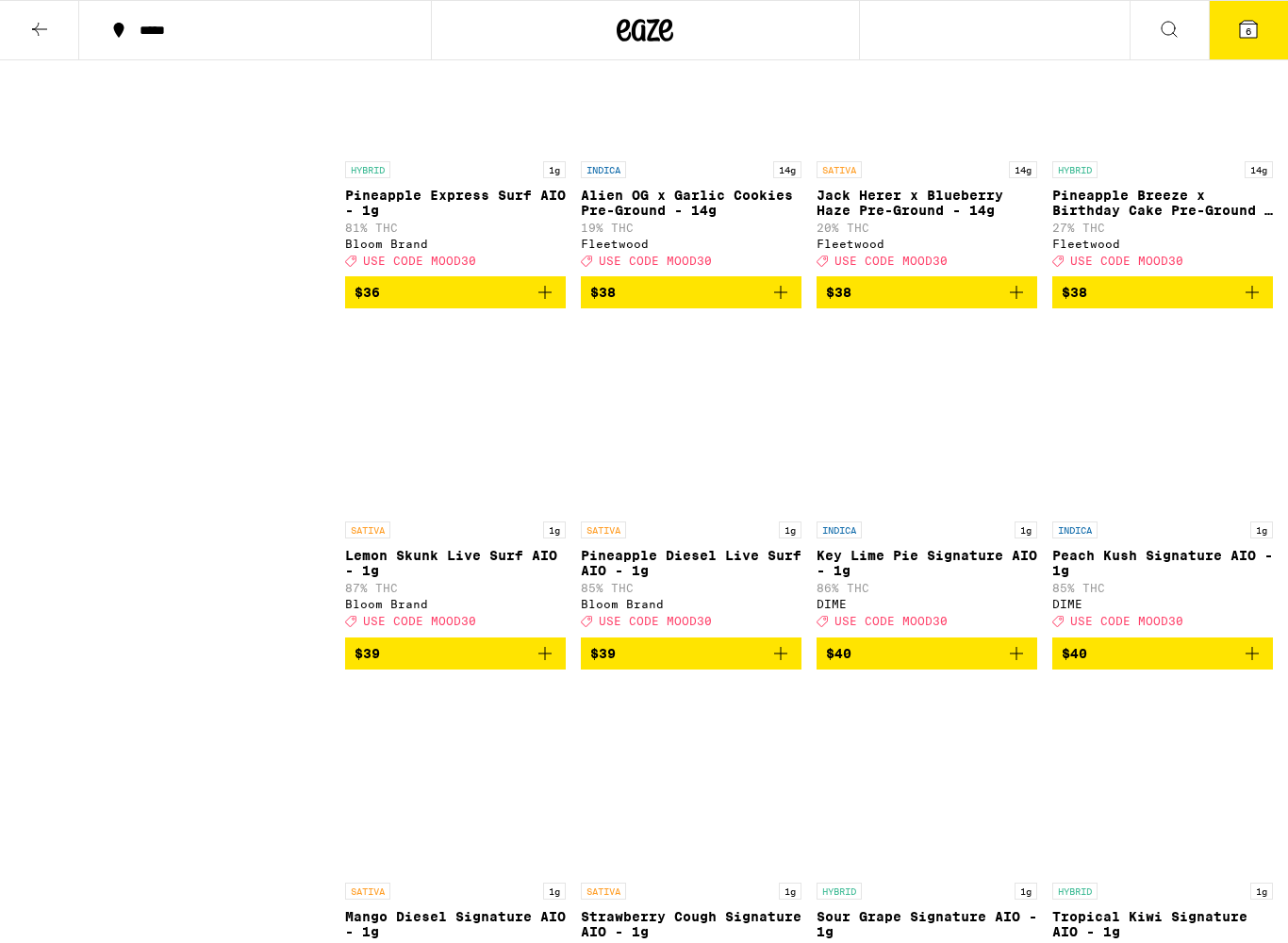 scroll, scrollTop: 7080, scrollLeft: 0, axis: vertical 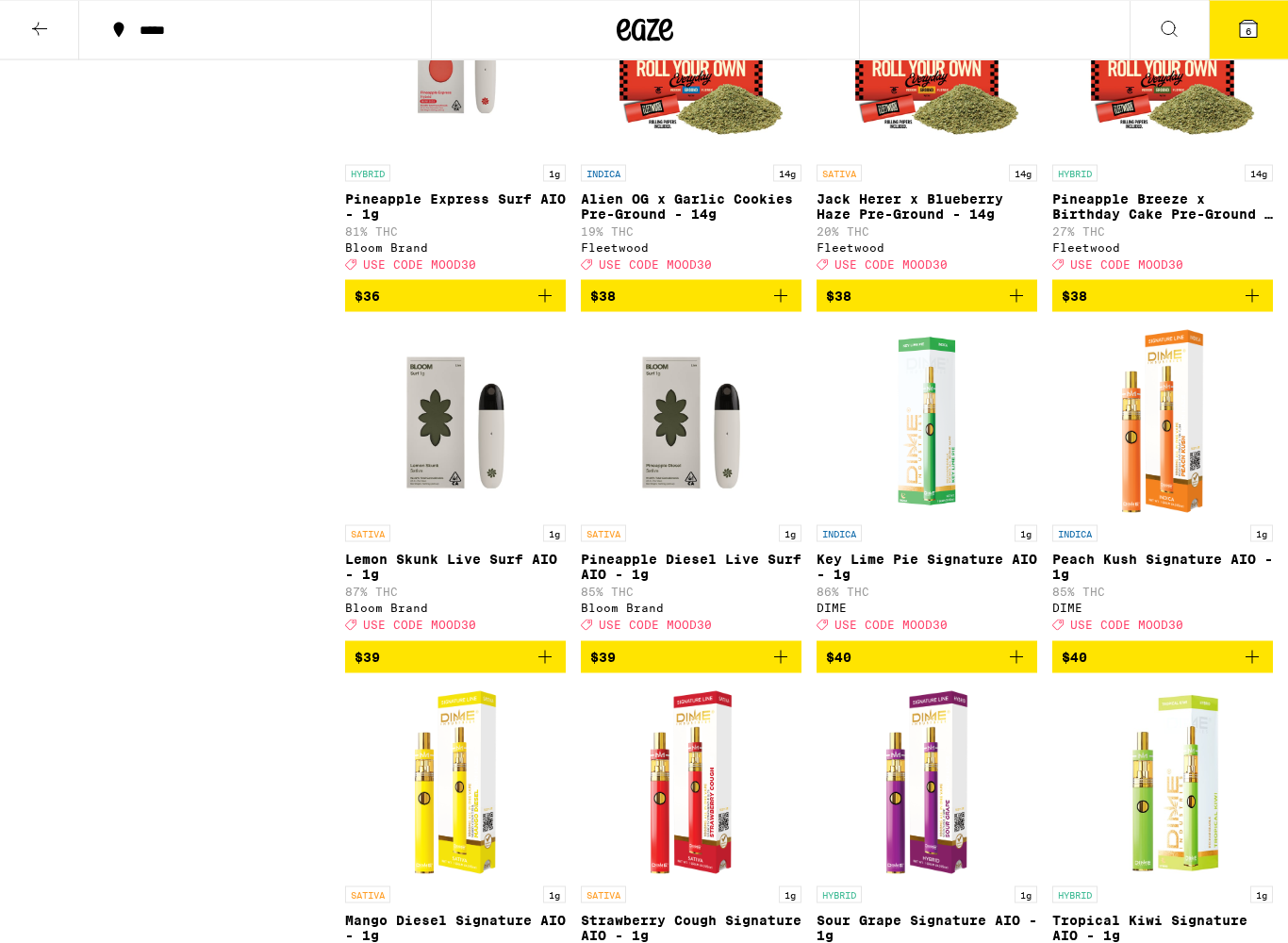 click on "$38" at bounding box center (691, 296) 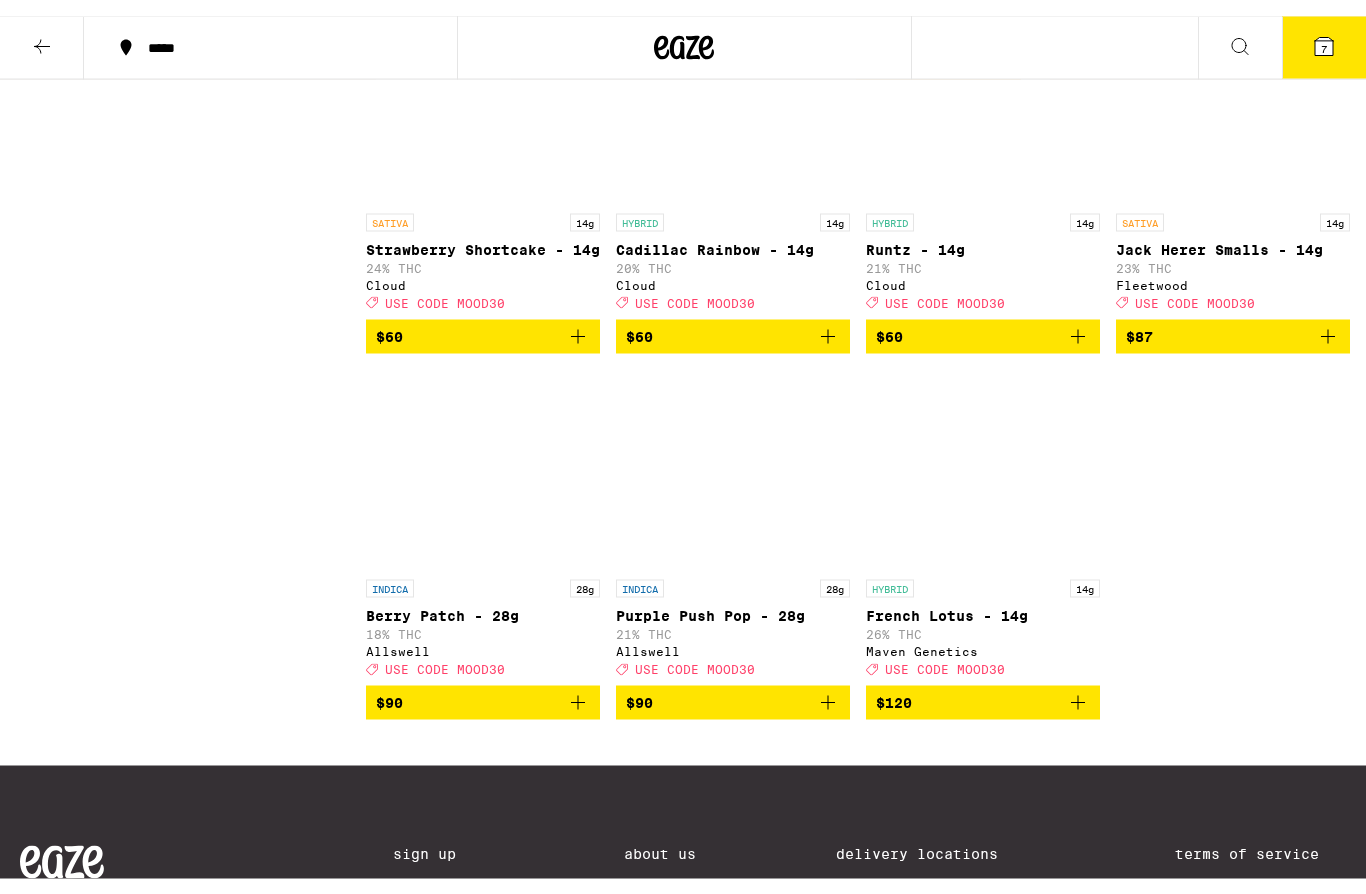 scroll, scrollTop: 9745, scrollLeft: 0, axis: vertical 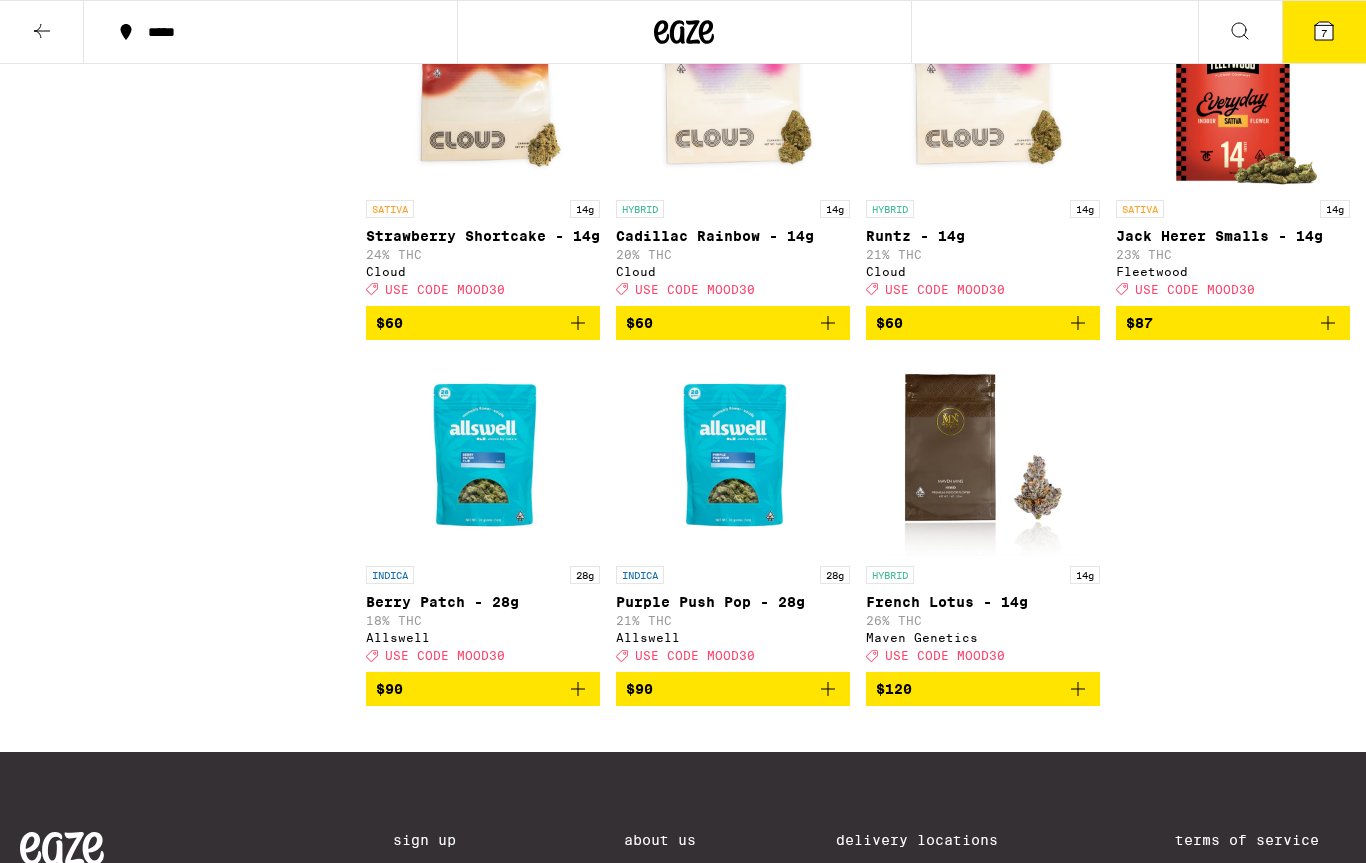 click 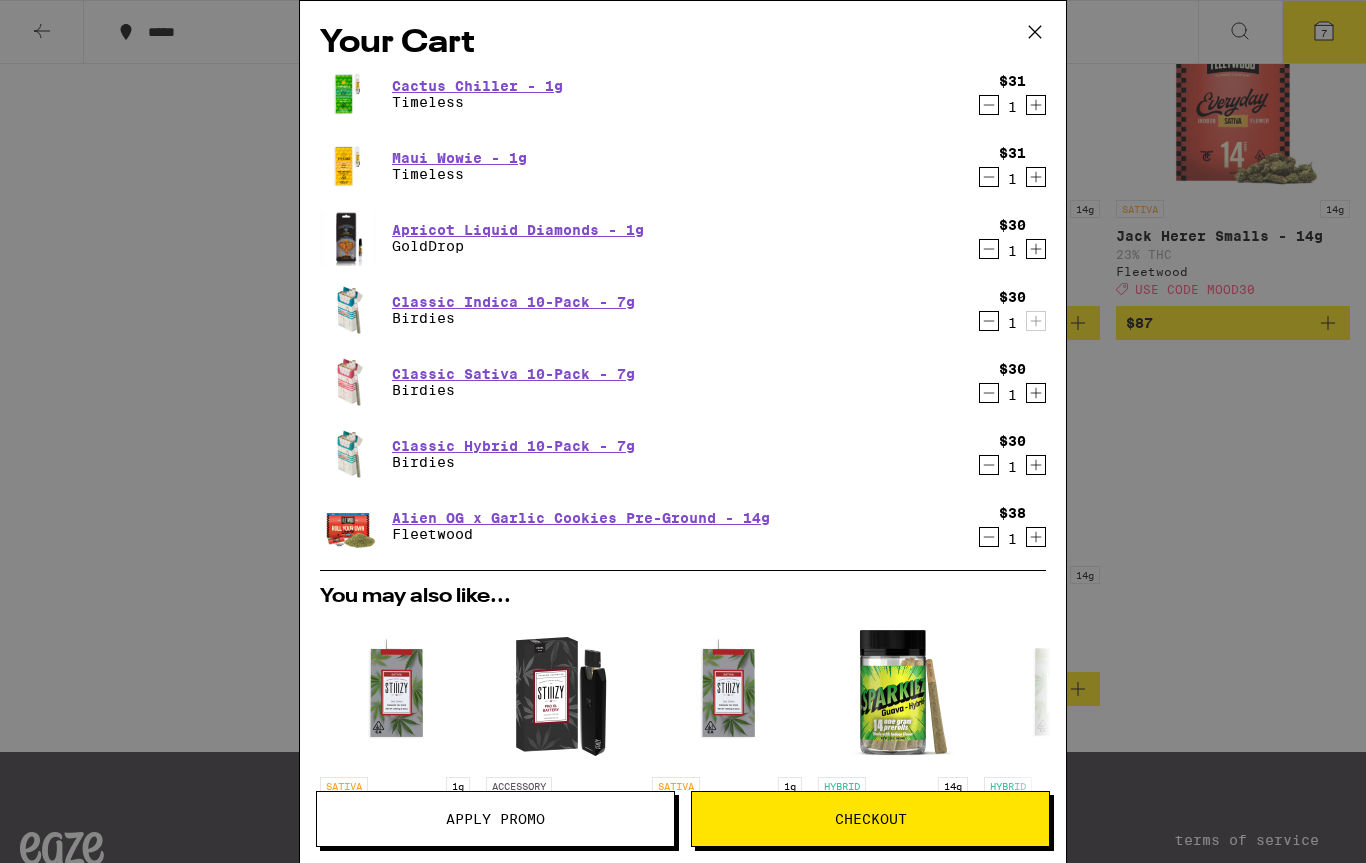 click on "Apply Promo" at bounding box center [495, 819] 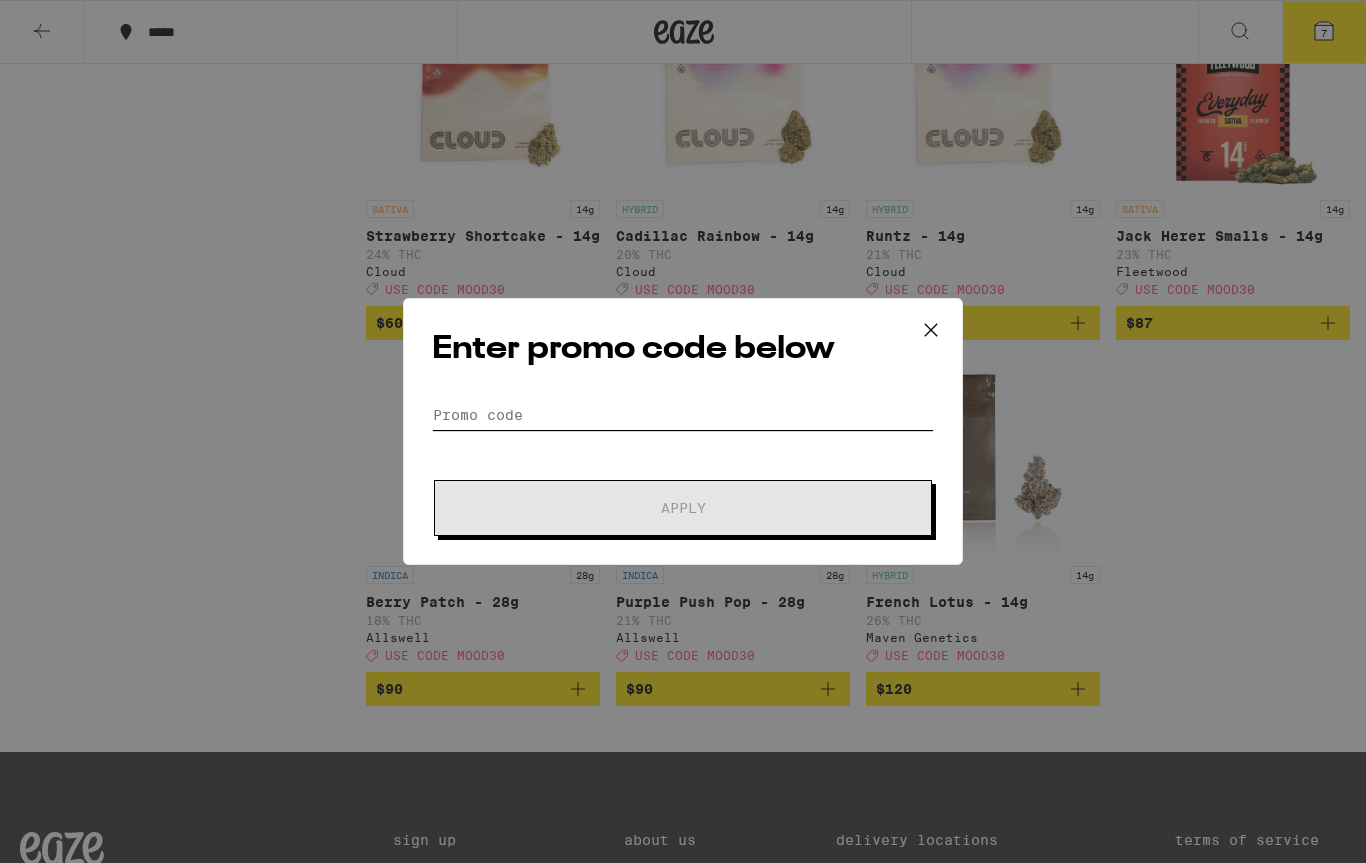 click on "Promo Code" at bounding box center (683, 415) 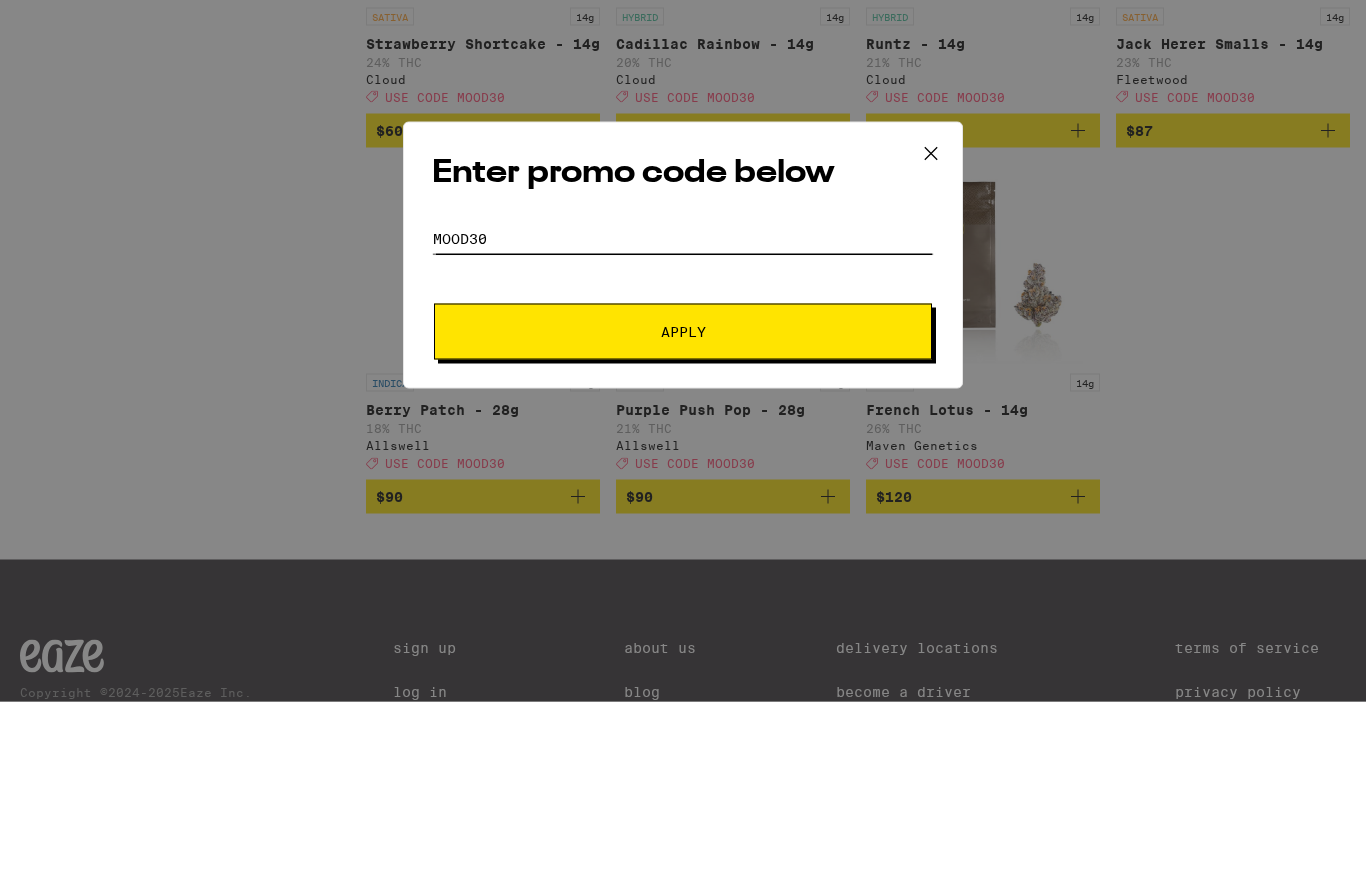 type on "Mood30" 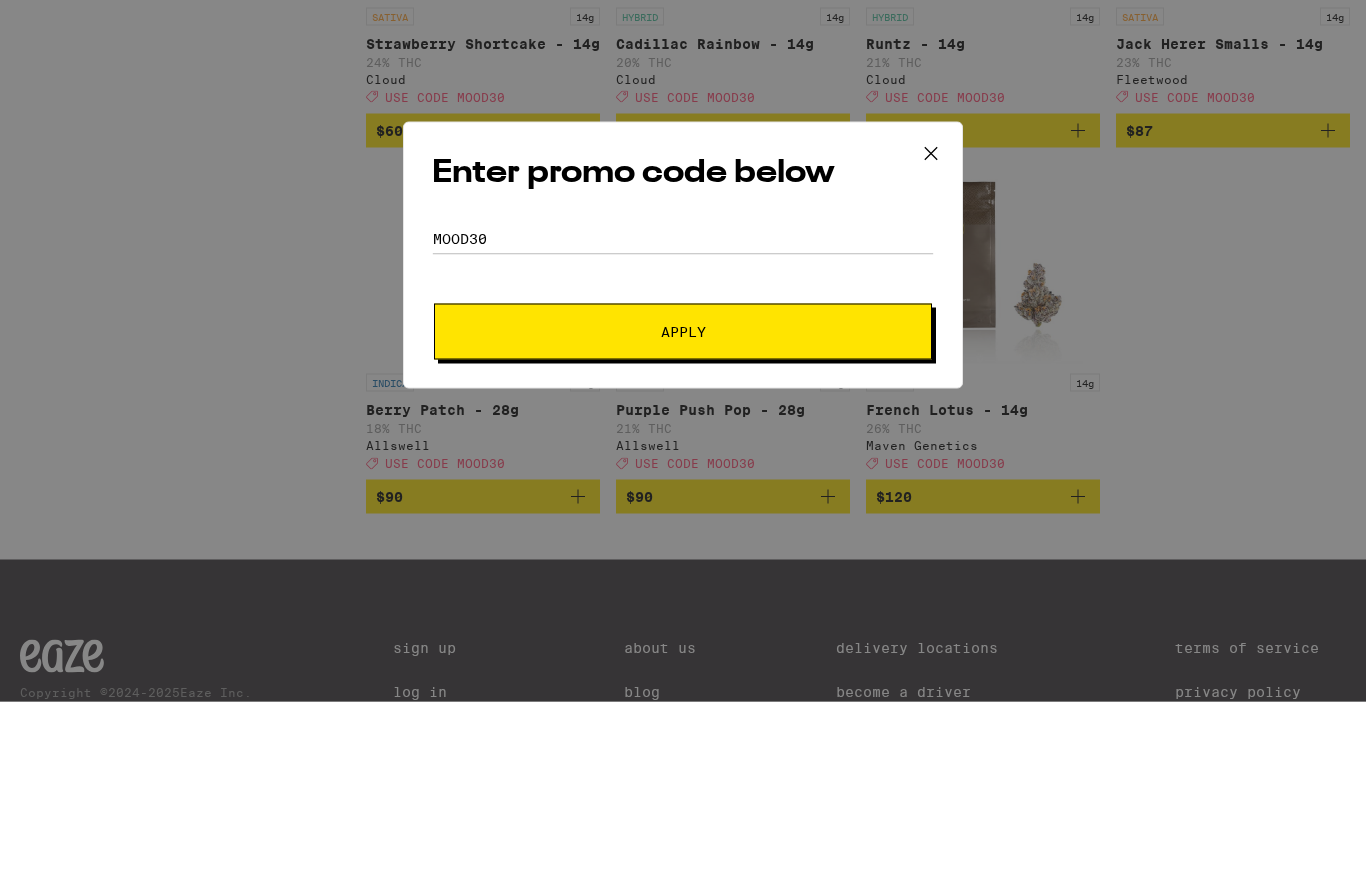 click on "Apply" at bounding box center (683, 524) 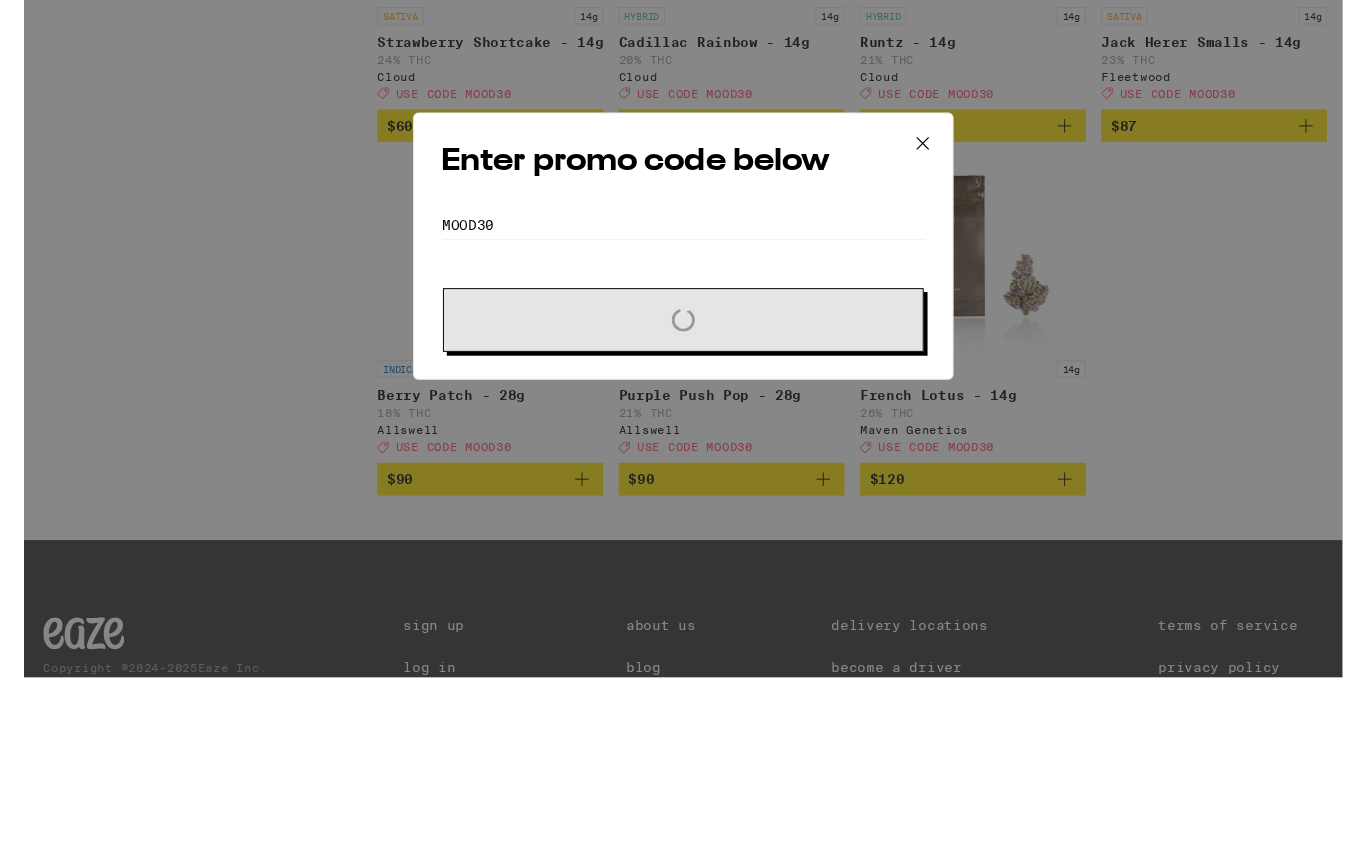 scroll, scrollTop: 9938, scrollLeft: 0, axis: vertical 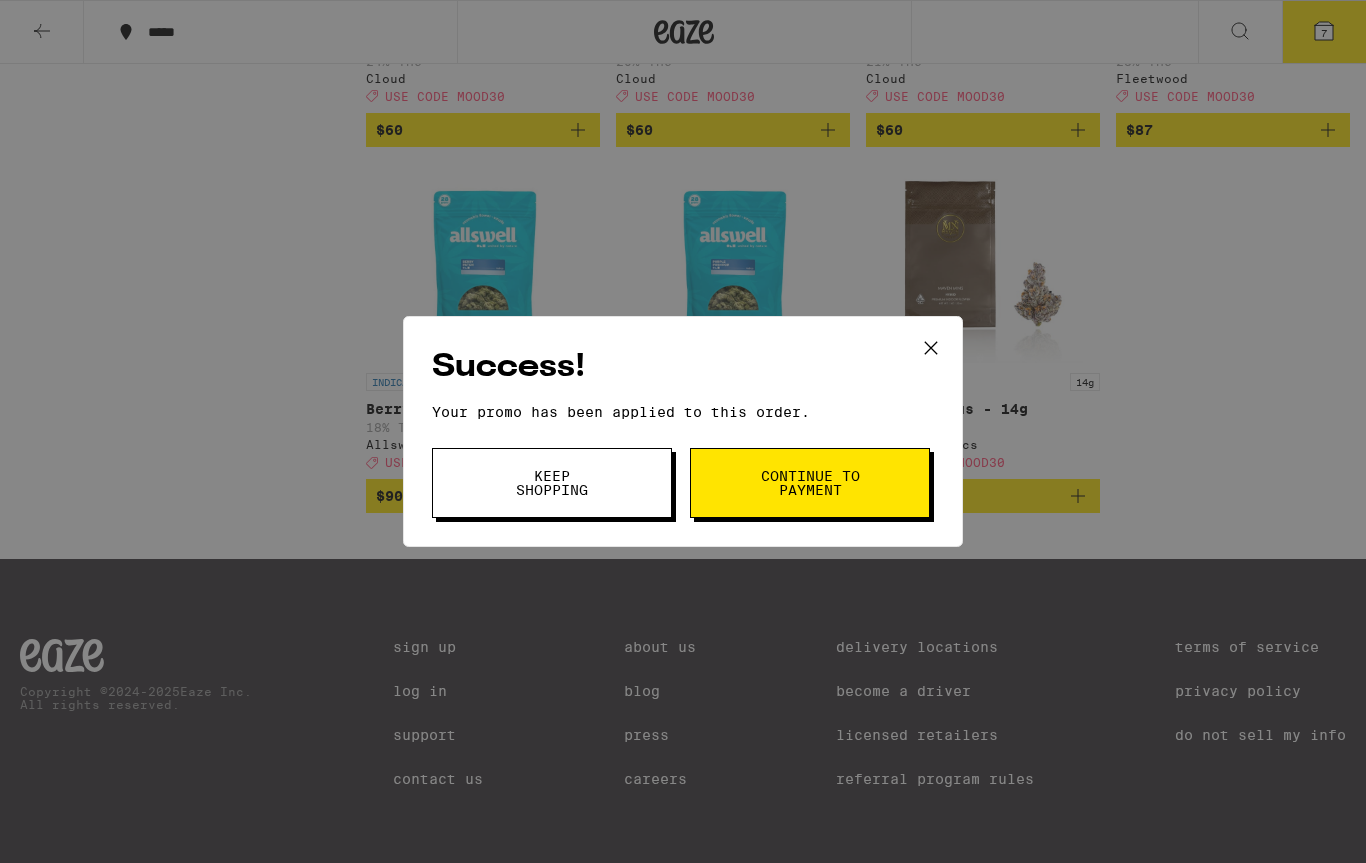 click on "Continue to payment" at bounding box center [810, 483] 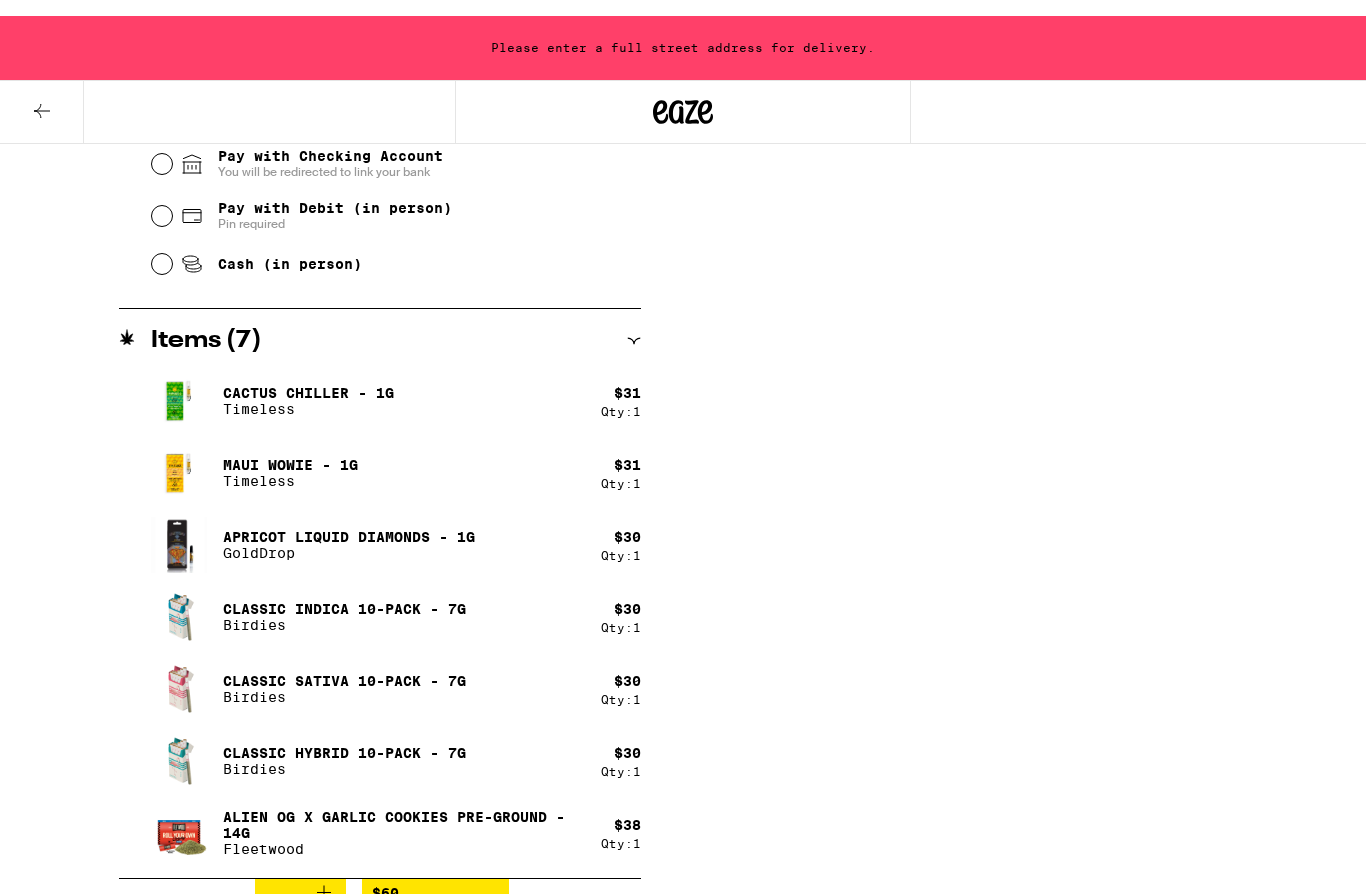 scroll, scrollTop: 0, scrollLeft: 0, axis: both 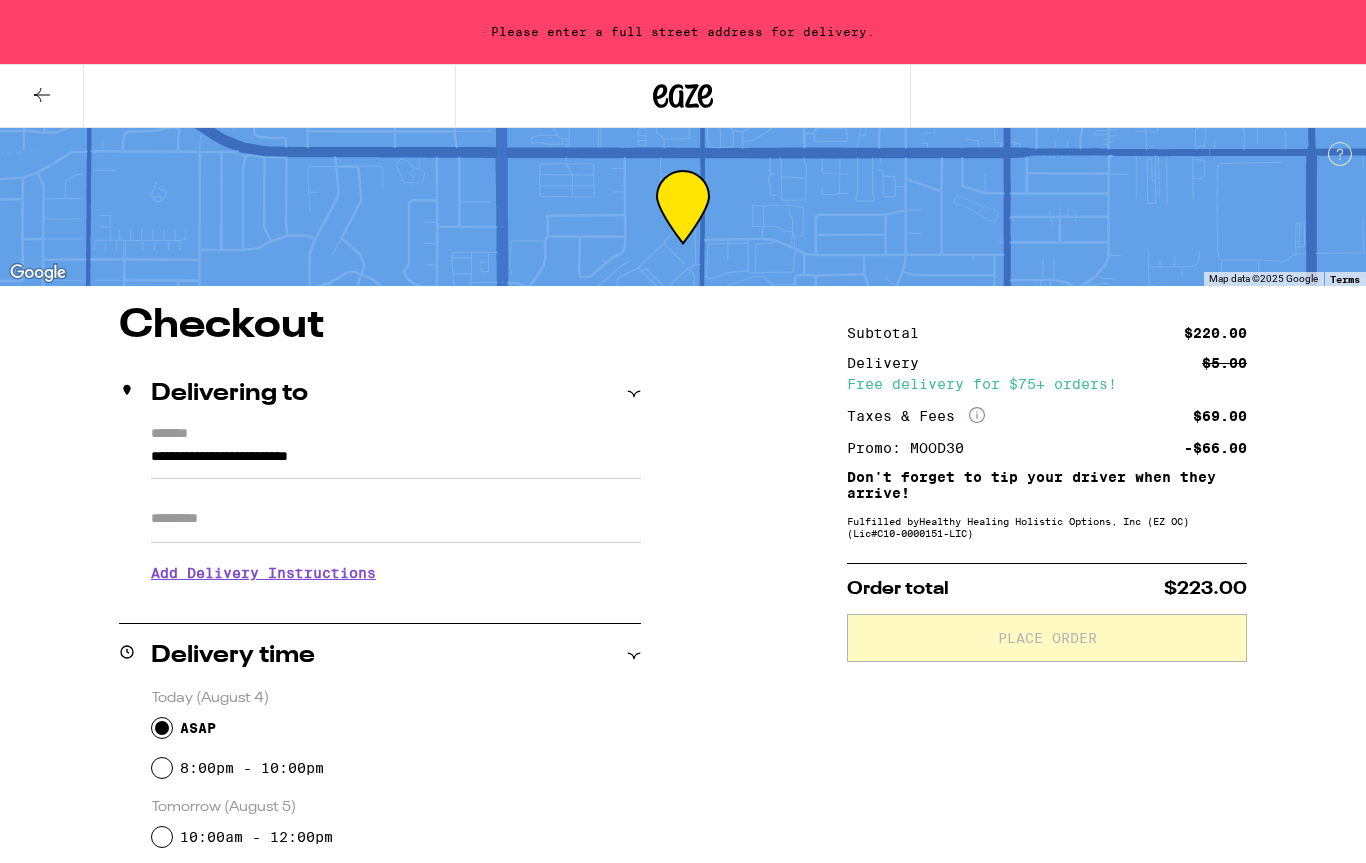 click on "**********" at bounding box center (396, 462) 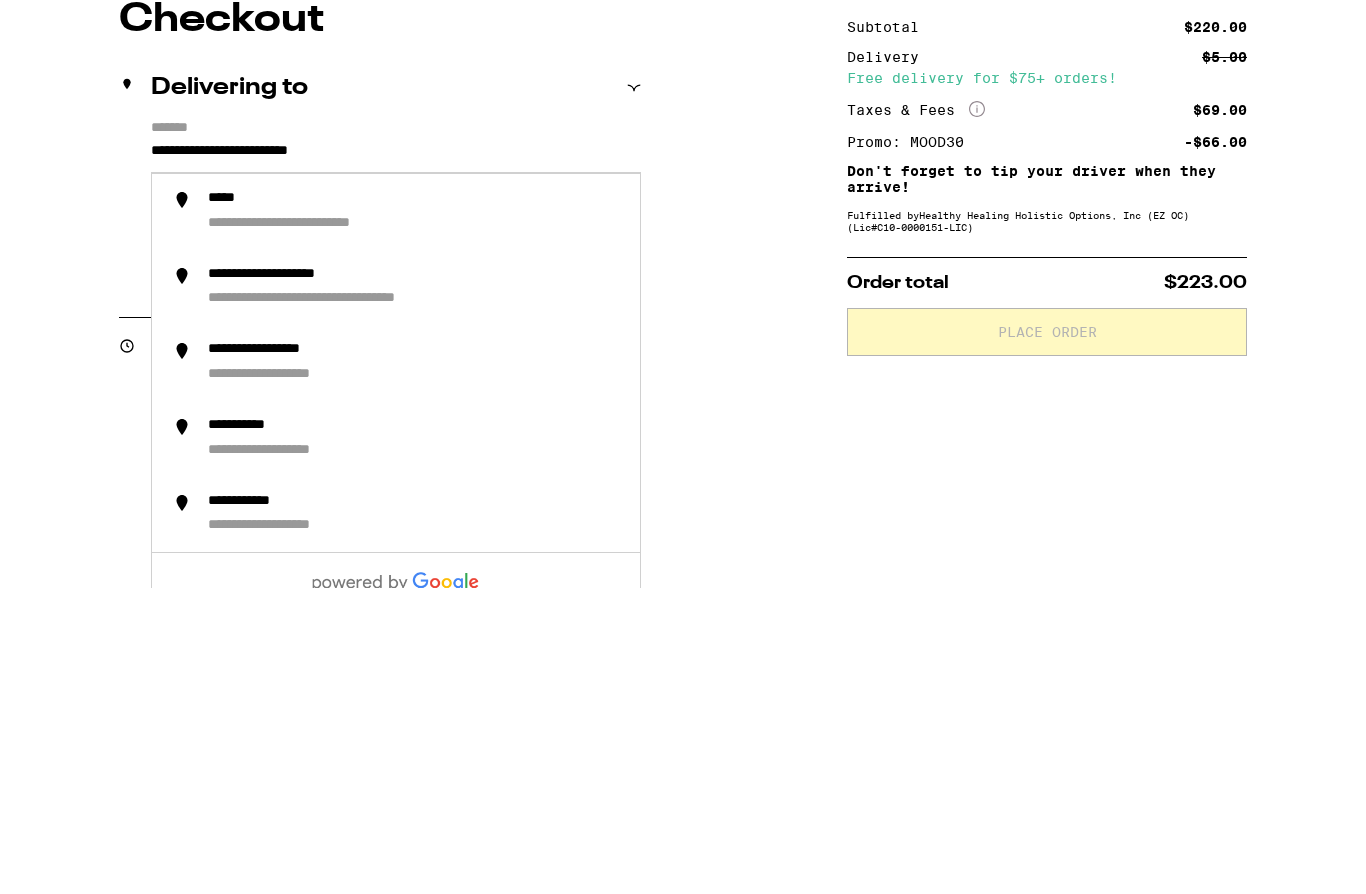 click on "**********" at bounding box center [396, 462] 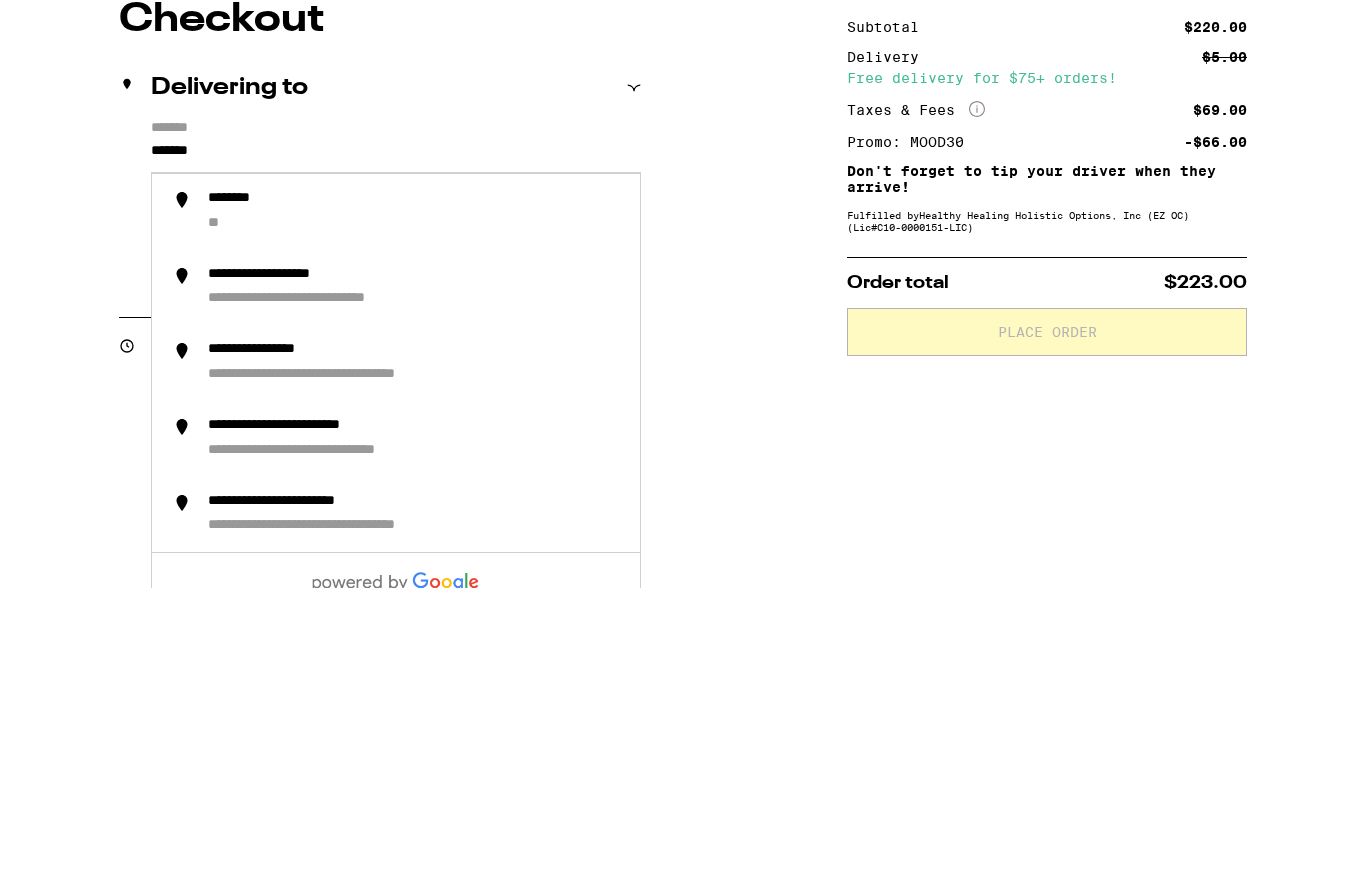 type on "******" 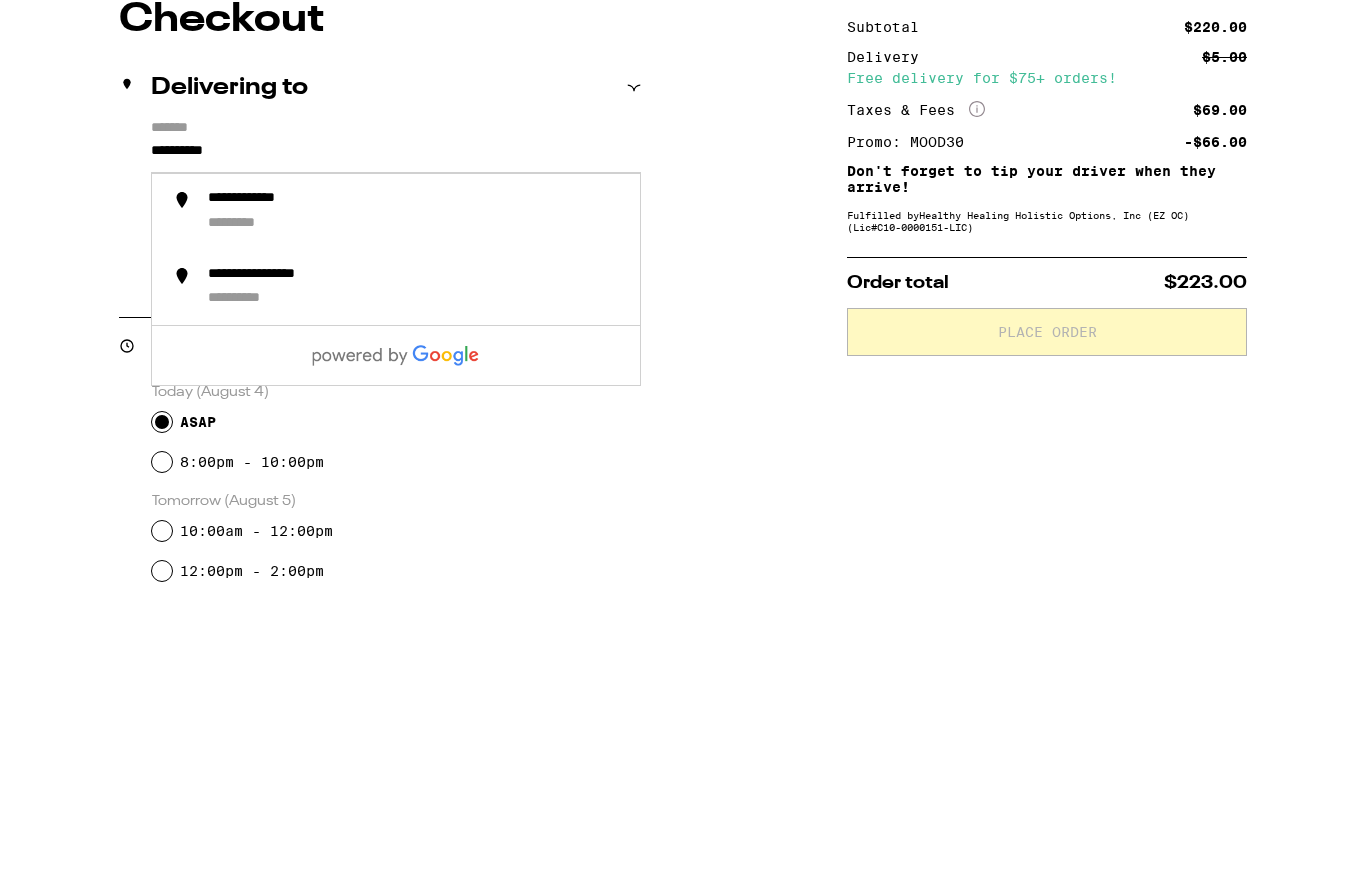 click on "*********" at bounding box center (248, 530) 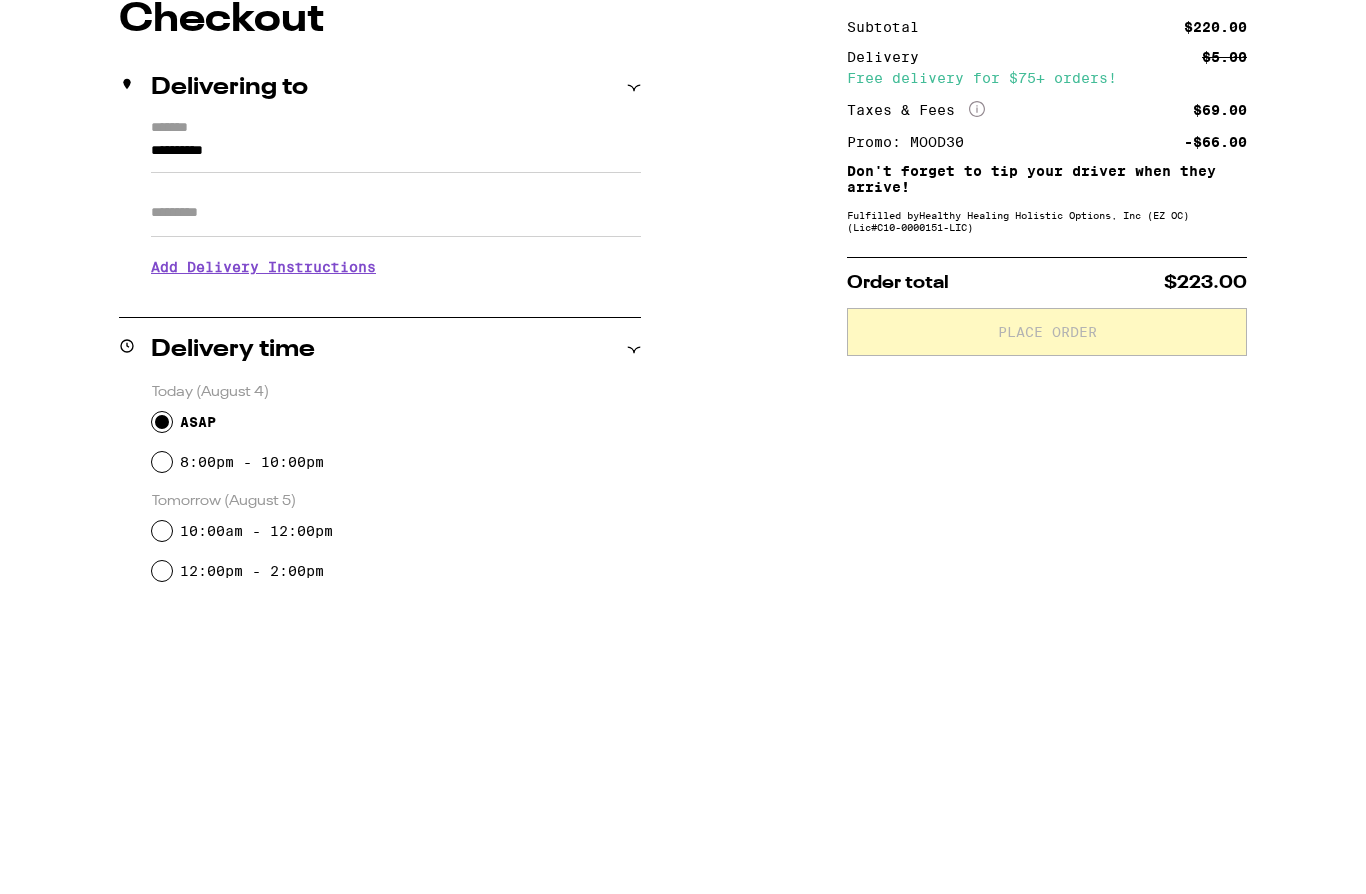 type on "**********" 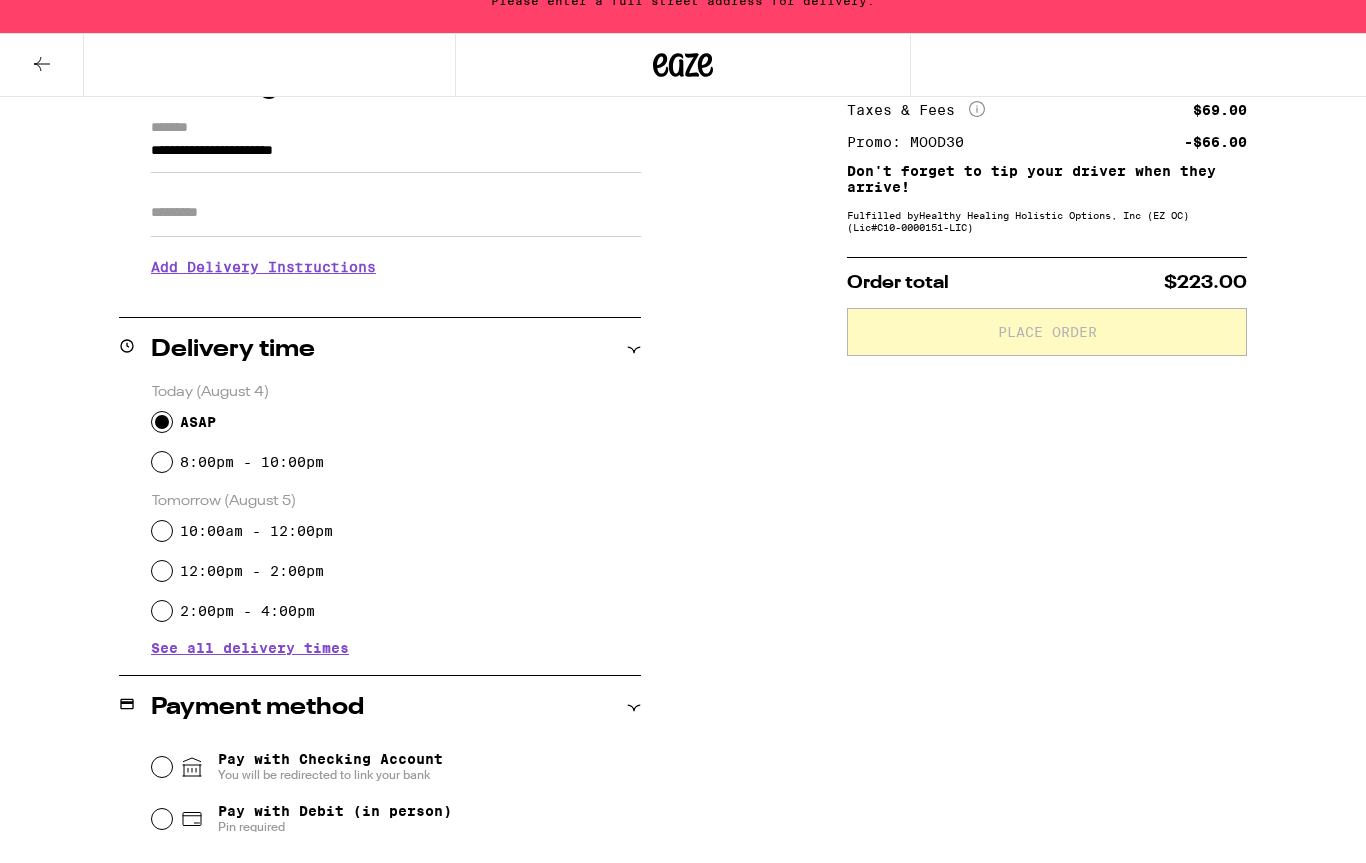 scroll, scrollTop: 306, scrollLeft: 0, axis: vertical 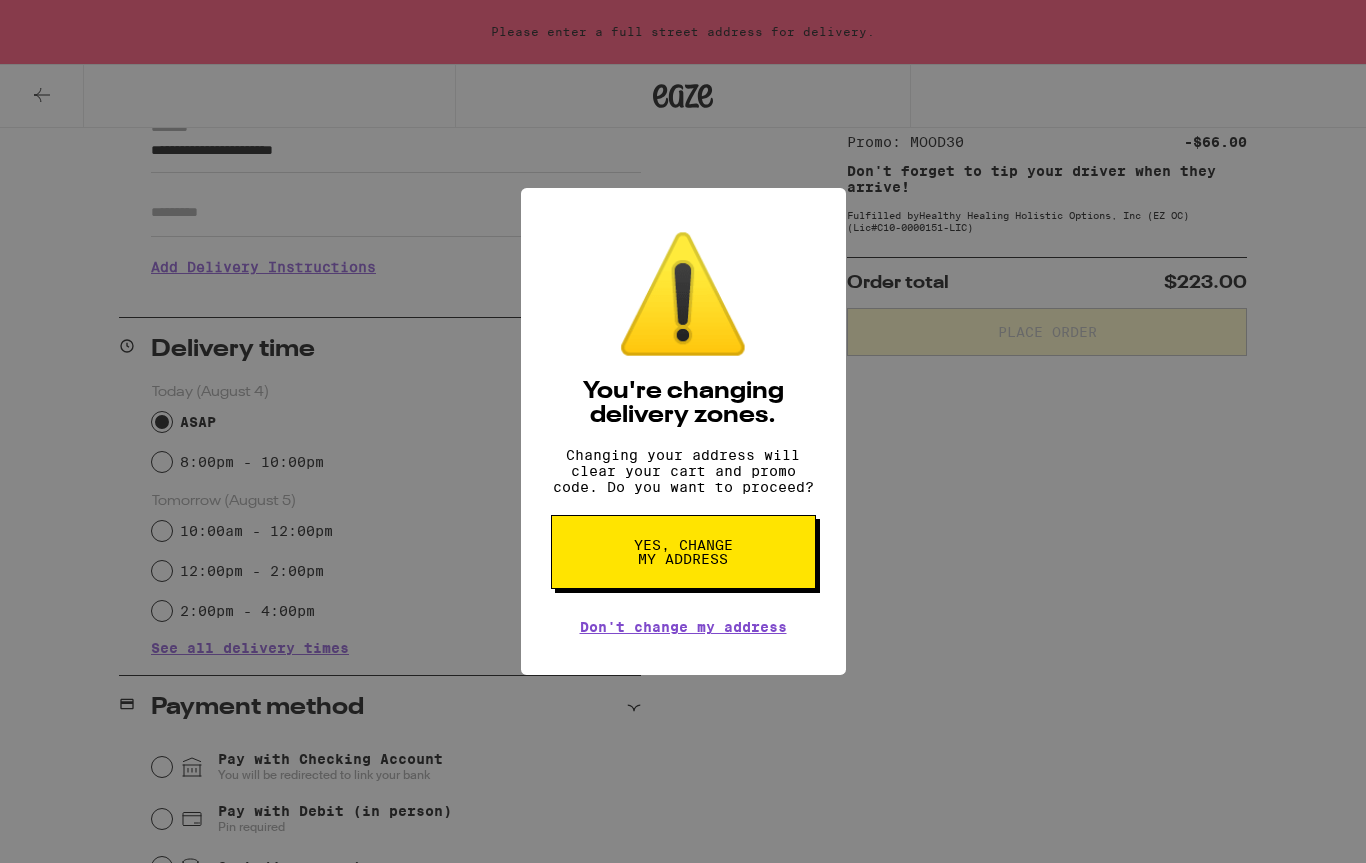 click on "Yes, change my address" at bounding box center (683, 552) 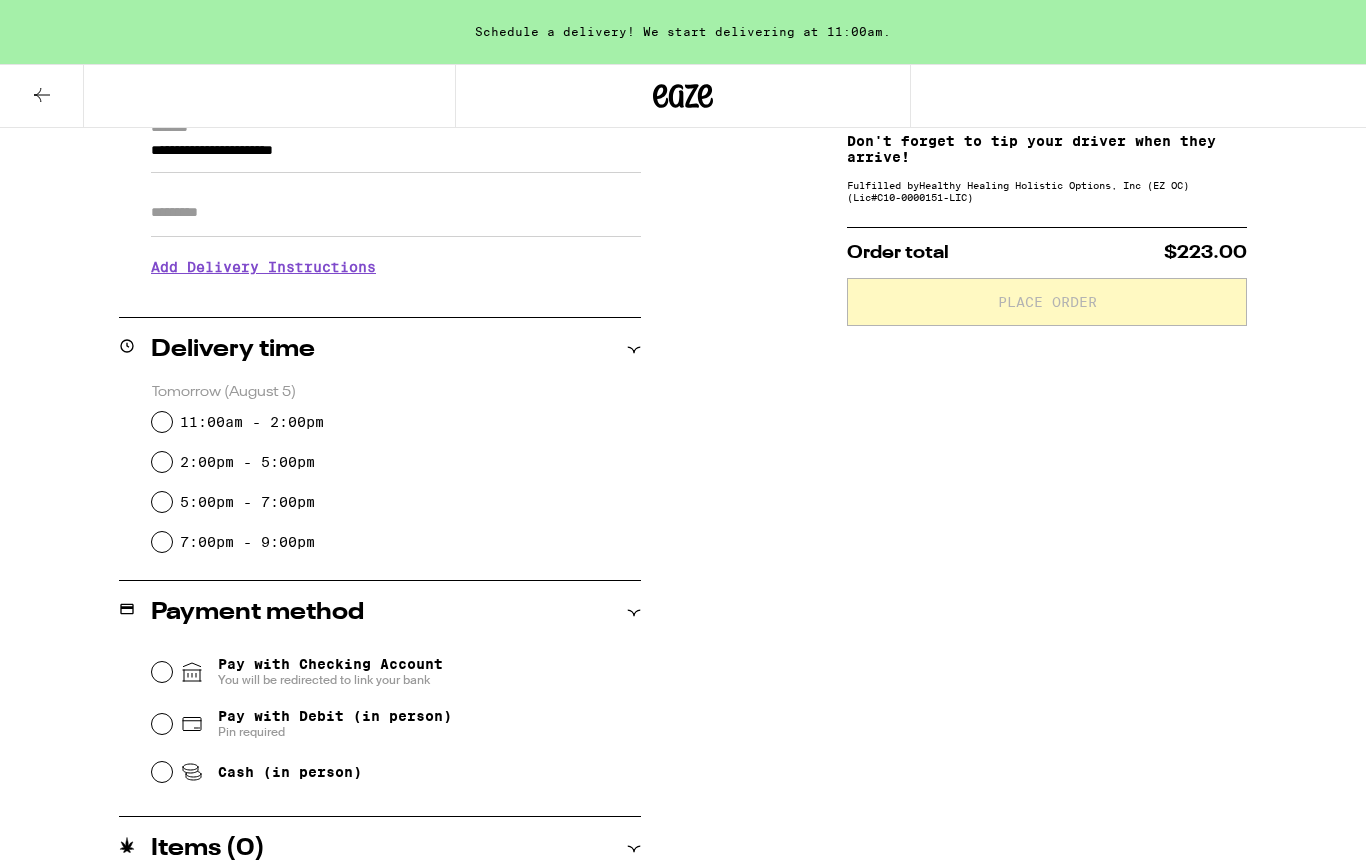 scroll, scrollTop: 0, scrollLeft: 0, axis: both 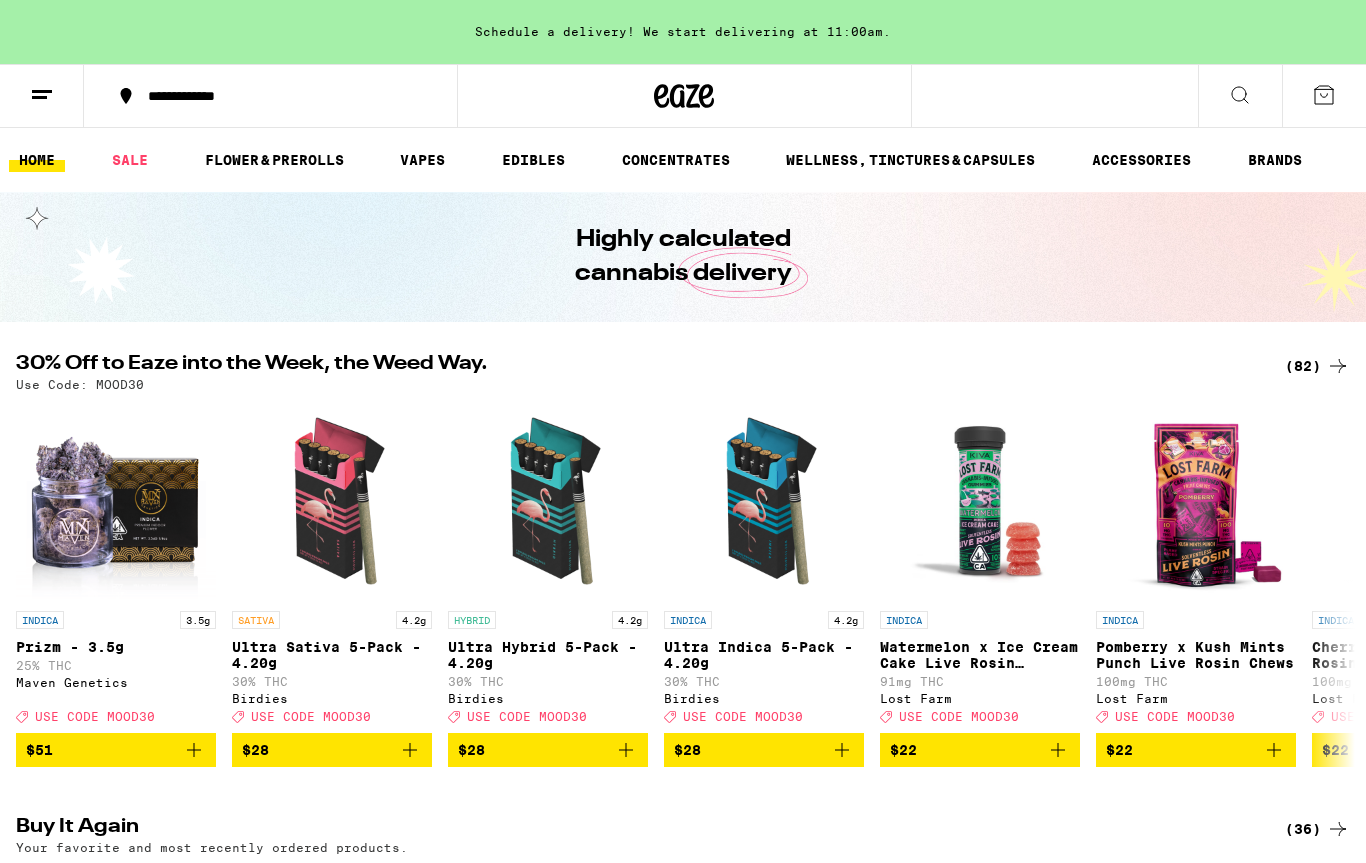 click on "(82)" at bounding box center [1317, 366] 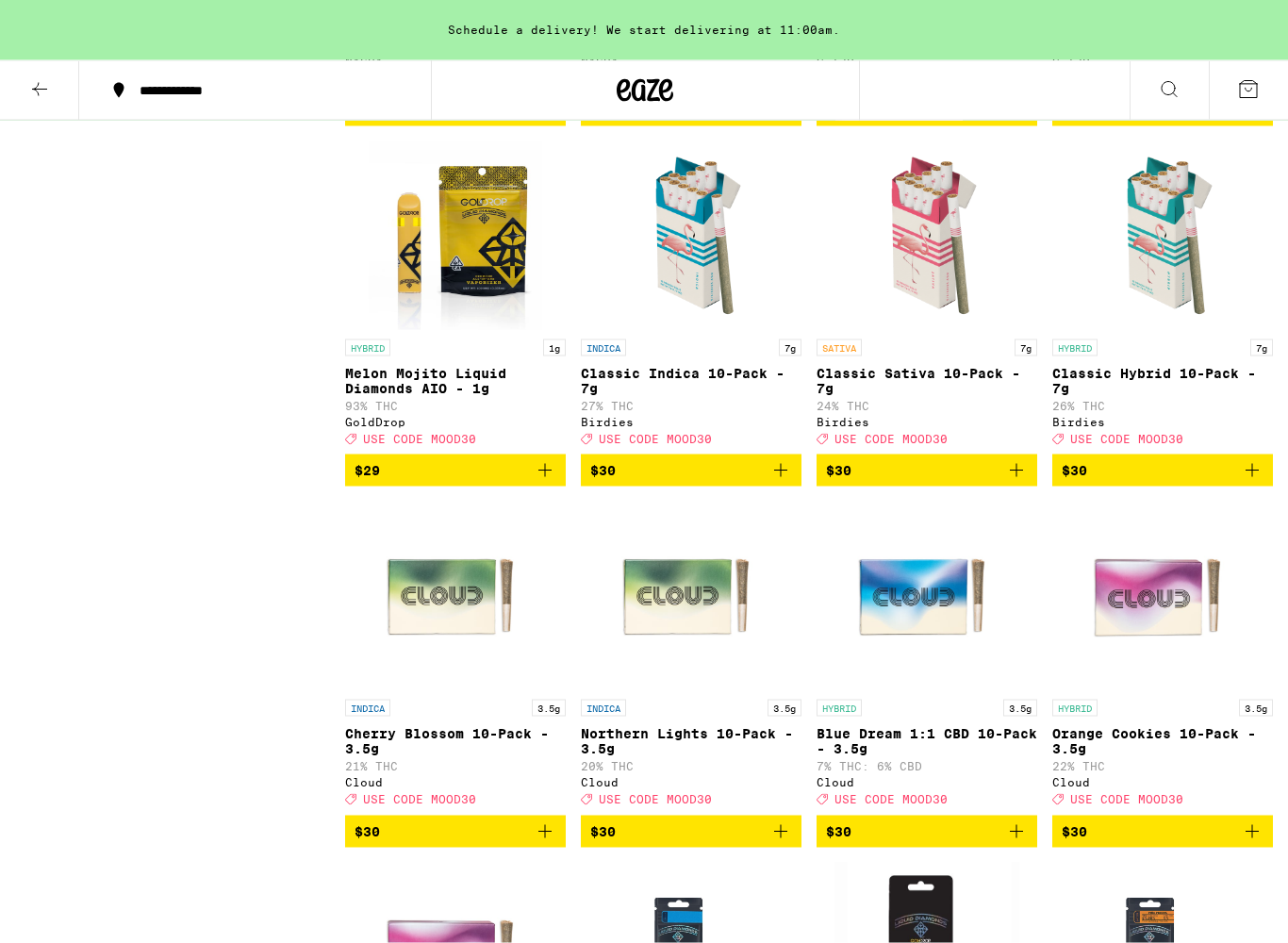 click on "$30" at bounding box center [691, 471] 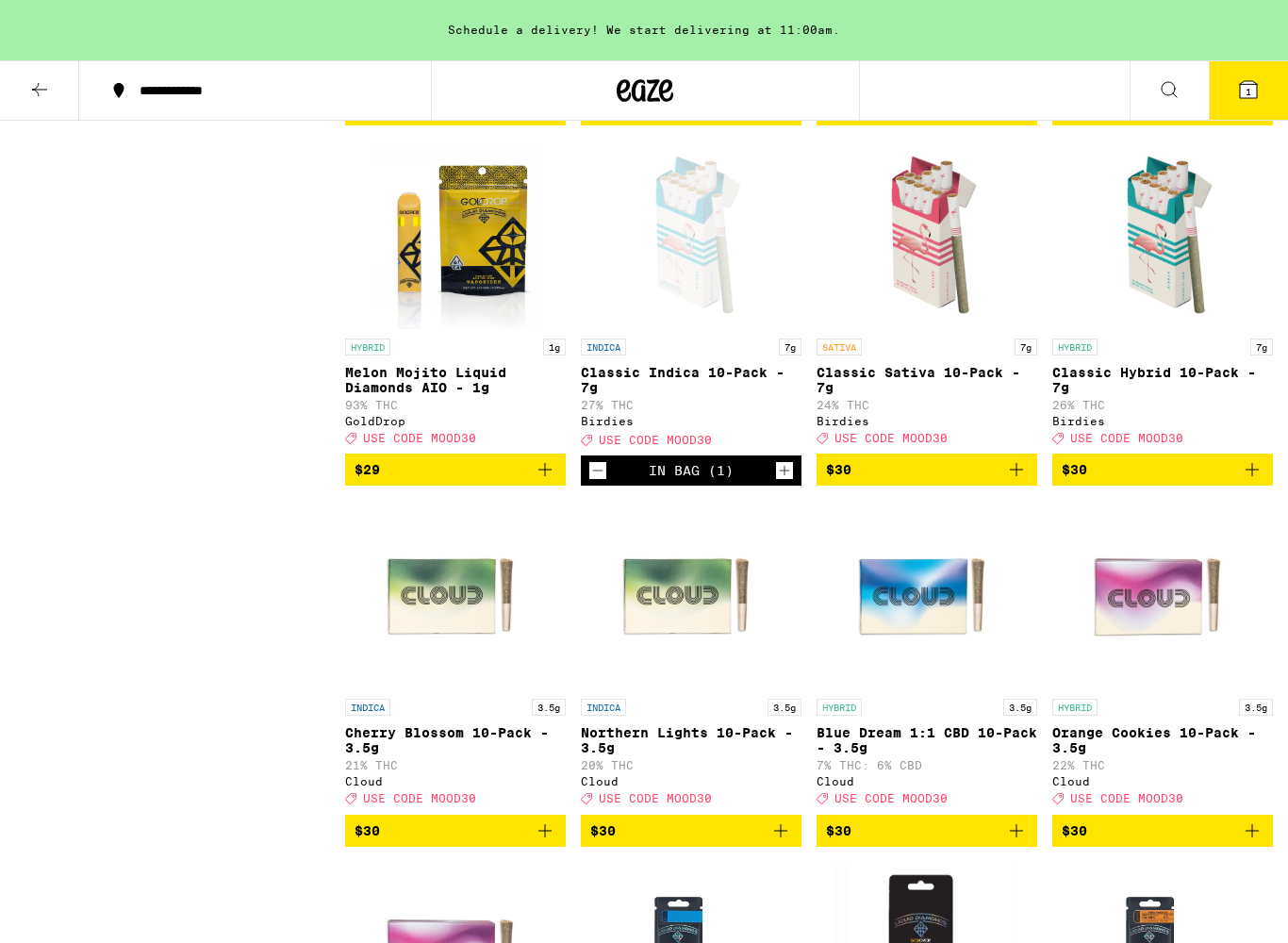 click 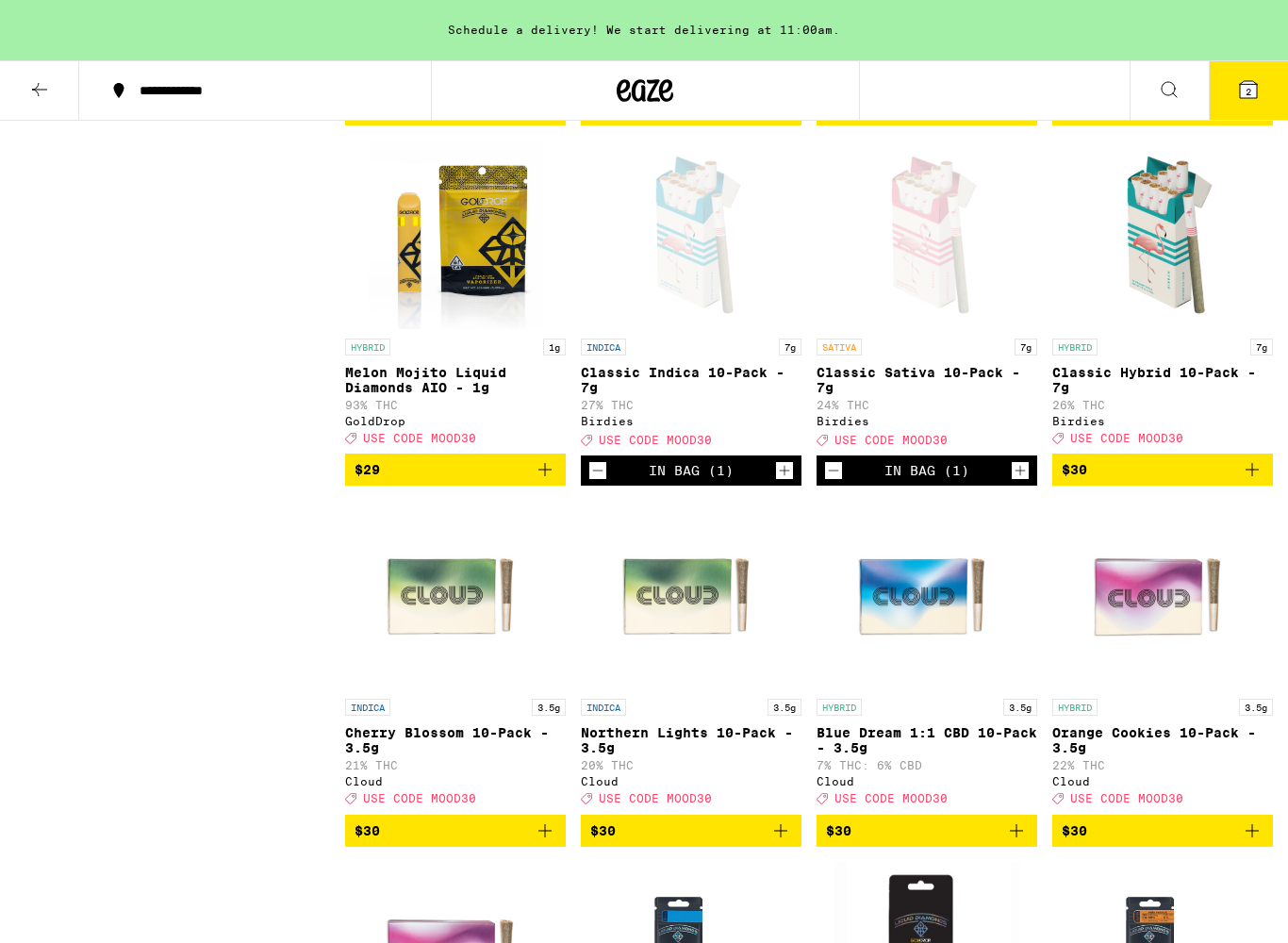 click 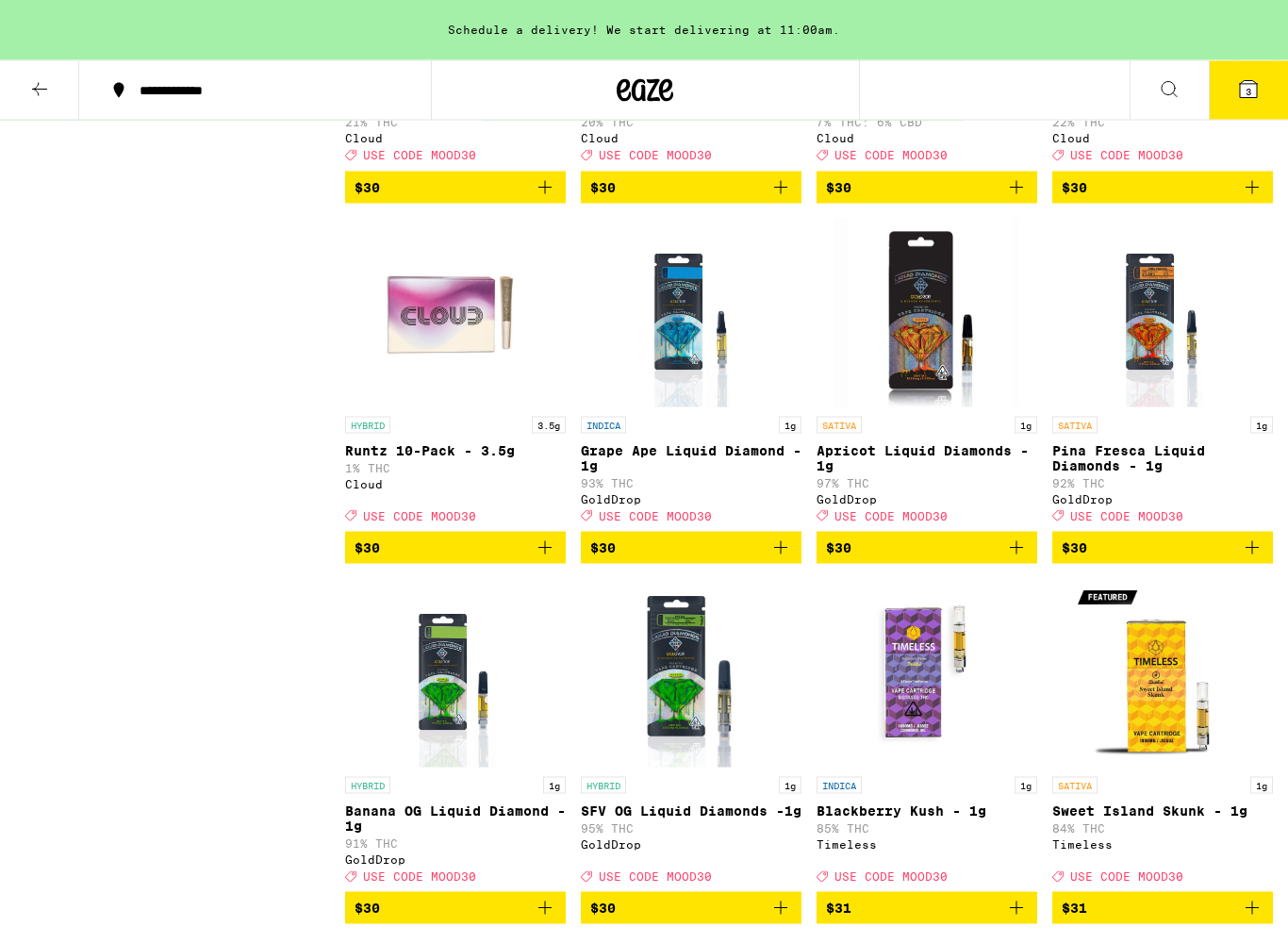 scroll, scrollTop: 3730, scrollLeft: 0, axis: vertical 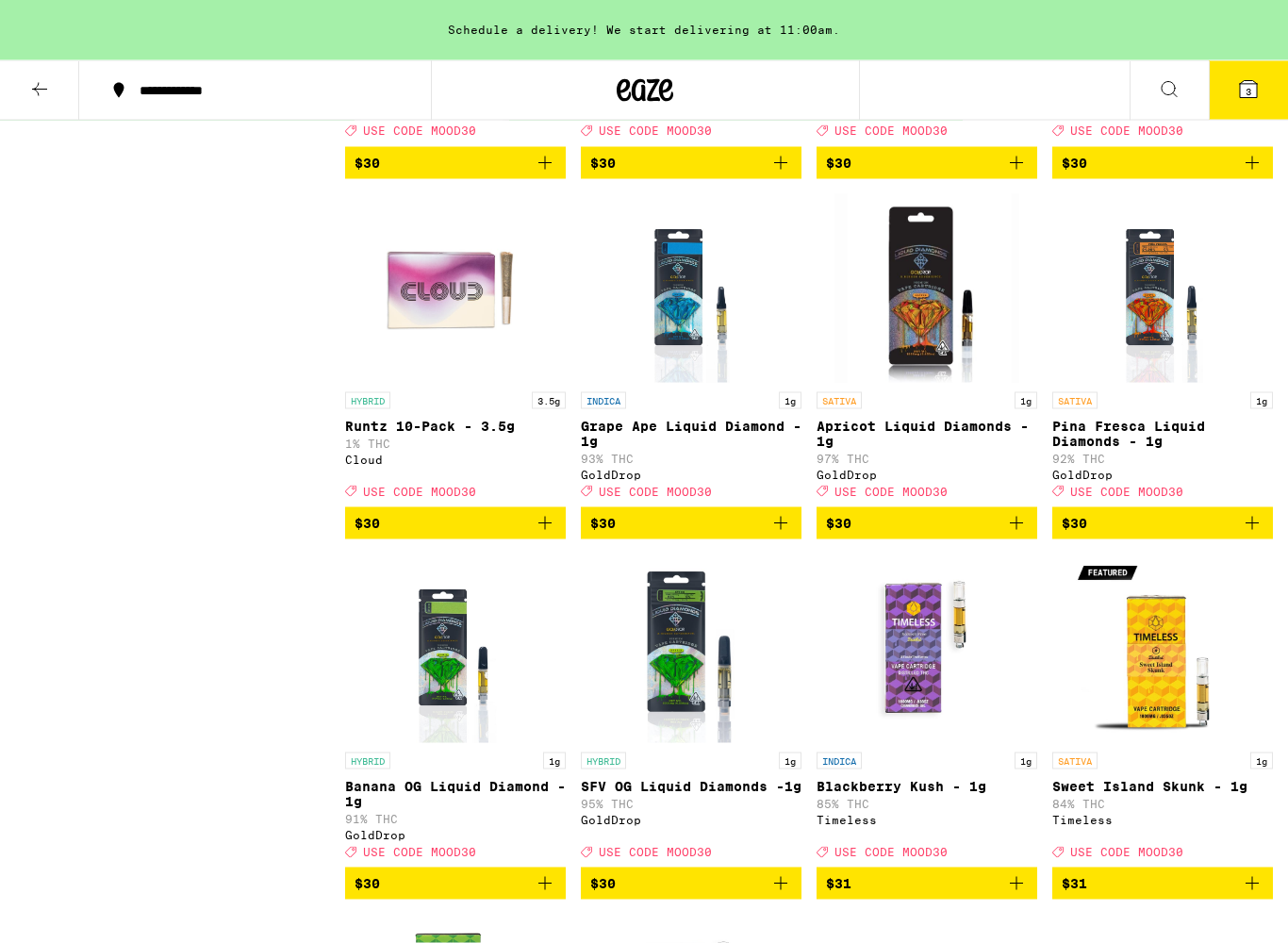 click 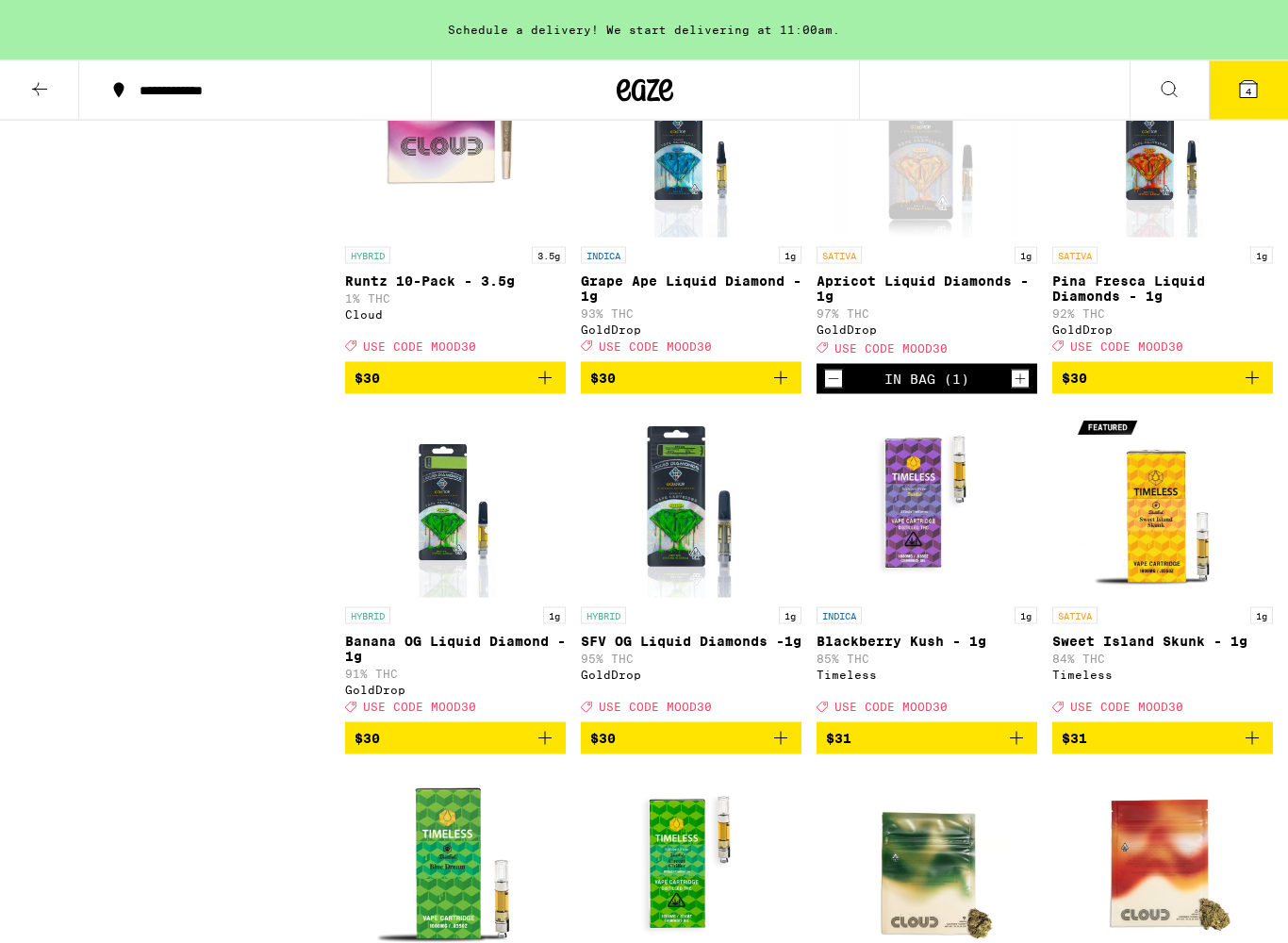 scroll, scrollTop: 3876, scrollLeft: 0, axis: vertical 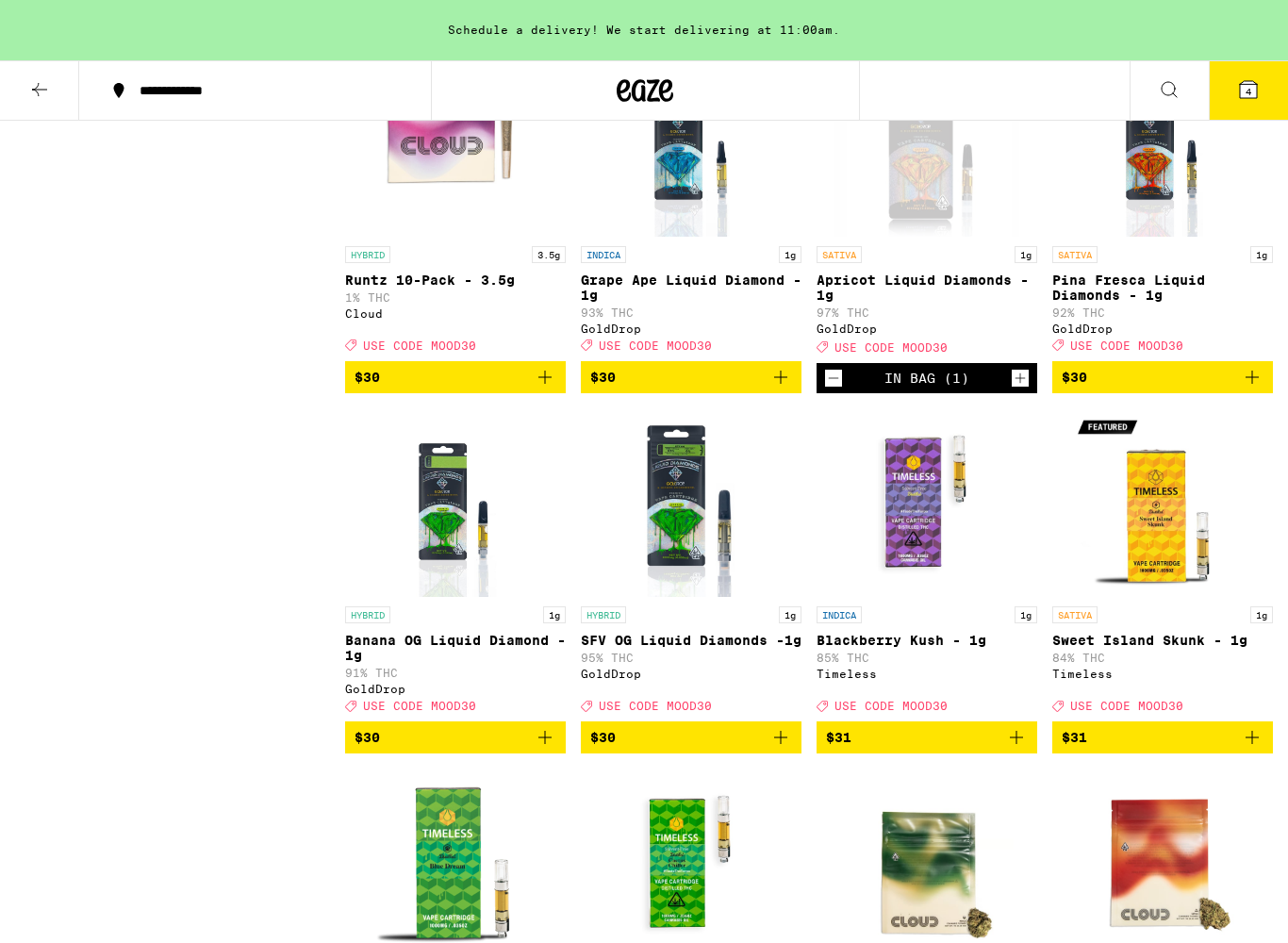 click at bounding box center [1163, 142] 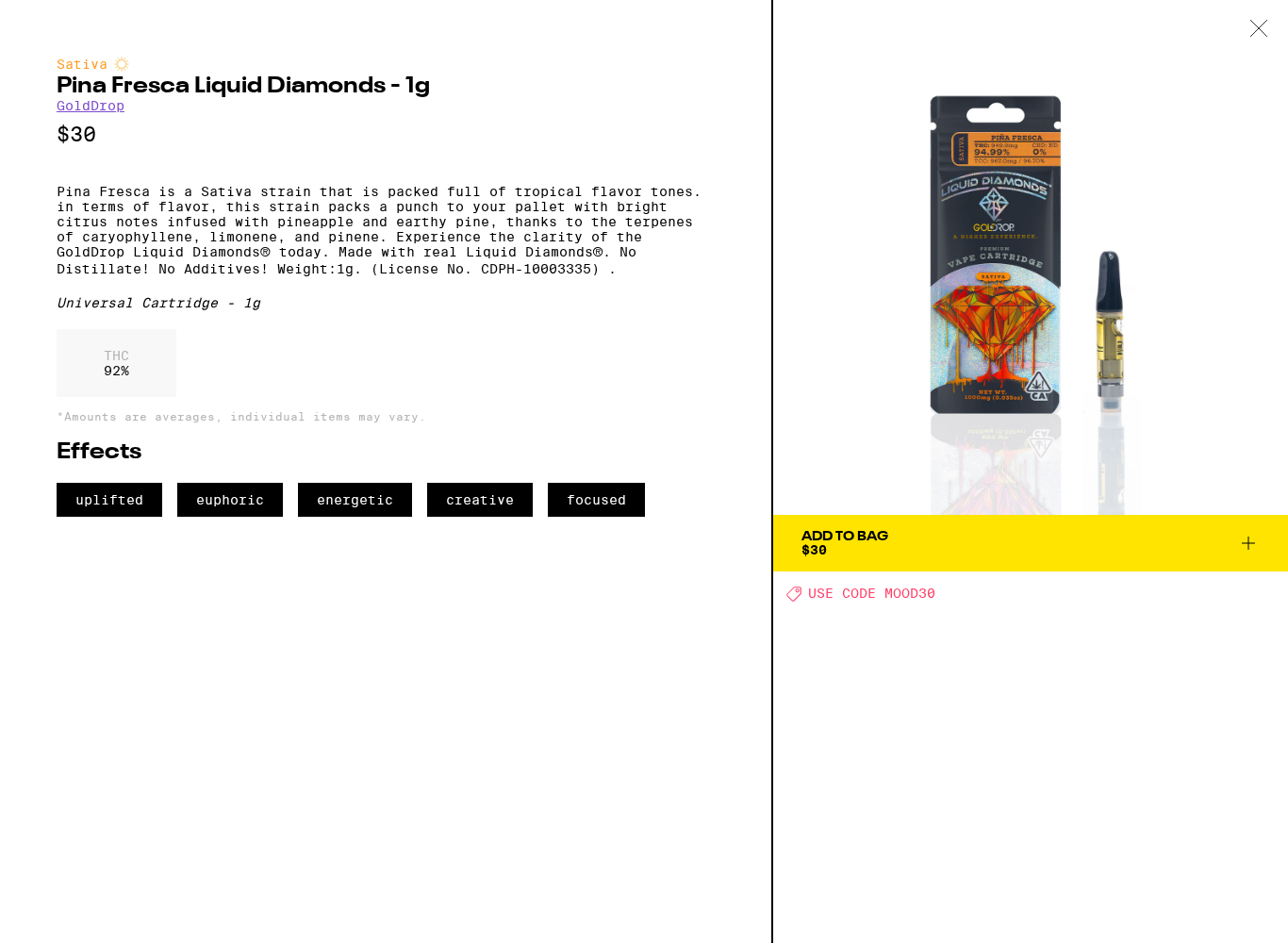 click 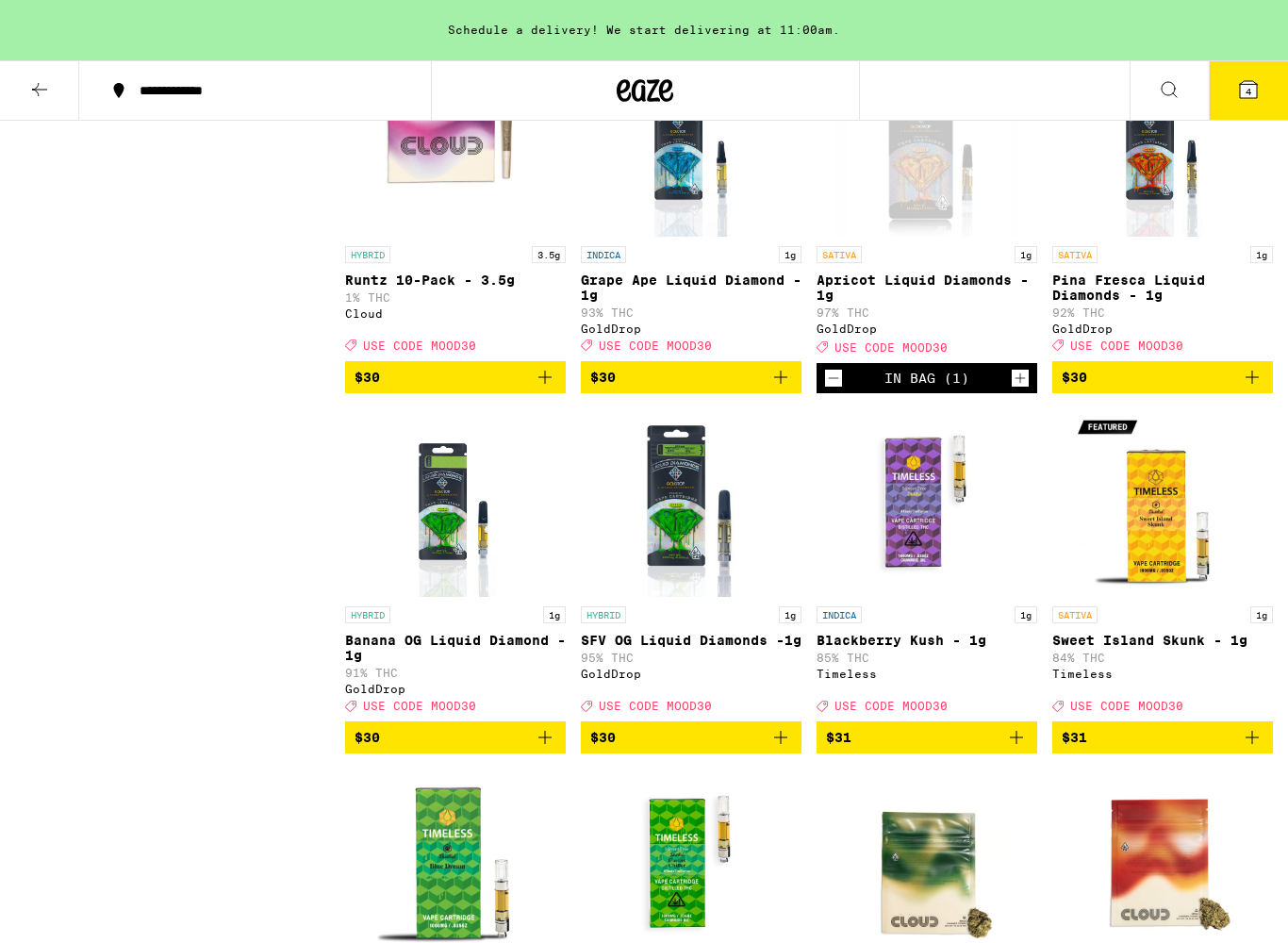 click on "$30" at bounding box center (1163, 377) 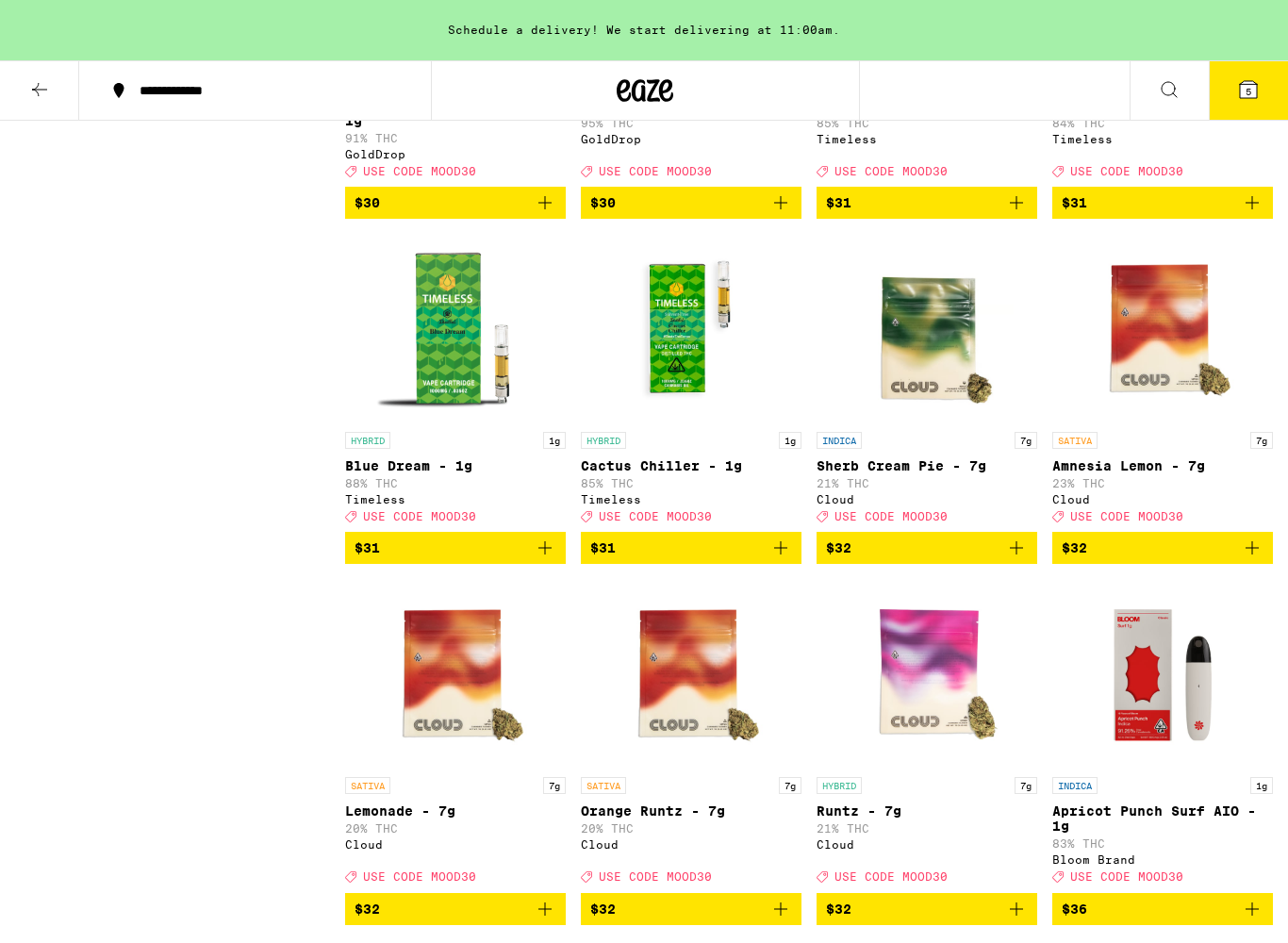 scroll, scrollTop: 4409, scrollLeft: 0, axis: vertical 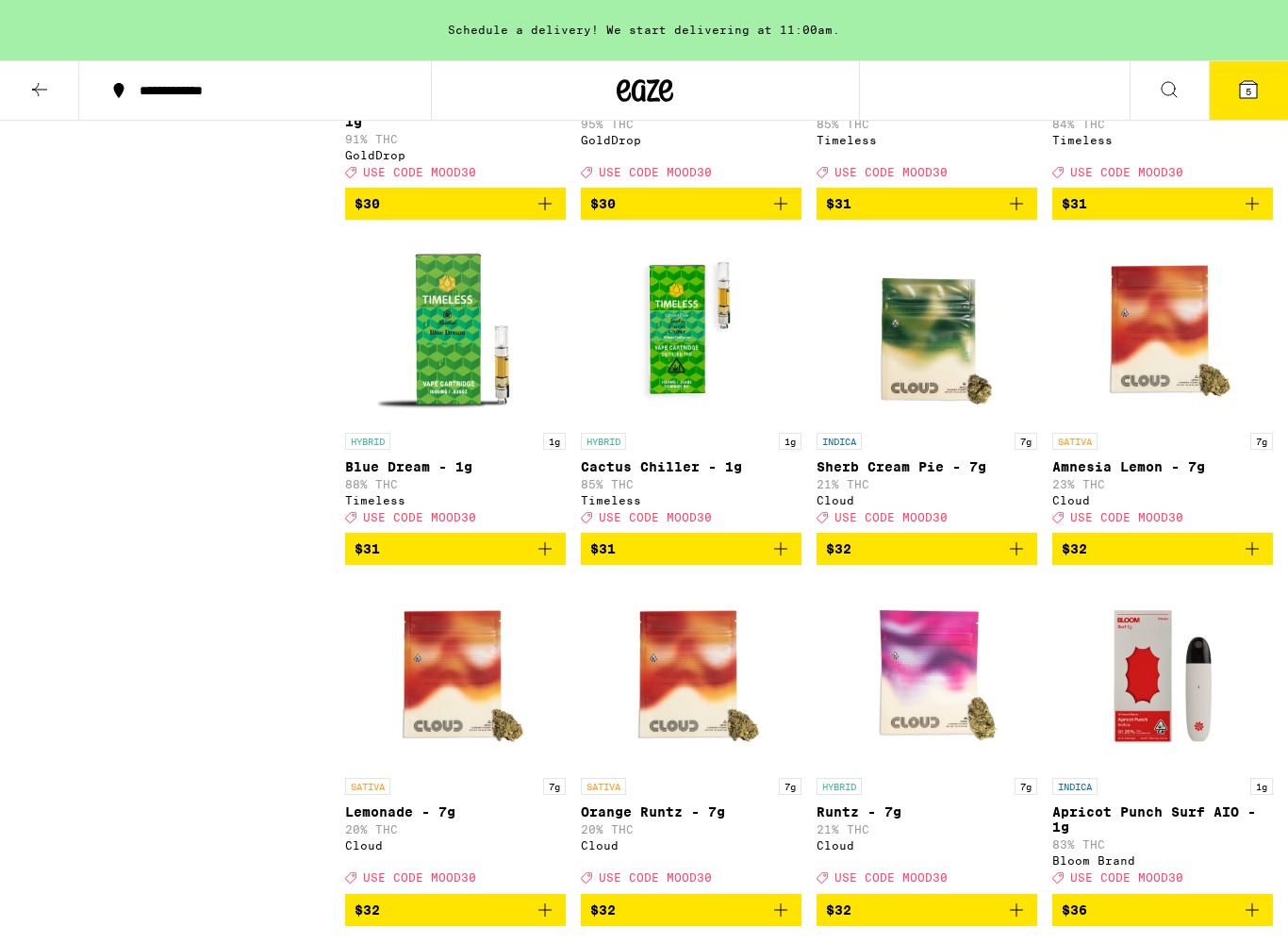 click on "$31" at bounding box center [691, 549] 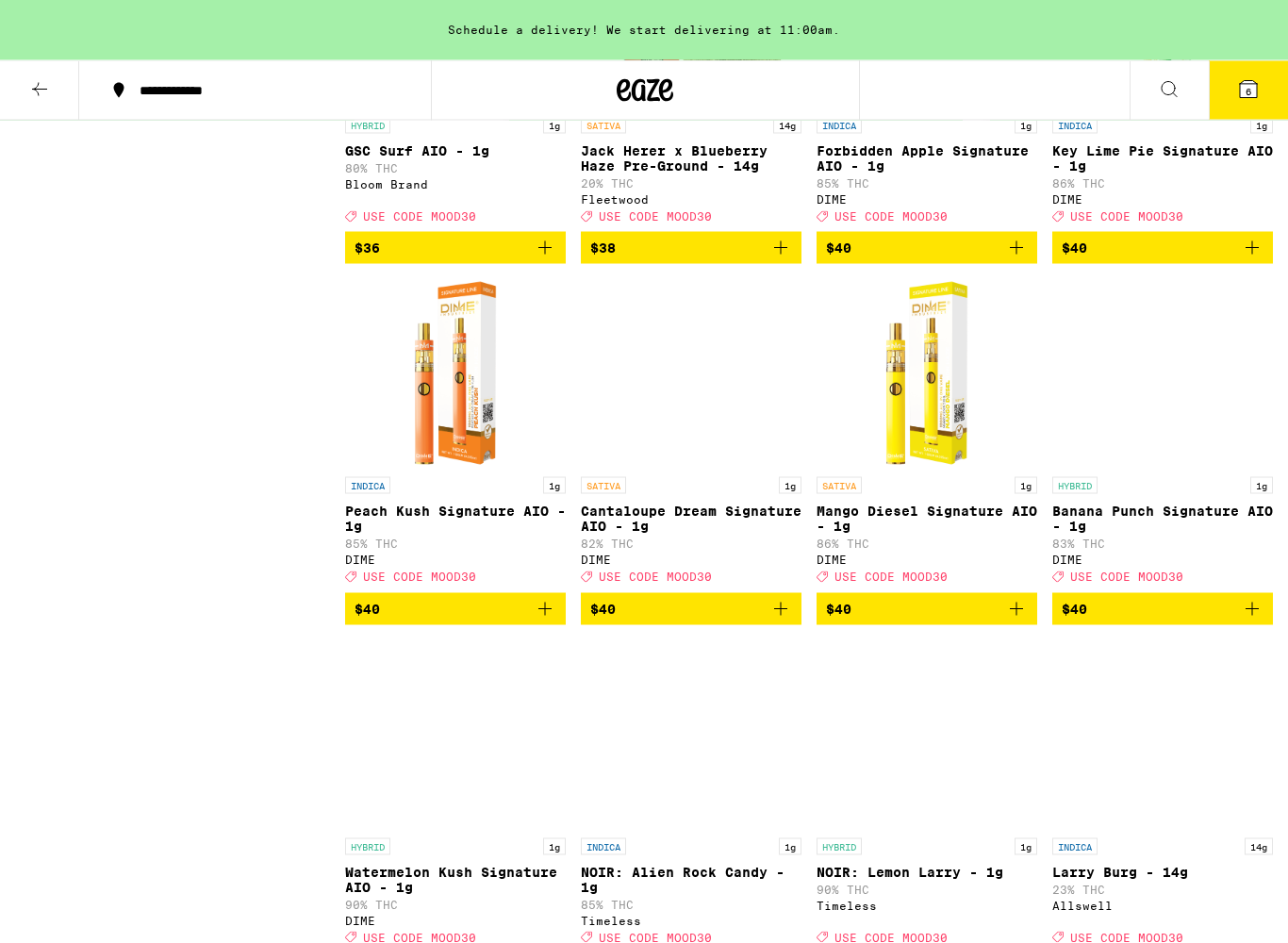 scroll, scrollTop: 5794, scrollLeft: 0, axis: vertical 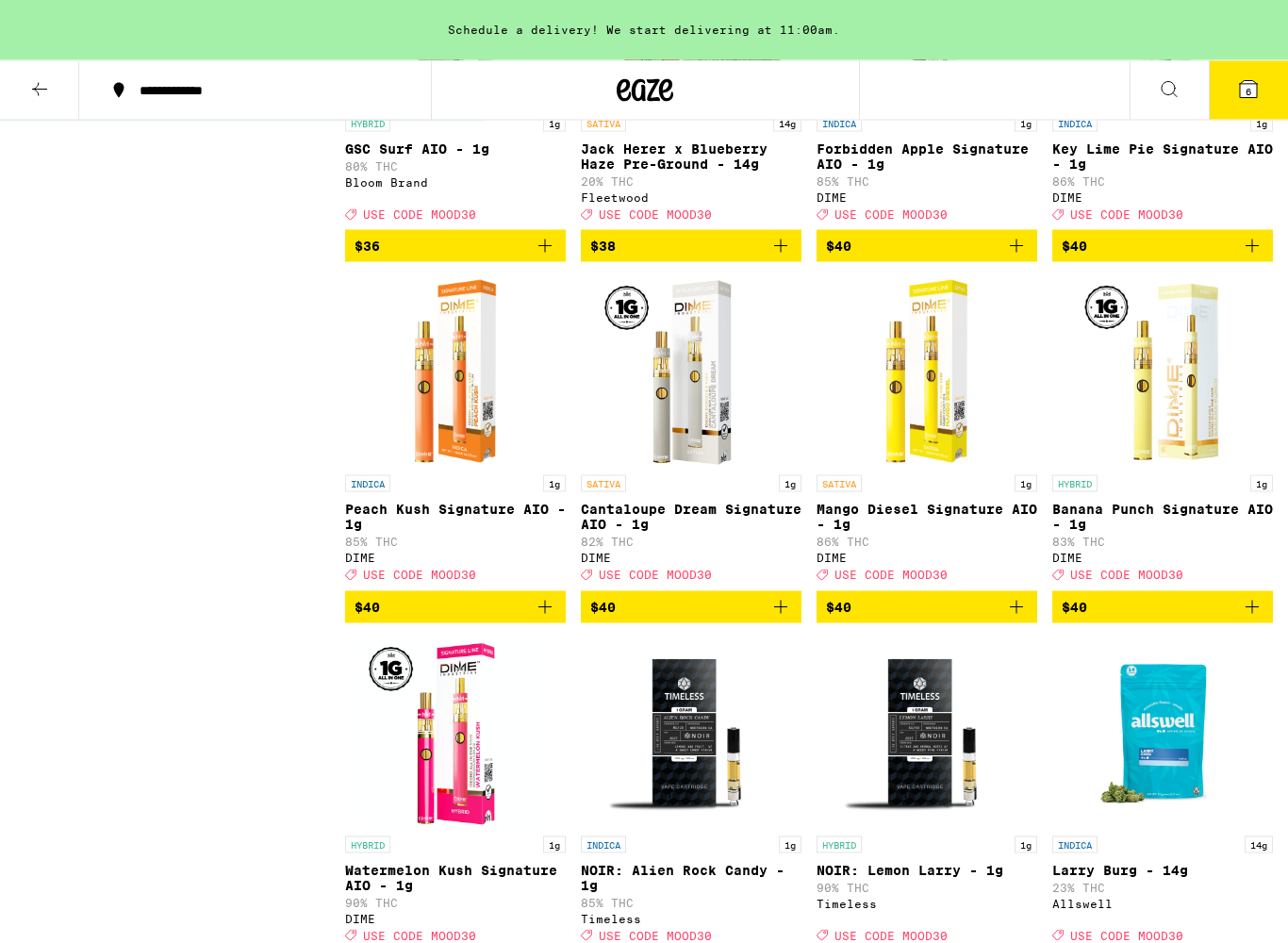 click on "$38" at bounding box center [691, 246] 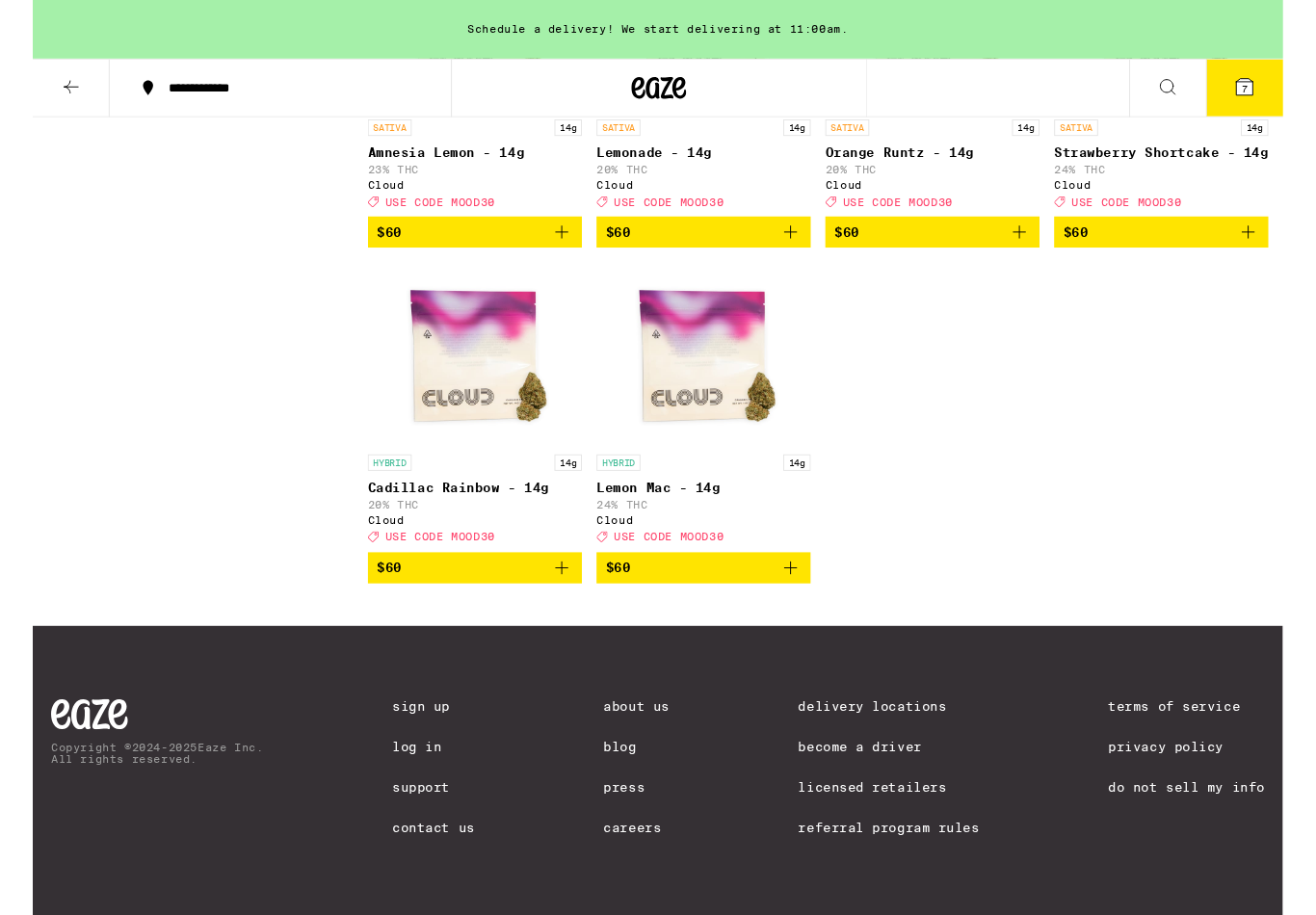 scroll, scrollTop: 7540, scrollLeft: 0, axis: vertical 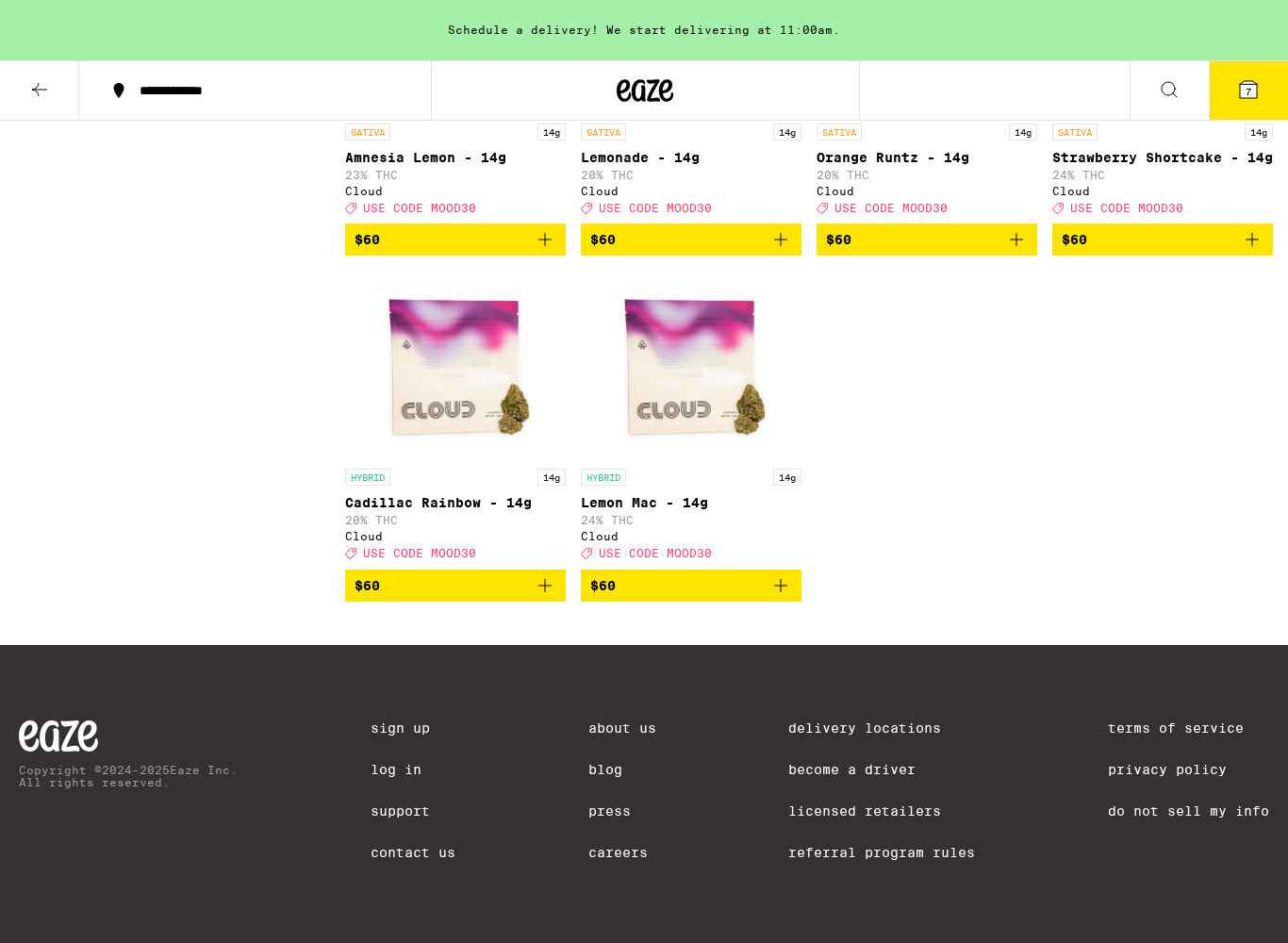 click on "7" at bounding box center [1248, 91] 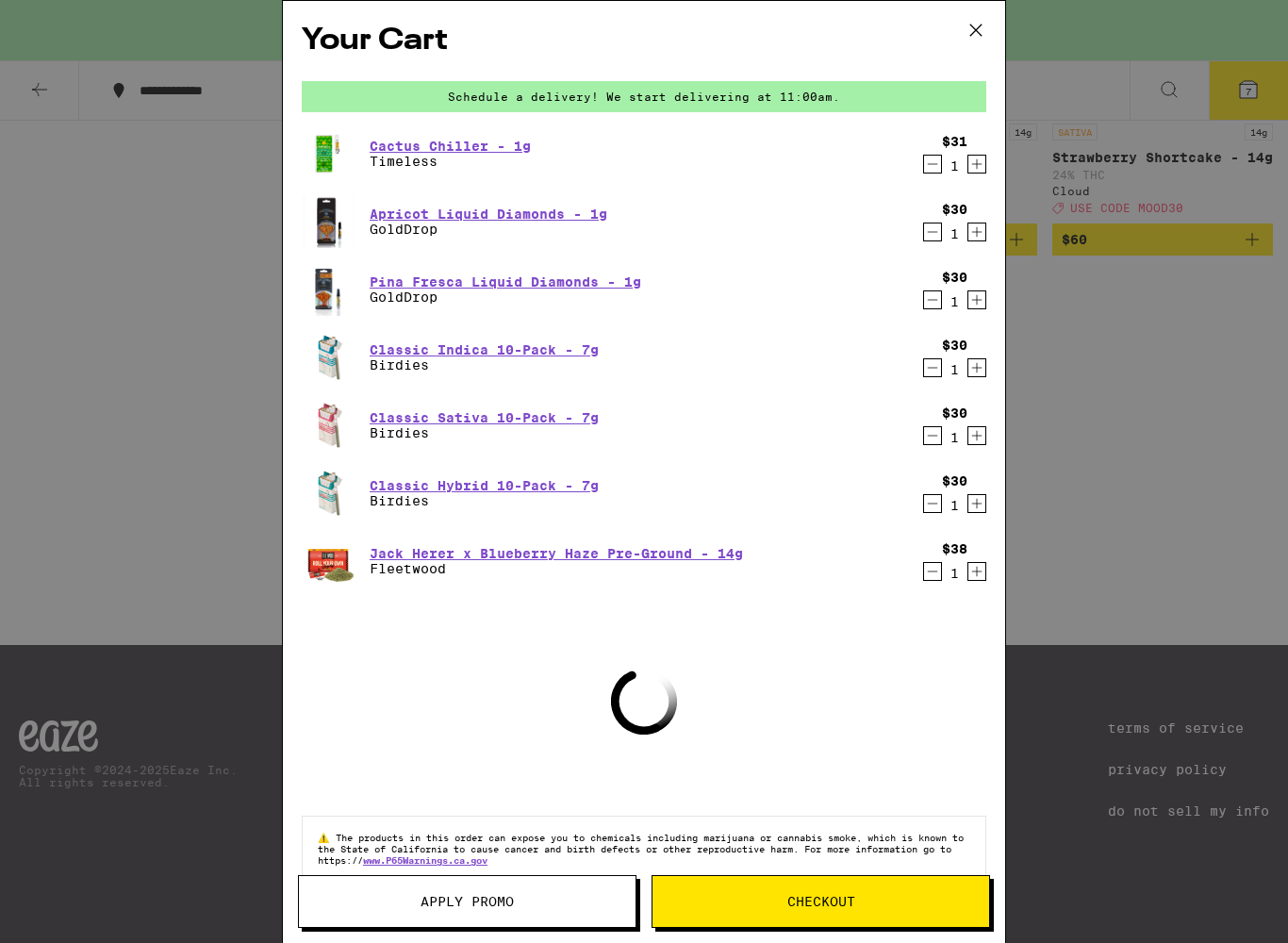 click on "Apply Promo" at bounding box center [467, 902] 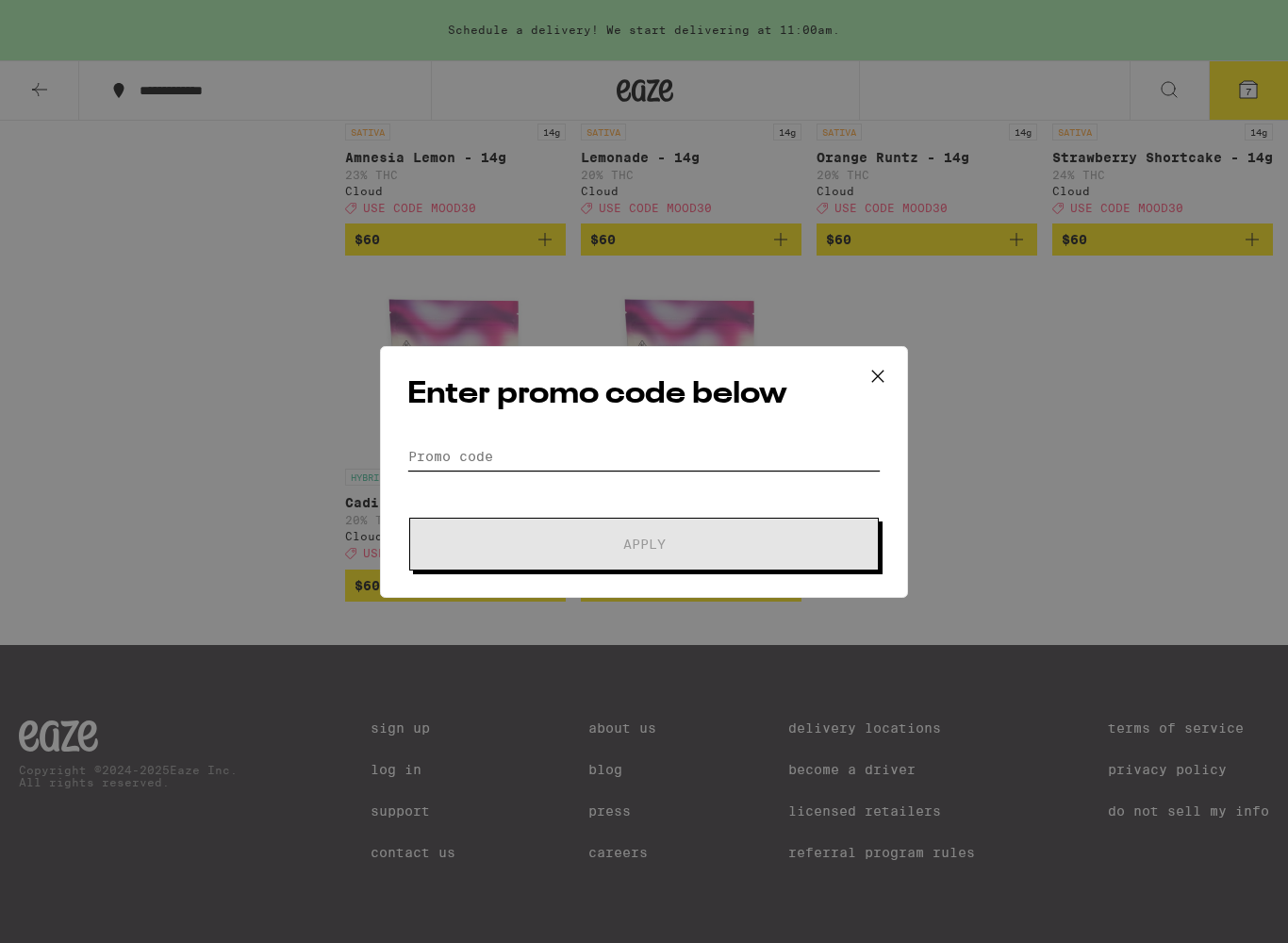 click on "Promo Code" at bounding box center (644, 456) 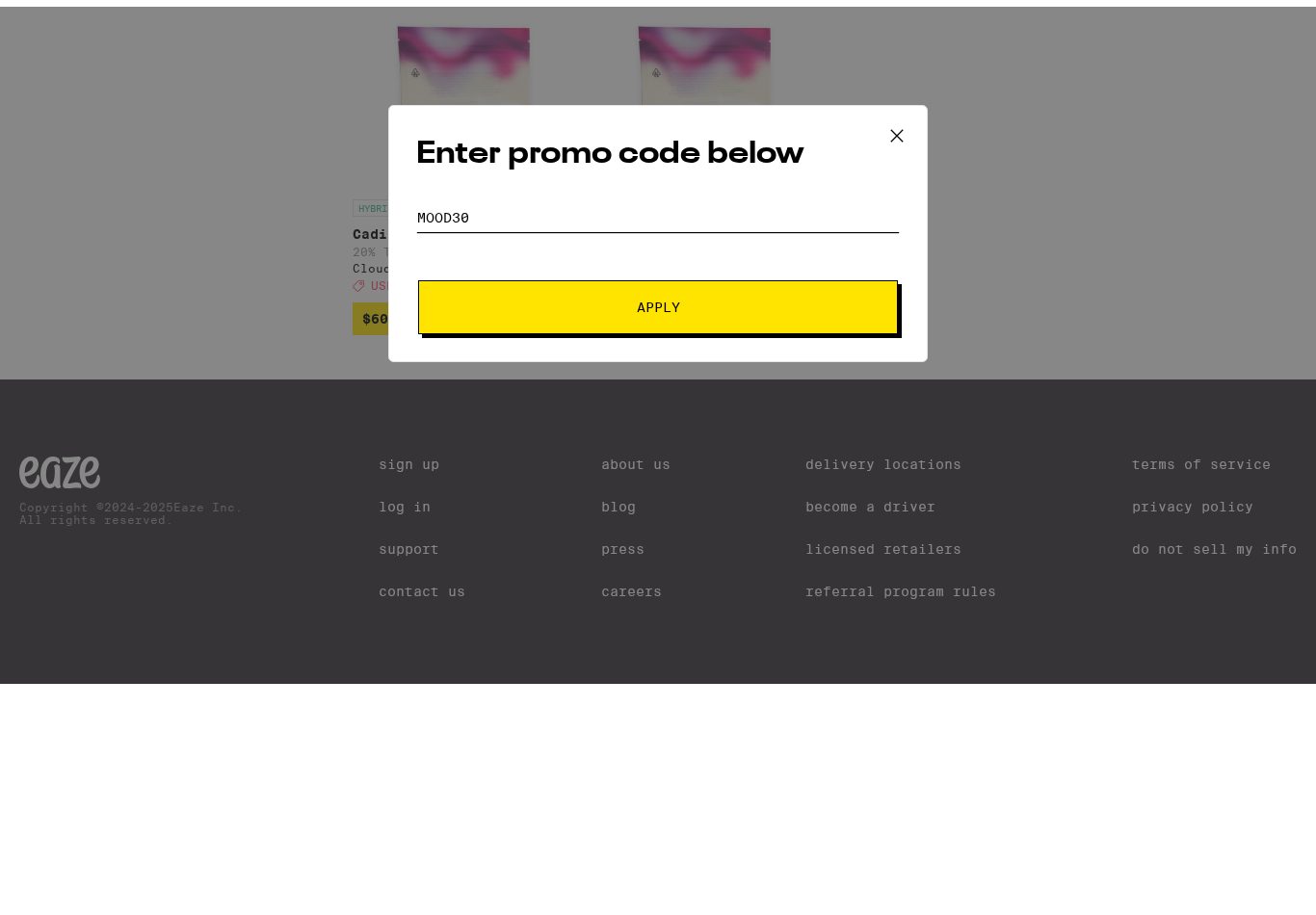 type on "Mood30" 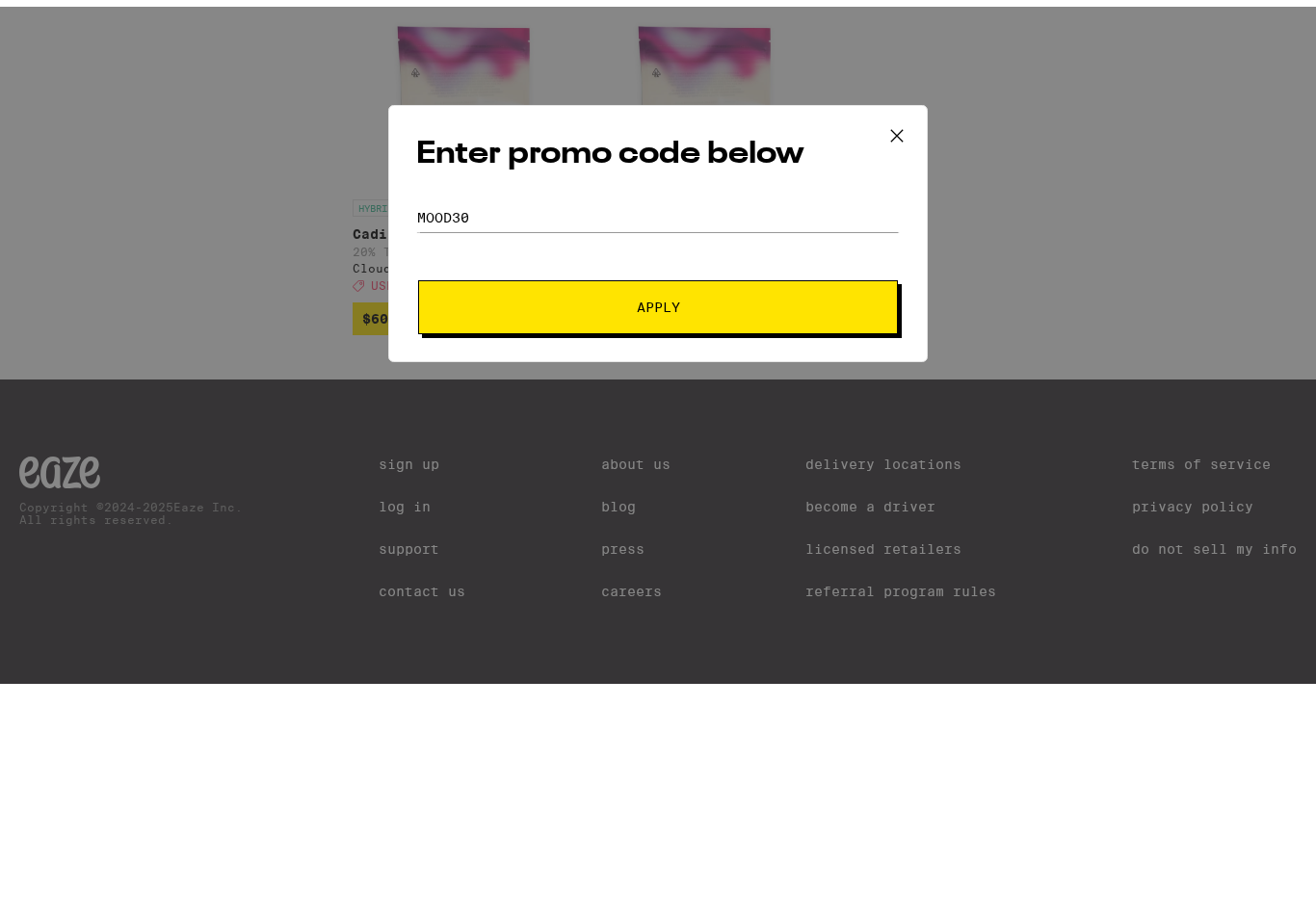 click on "Apply" at bounding box center (658, 525) 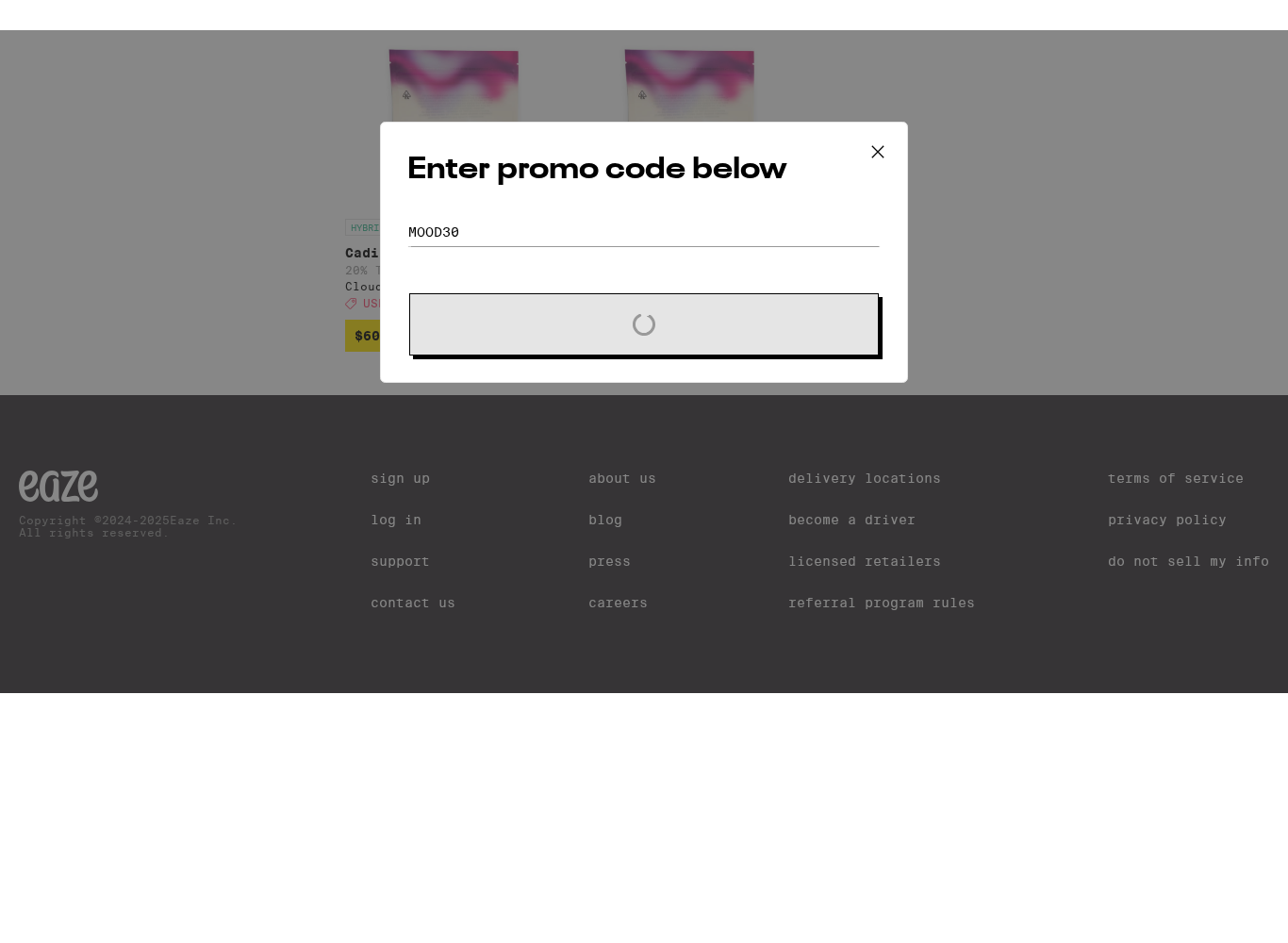 scroll, scrollTop: 7541, scrollLeft: 0, axis: vertical 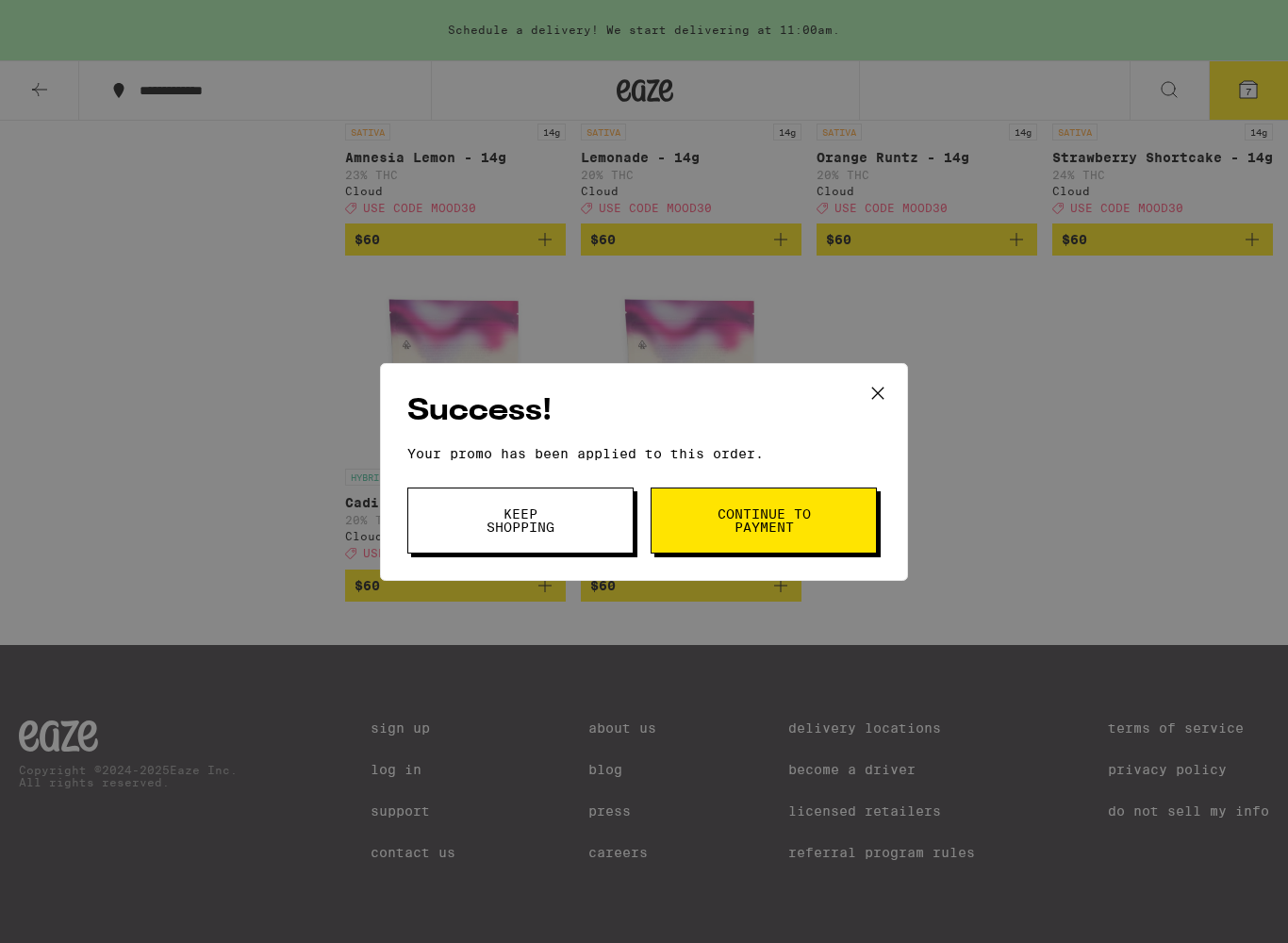 click on "Continue to payment" at bounding box center (764, 521) 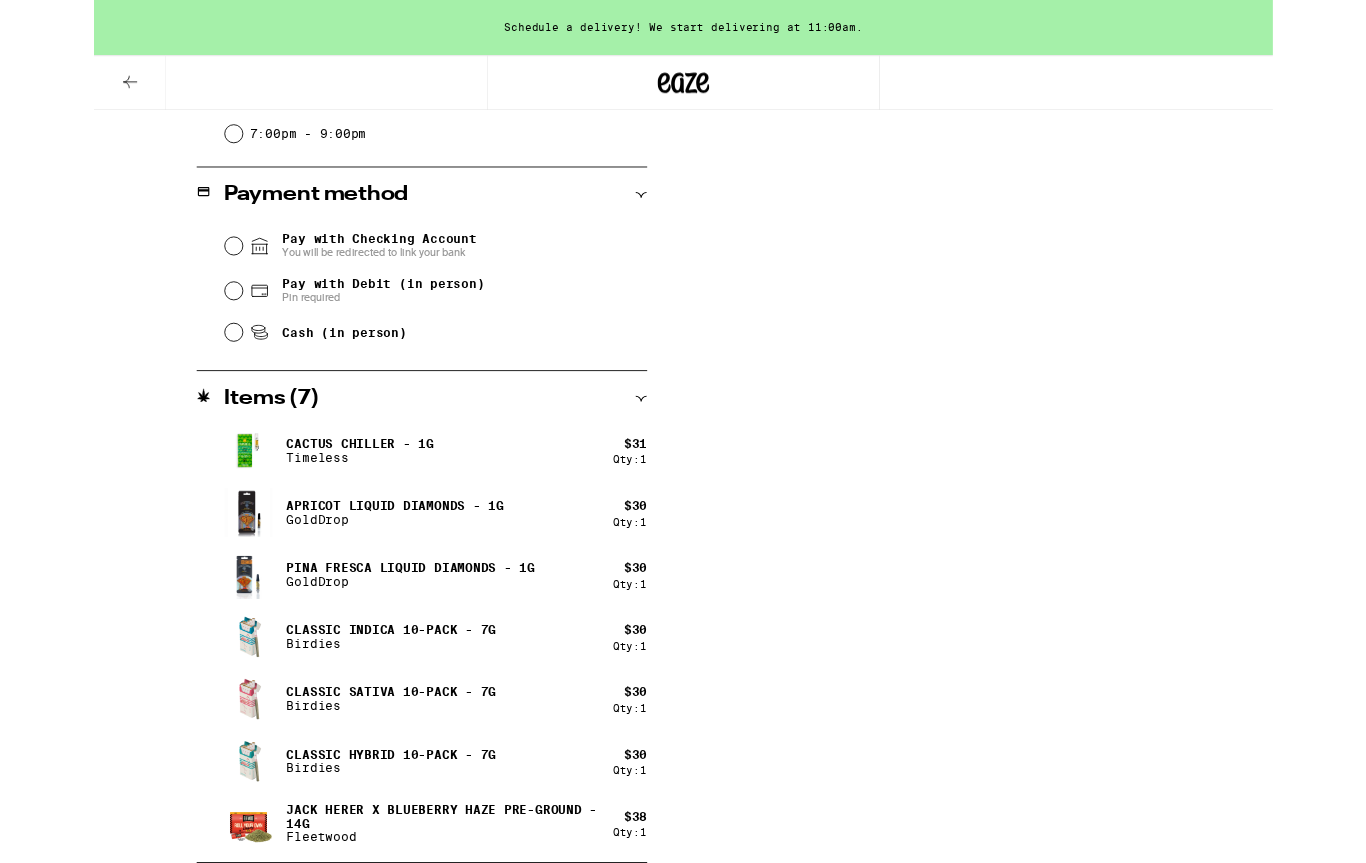 scroll, scrollTop: 0, scrollLeft: 0, axis: both 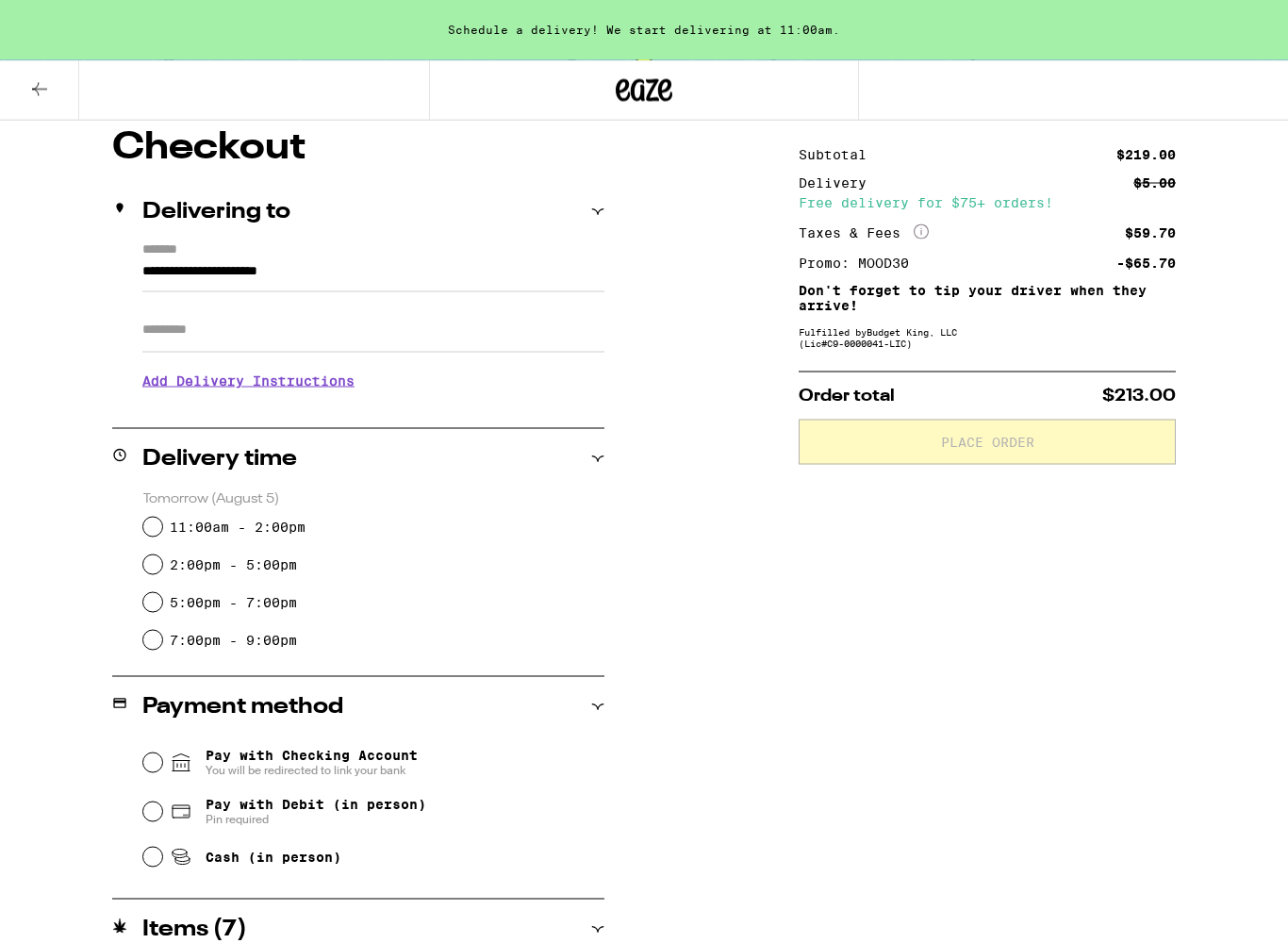 click on "11:00am - 2:00pm" at bounding box center (153, 527) 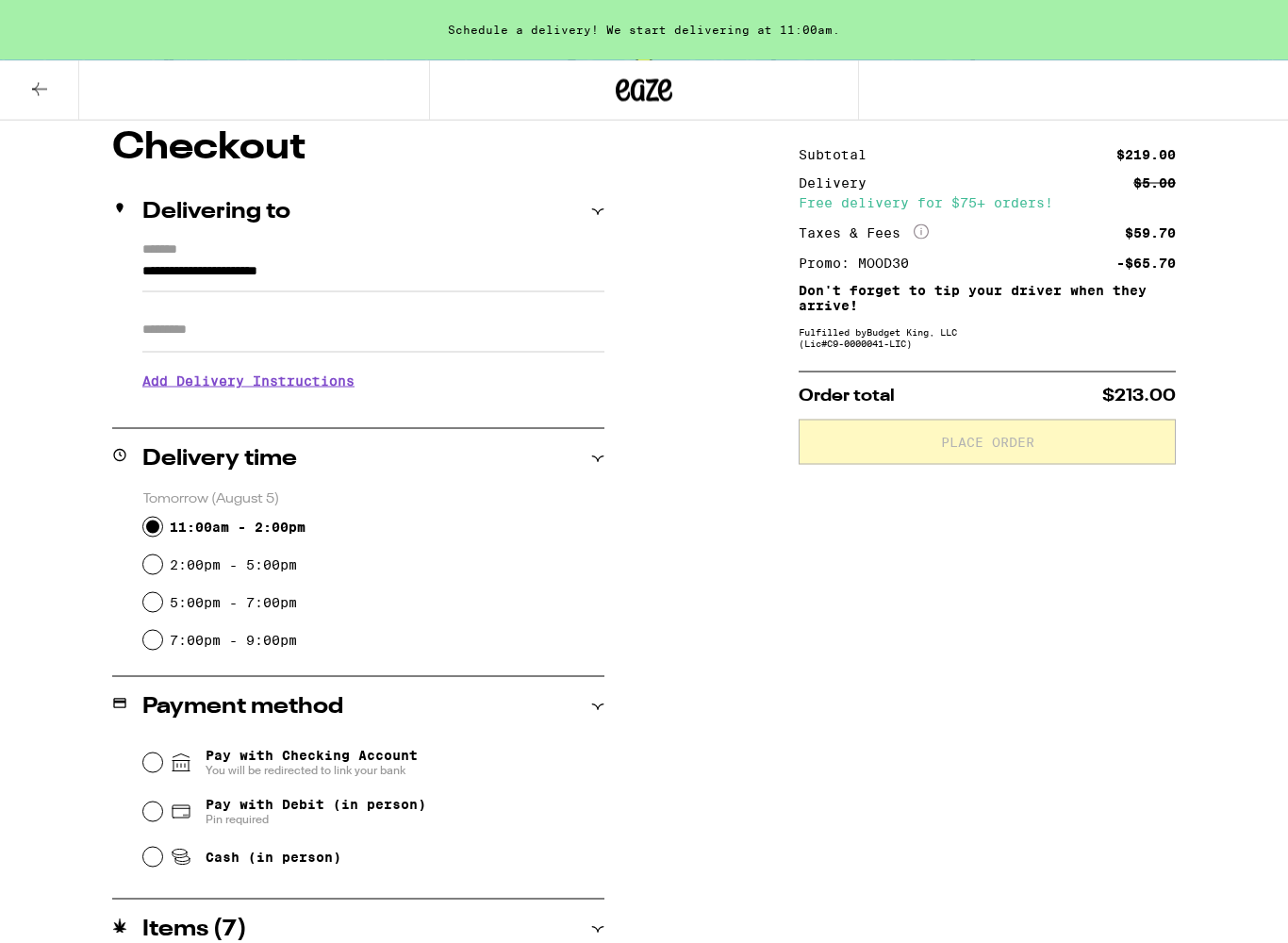 radio on "true" 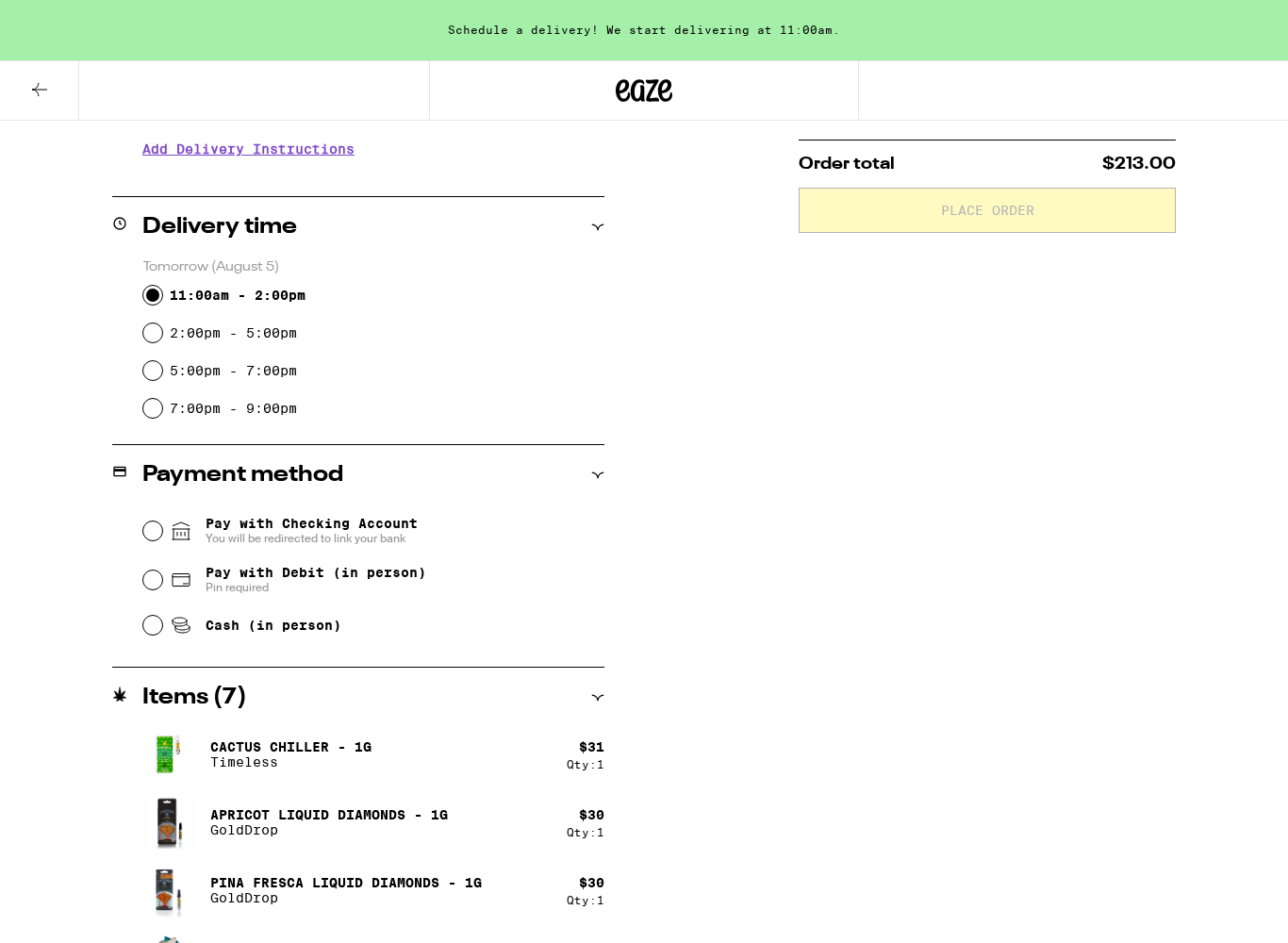 scroll, scrollTop: 392, scrollLeft: 0, axis: vertical 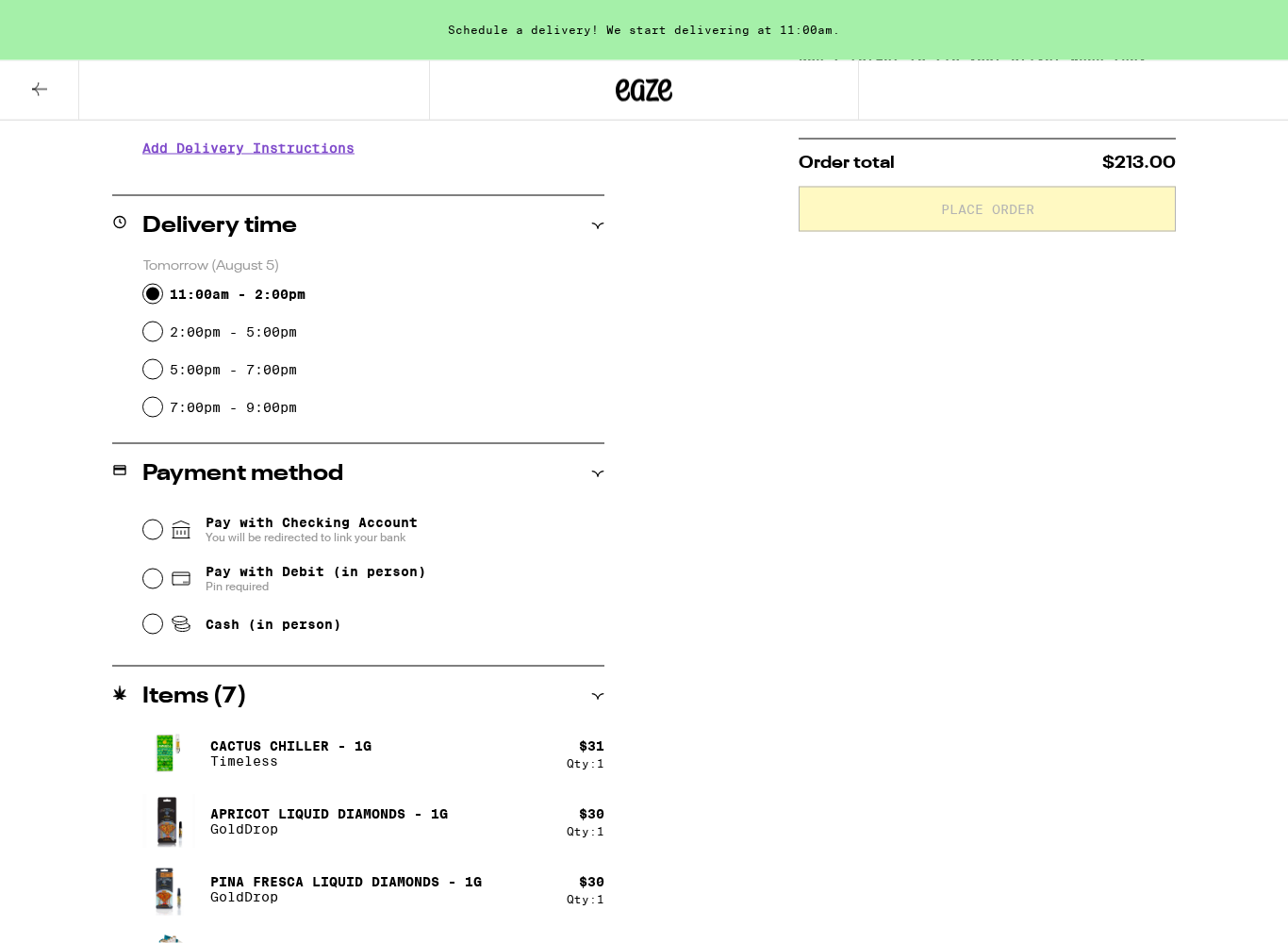 click on "Pay with Debit (in person) Pin required" at bounding box center (298, 579) 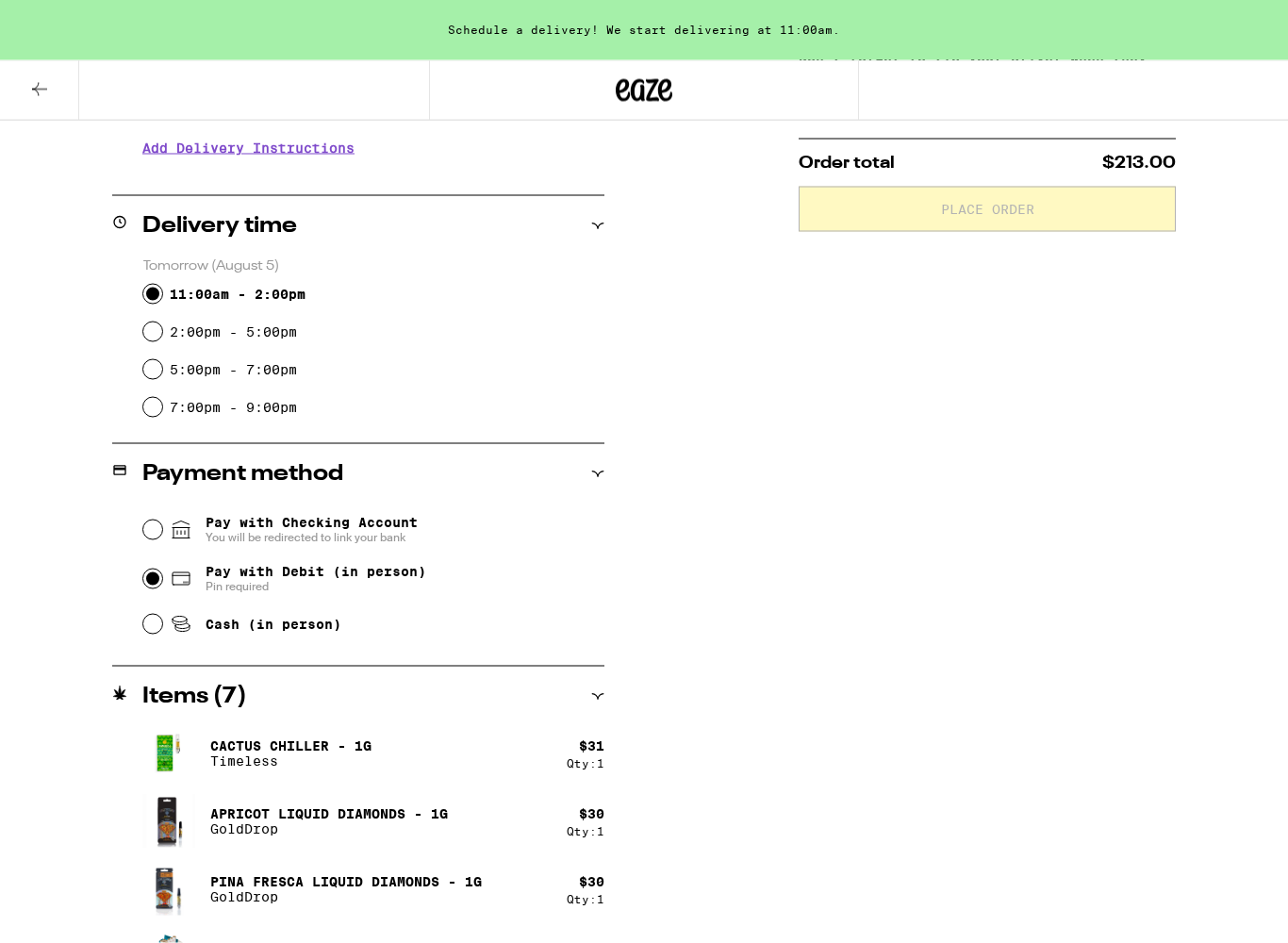 radio on "true" 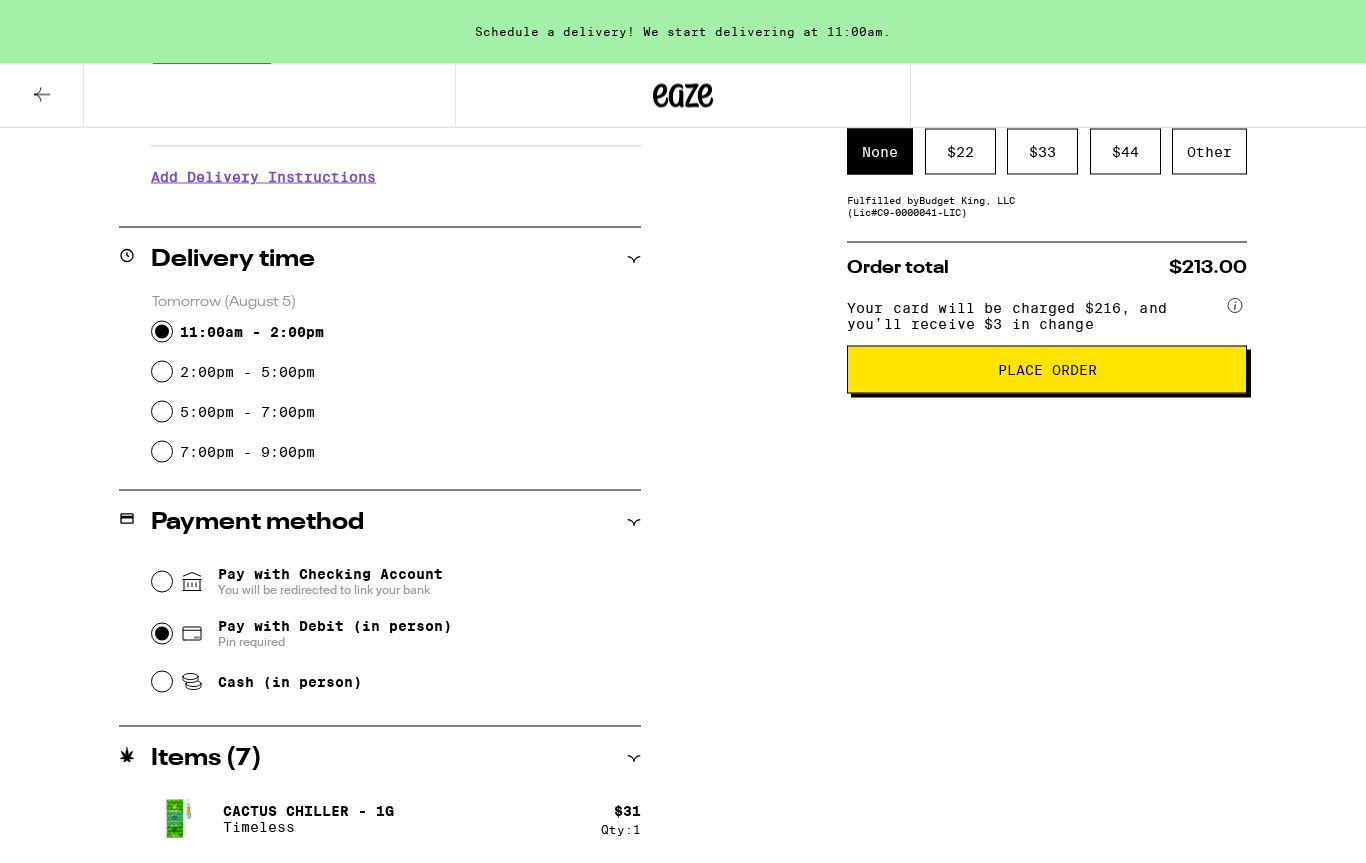 scroll, scrollTop: 395, scrollLeft: 0, axis: vertical 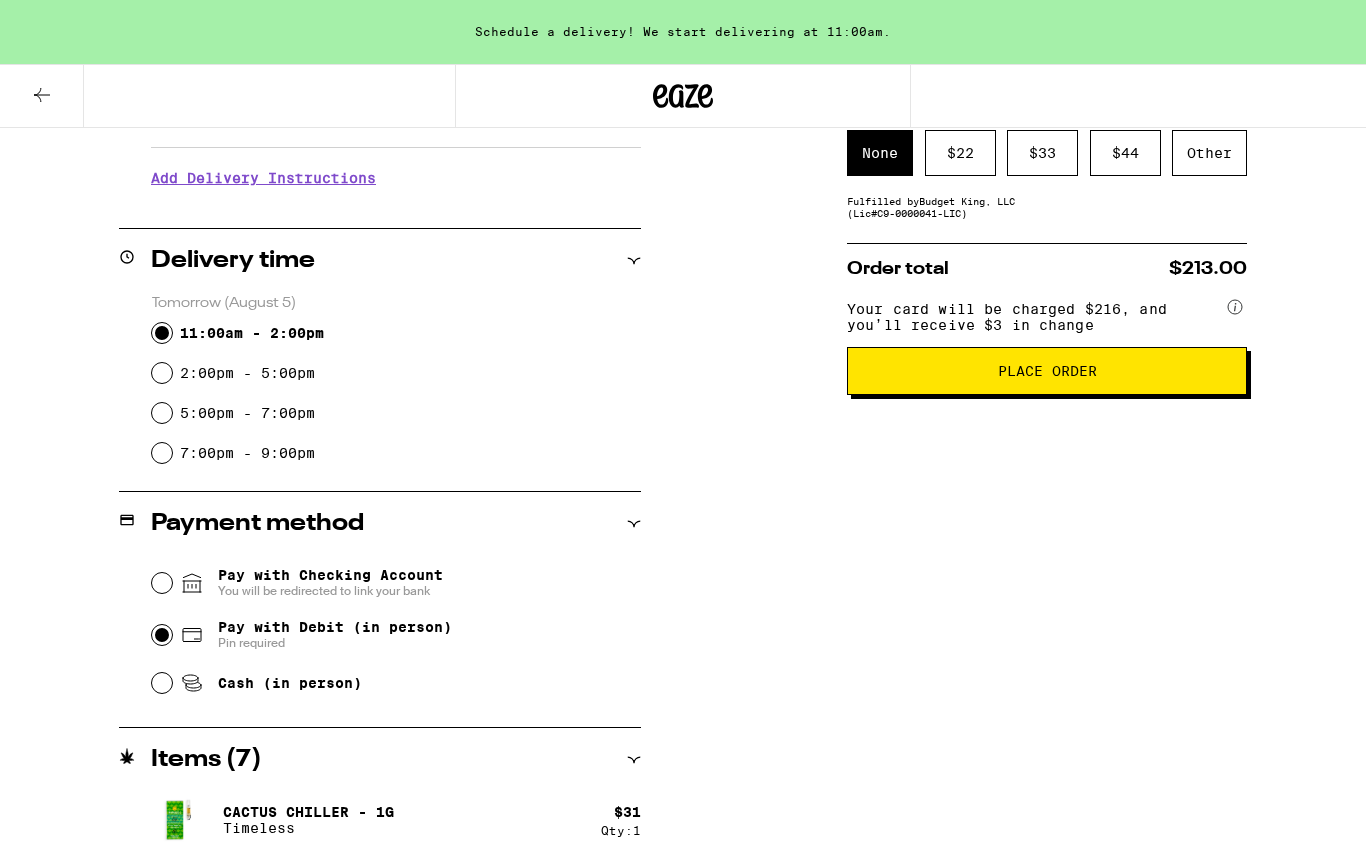 click on "Place Order" at bounding box center [1047, 371] 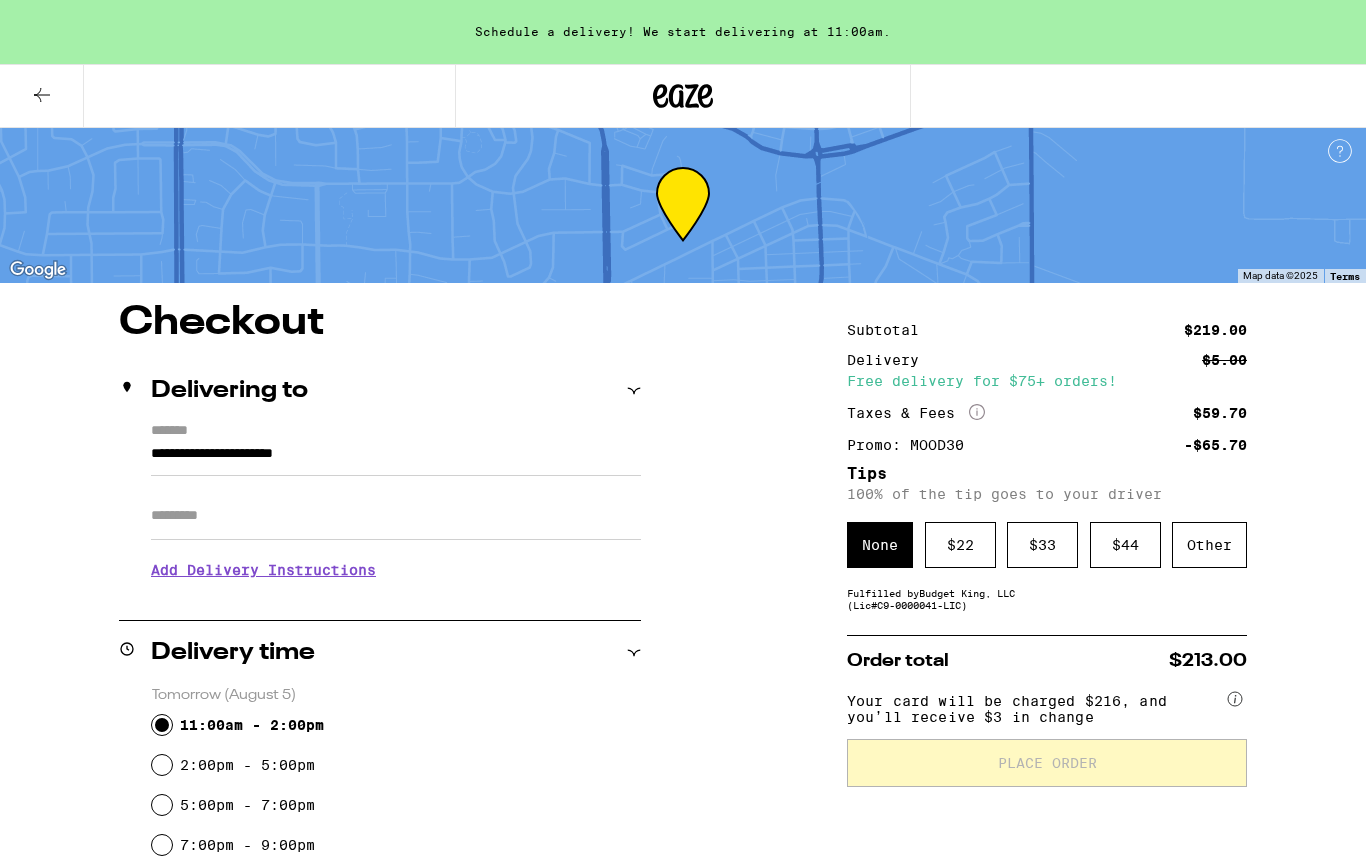scroll, scrollTop: 0, scrollLeft: 0, axis: both 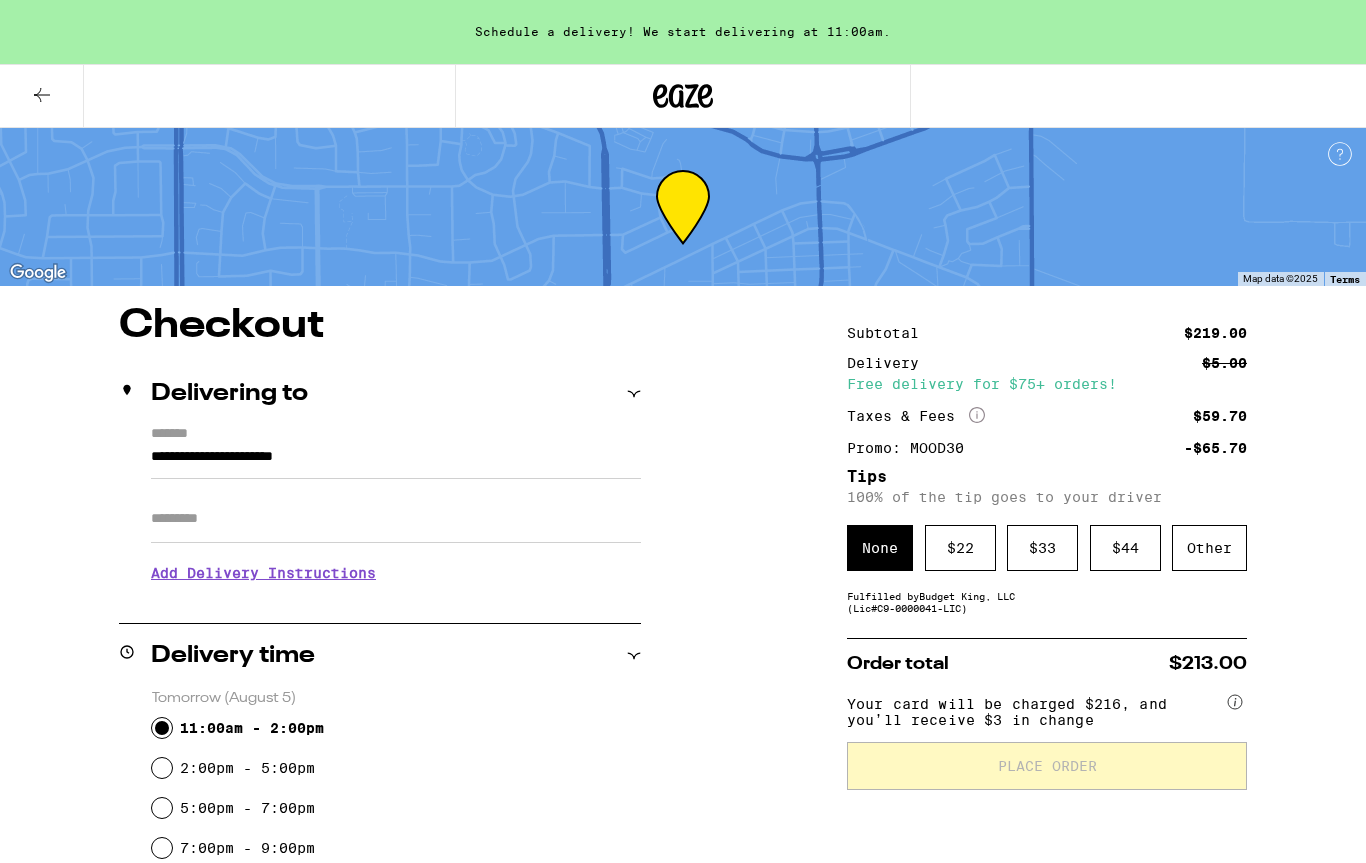 click 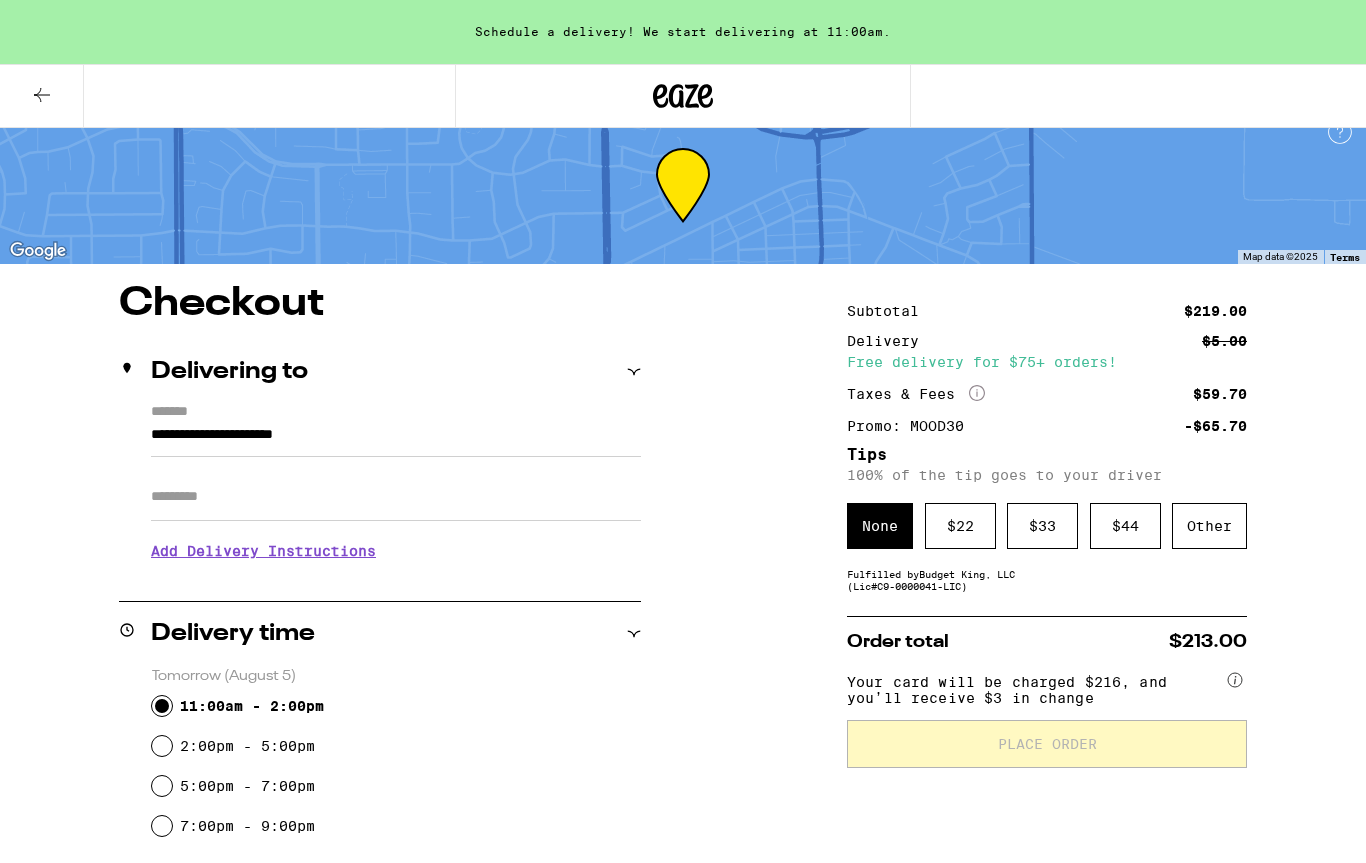 scroll, scrollTop: 0, scrollLeft: 0, axis: both 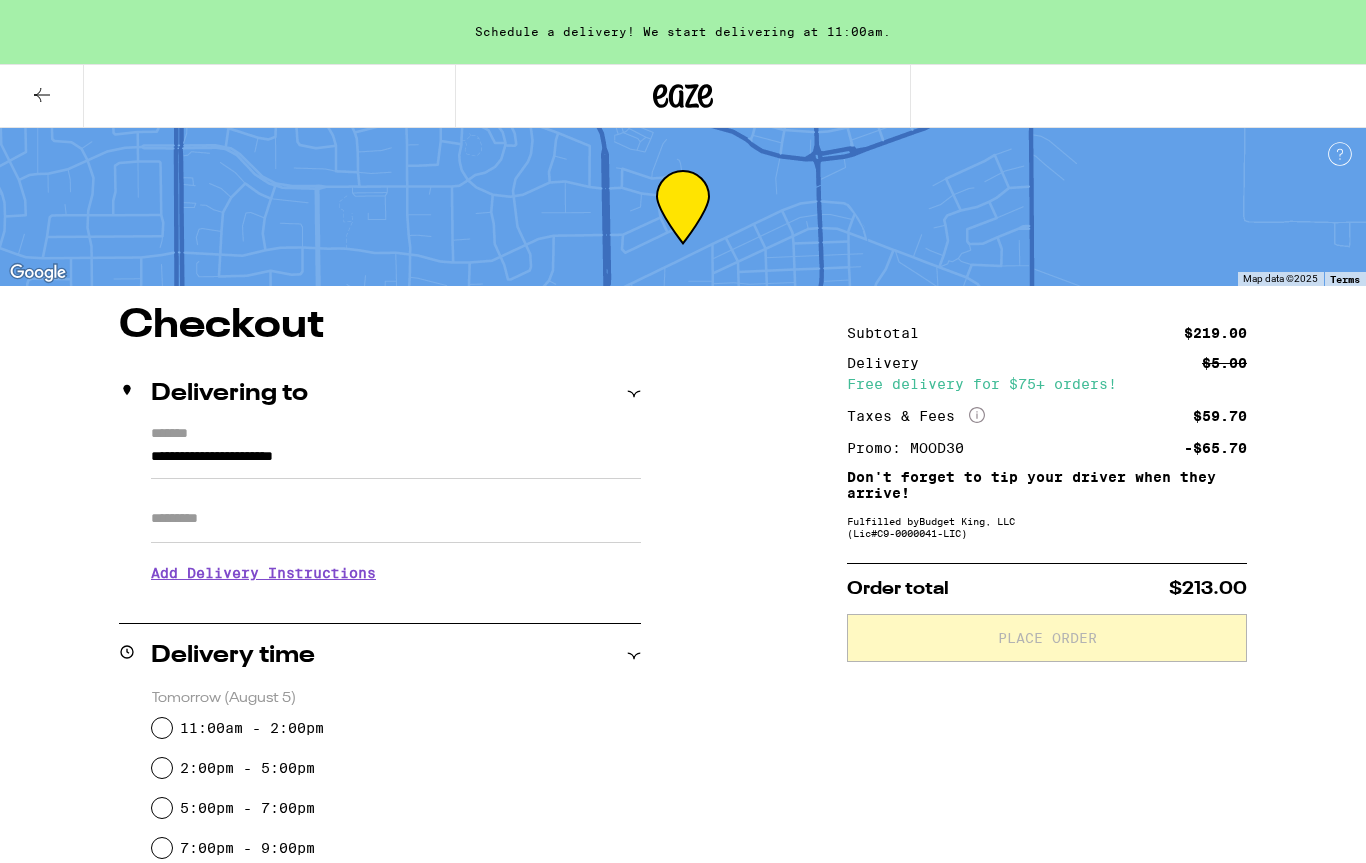 click on "**********" at bounding box center (396, 462) 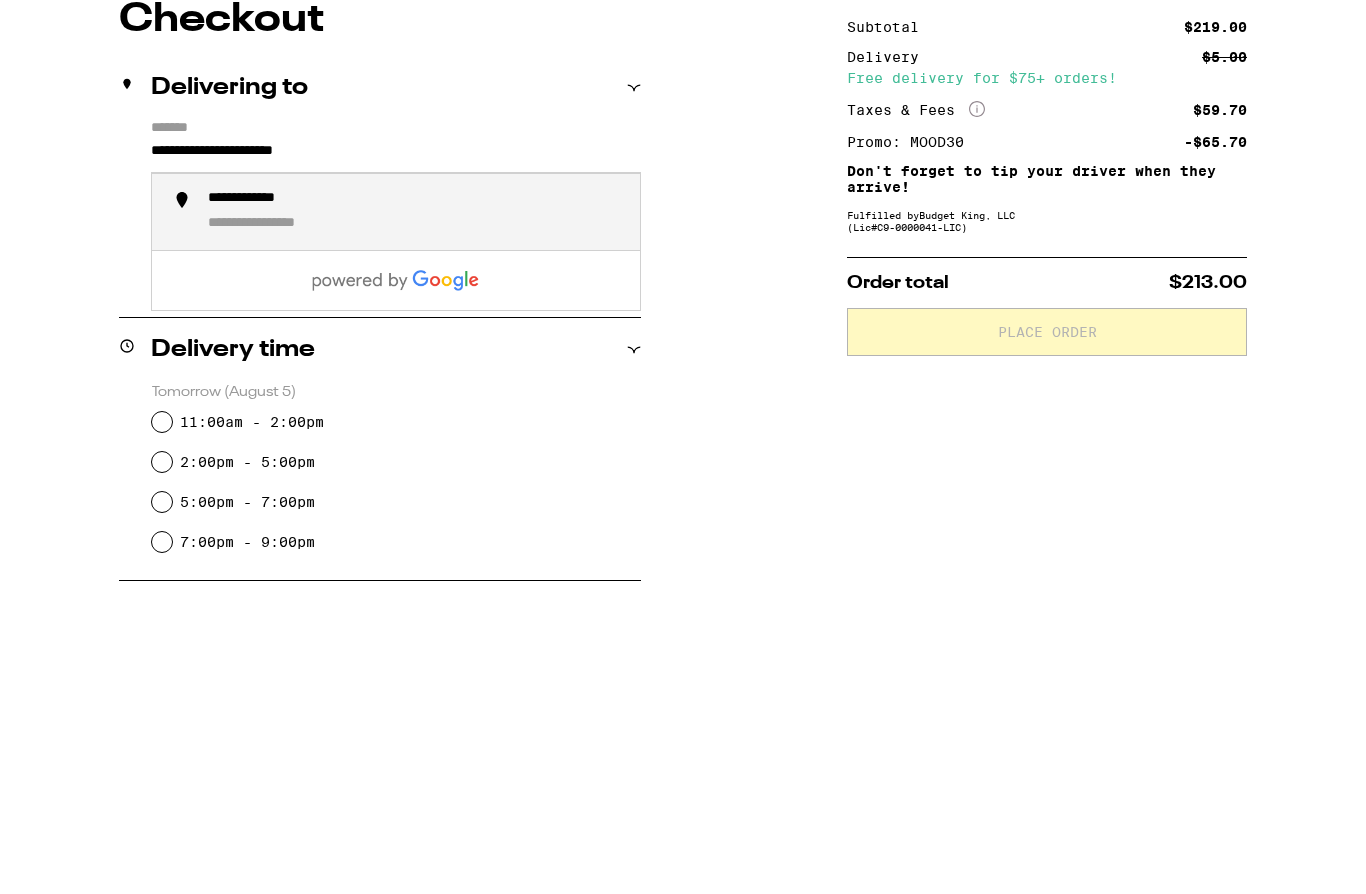click on "[CREDIT_CARD_NUMBER]" at bounding box center (416, 518) 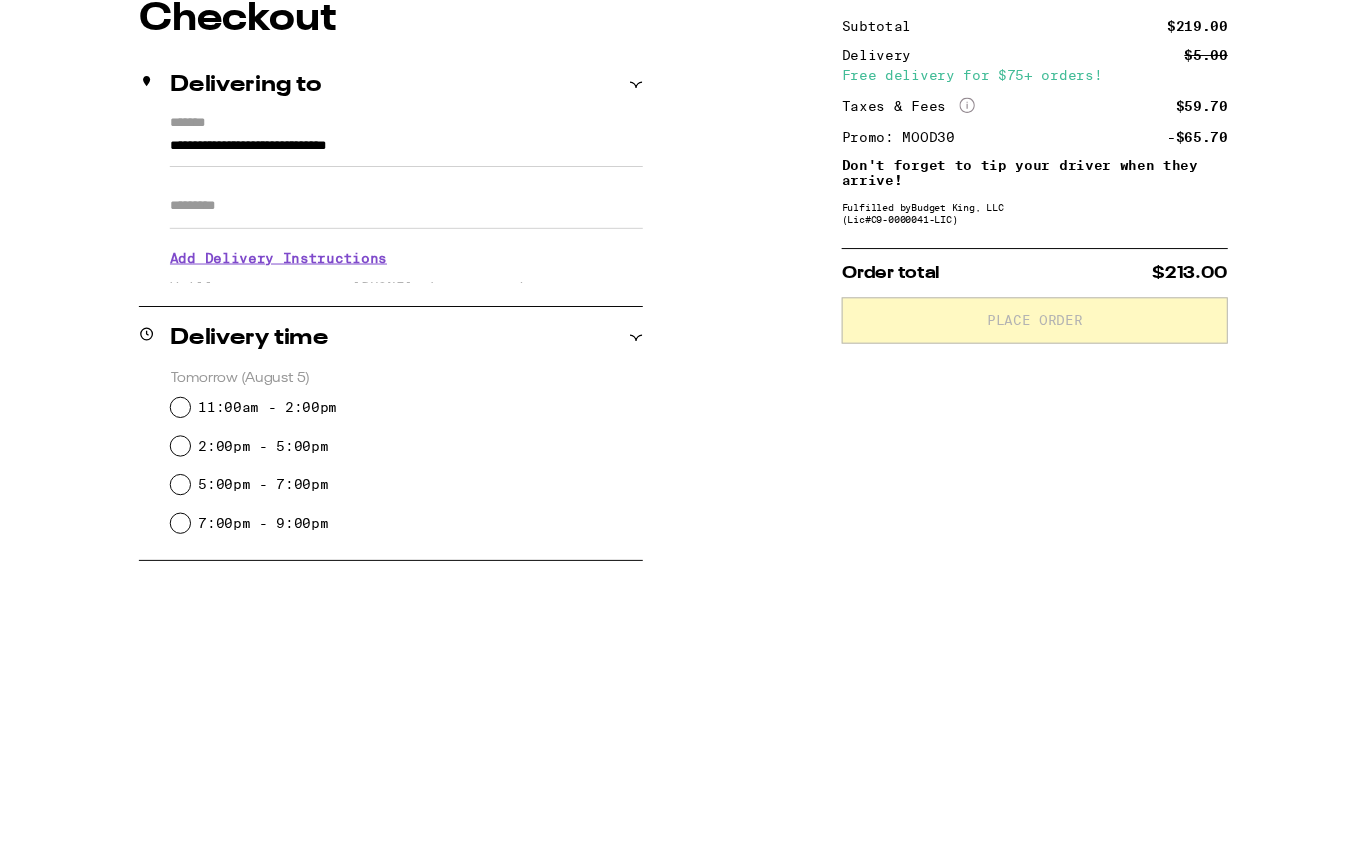 scroll, scrollTop: 306, scrollLeft: 0, axis: vertical 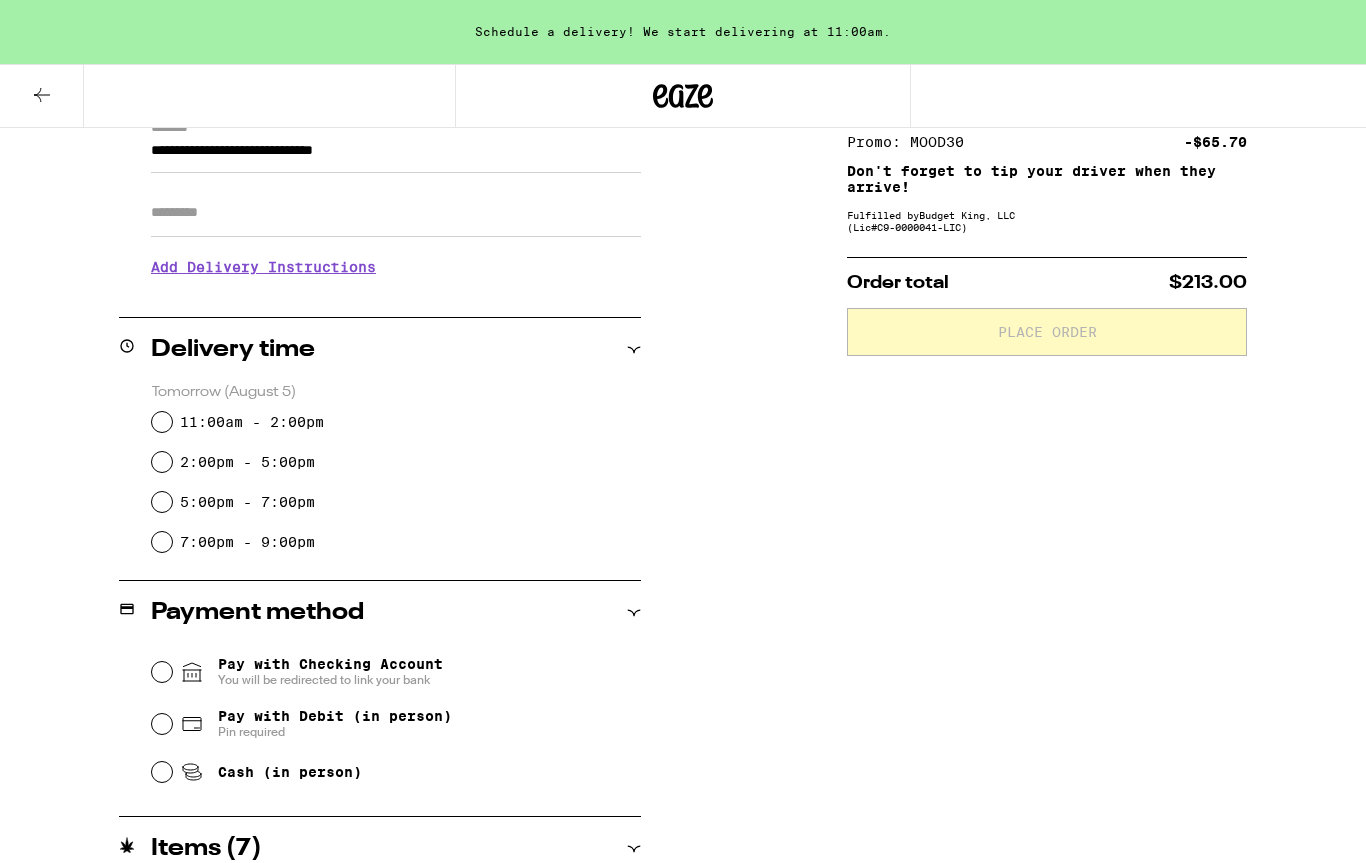 click on "11:00am - 2:00pm" at bounding box center [252, 422] 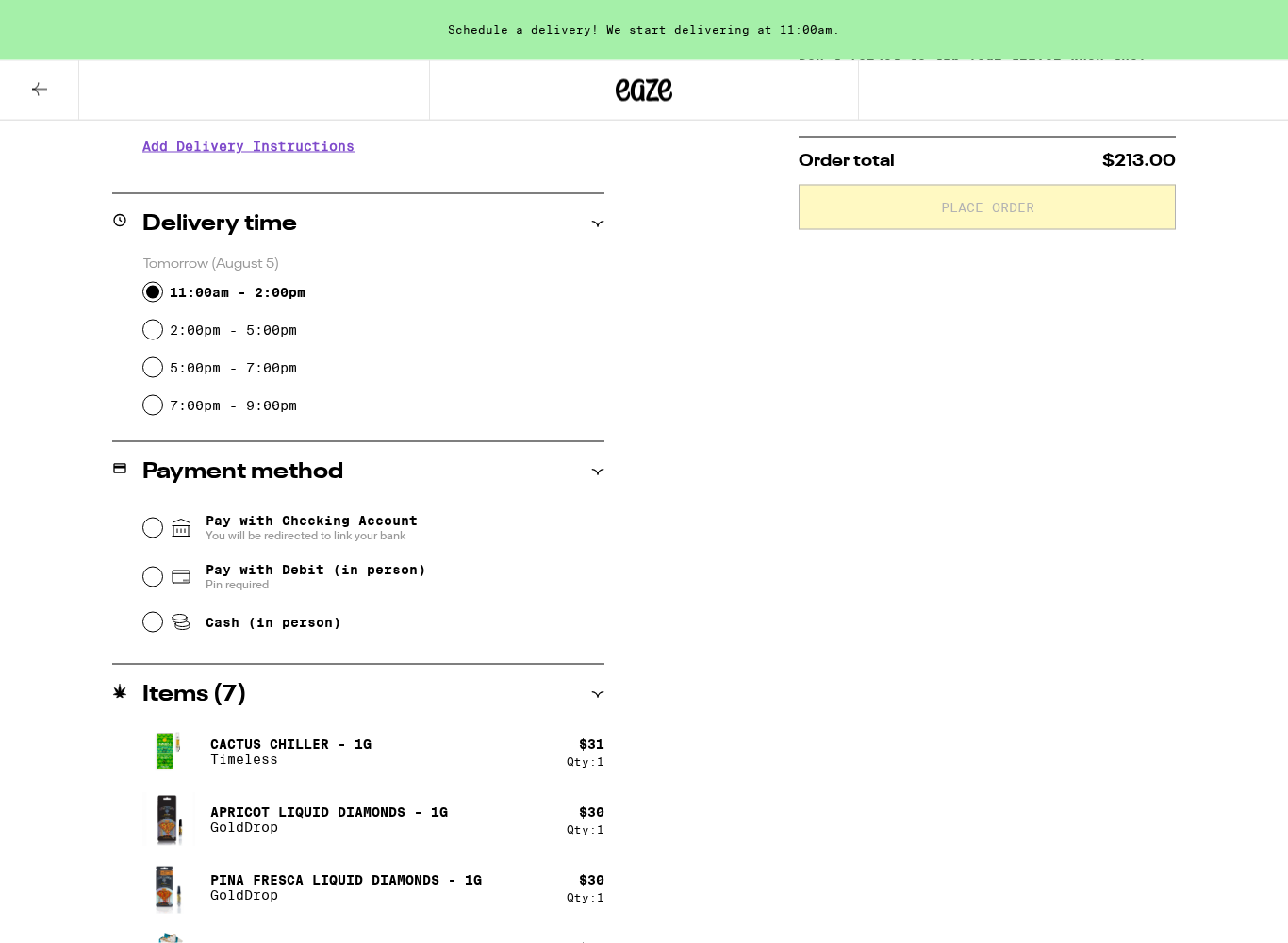 click on "Pay with Debit (in person)" at bounding box center (316, 570) 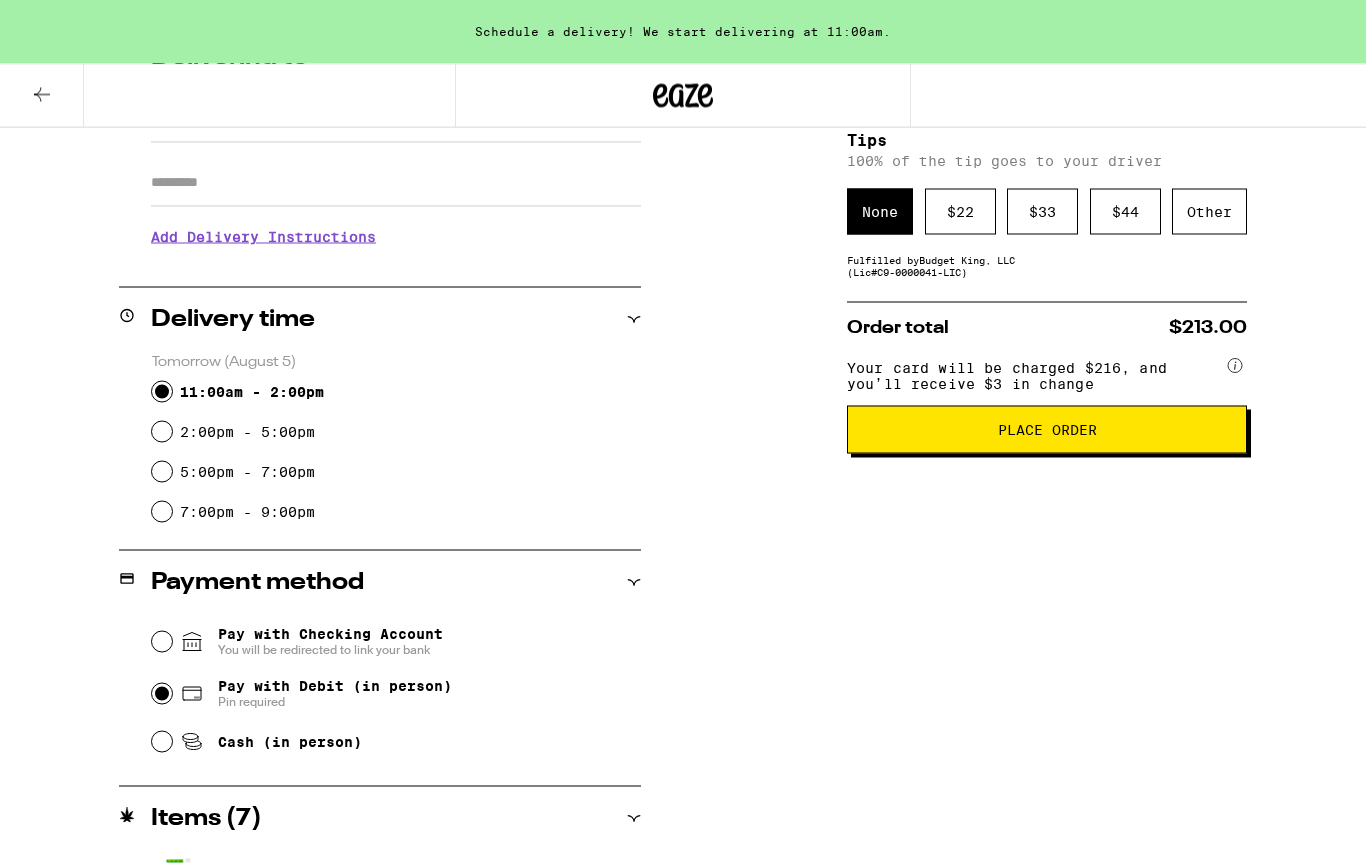 scroll, scrollTop: 337, scrollLeft: 0, axis: vertical 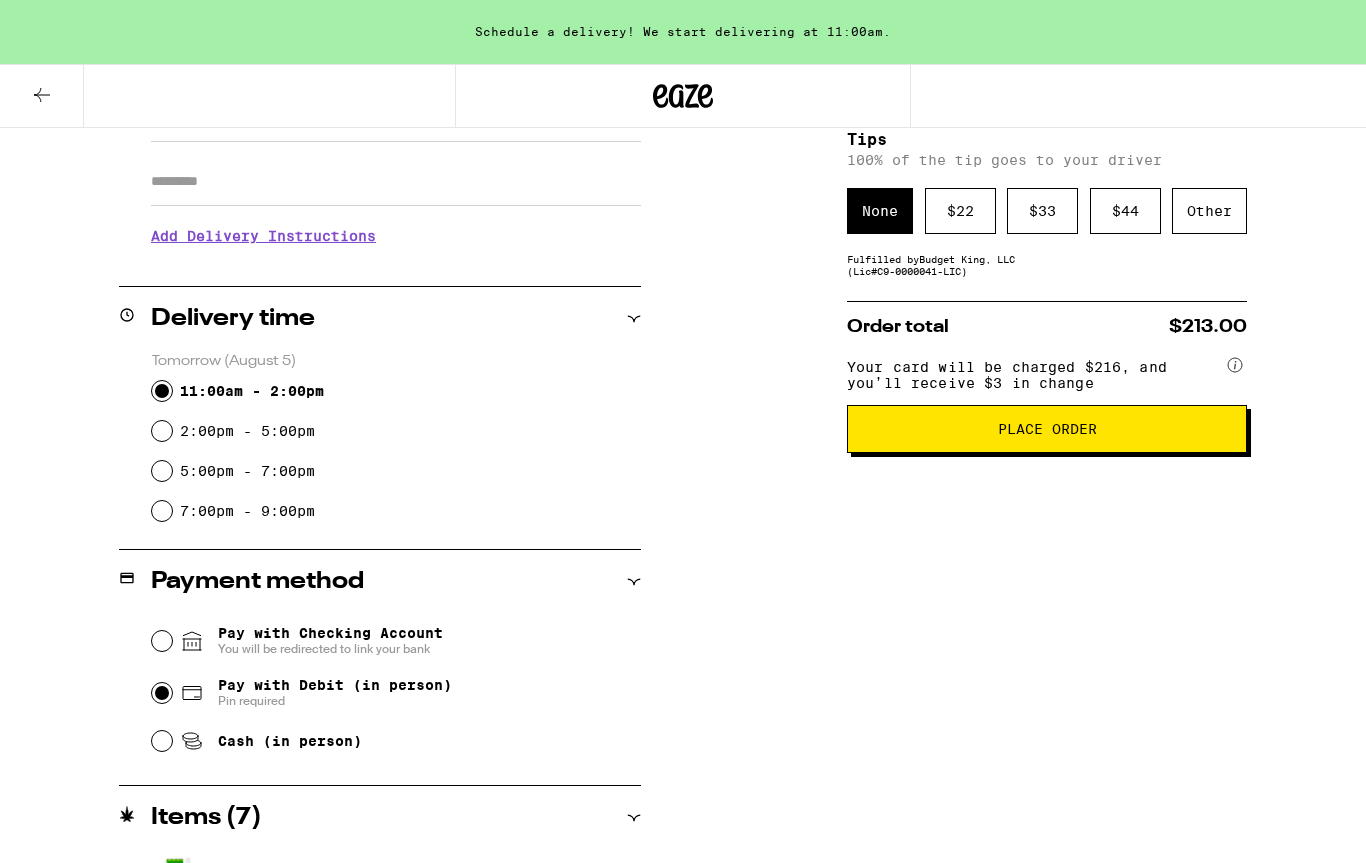 click on "Place Order" at bounding box center [1047, 429] 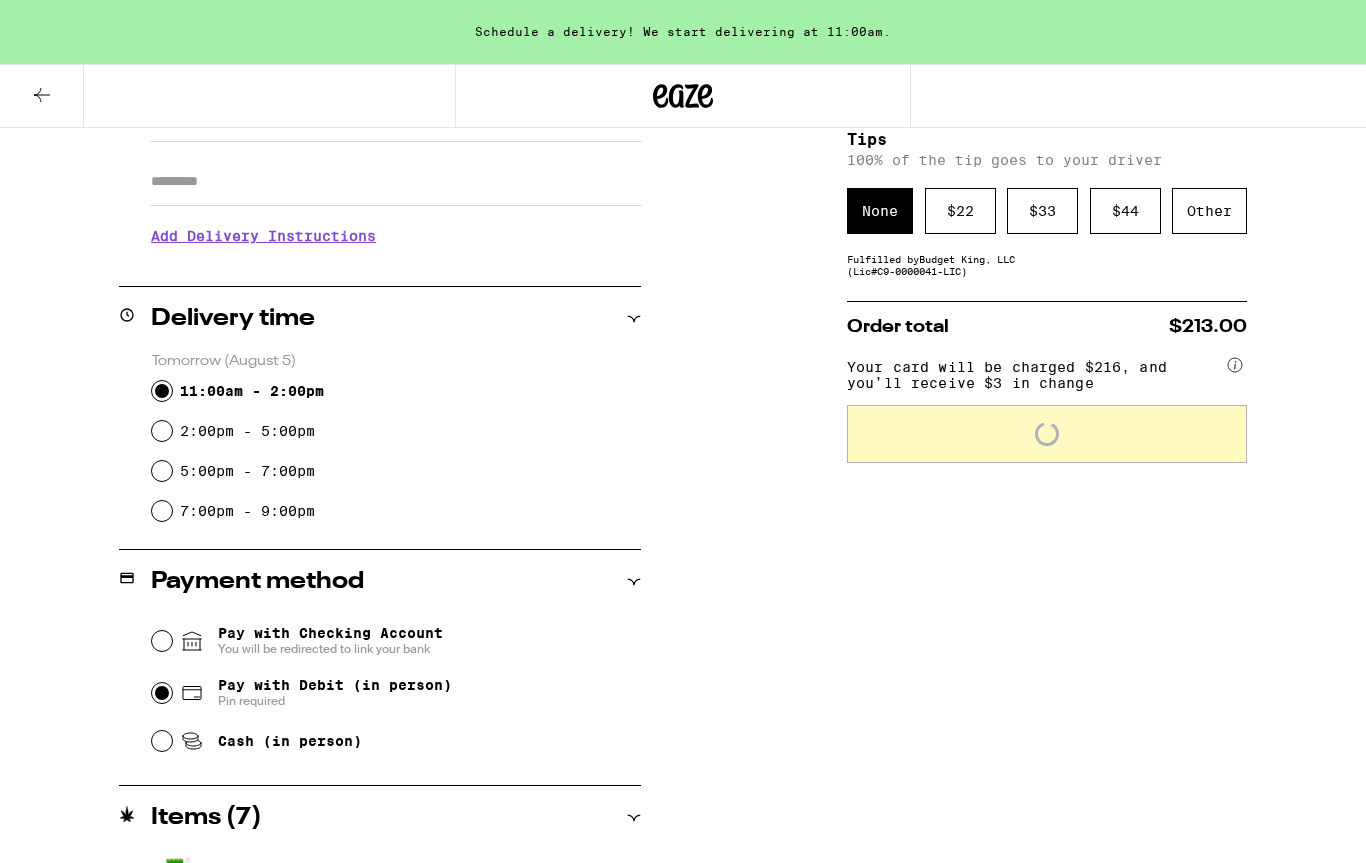 scroll, scrollTop: 0, scrollLeft: 0, axis: both 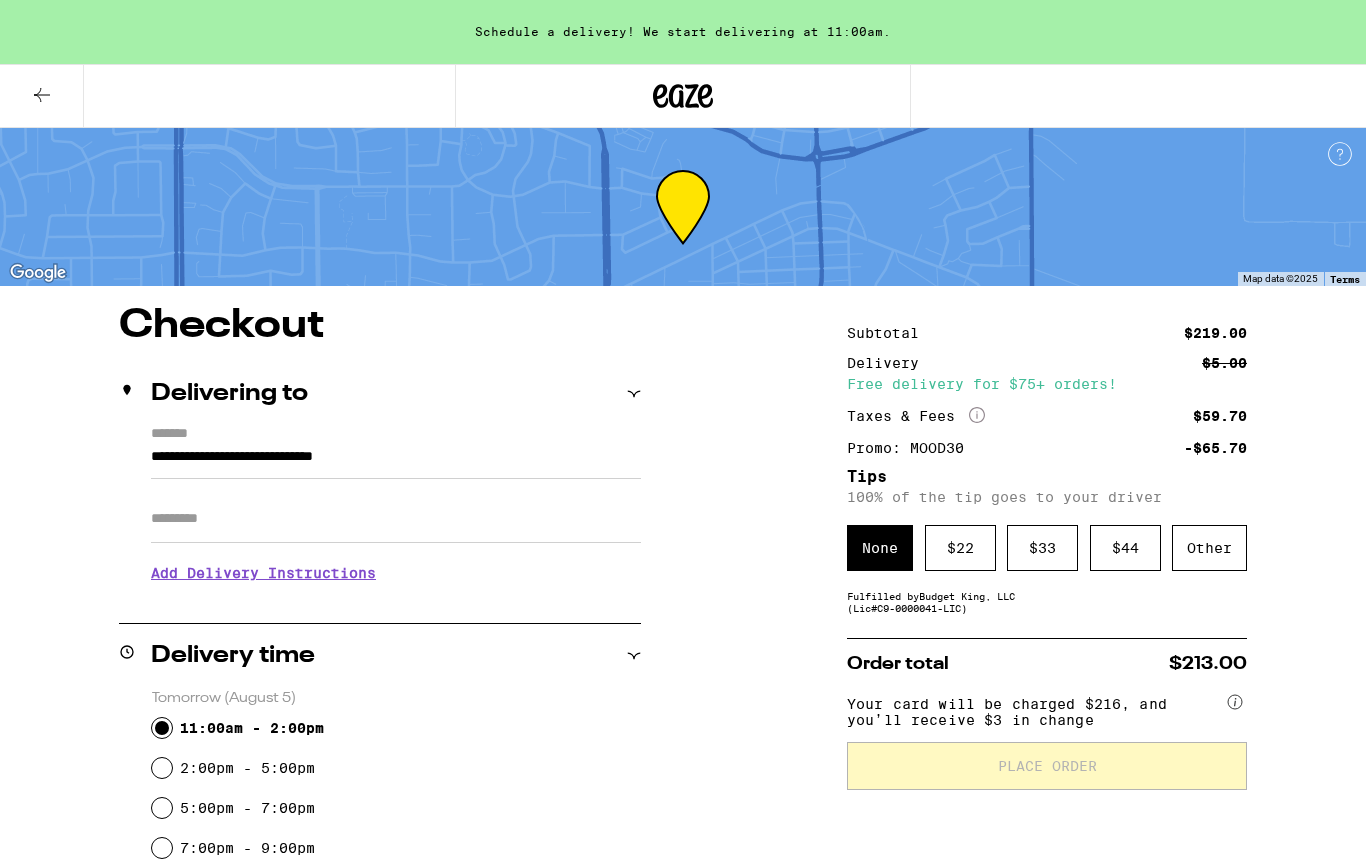 click 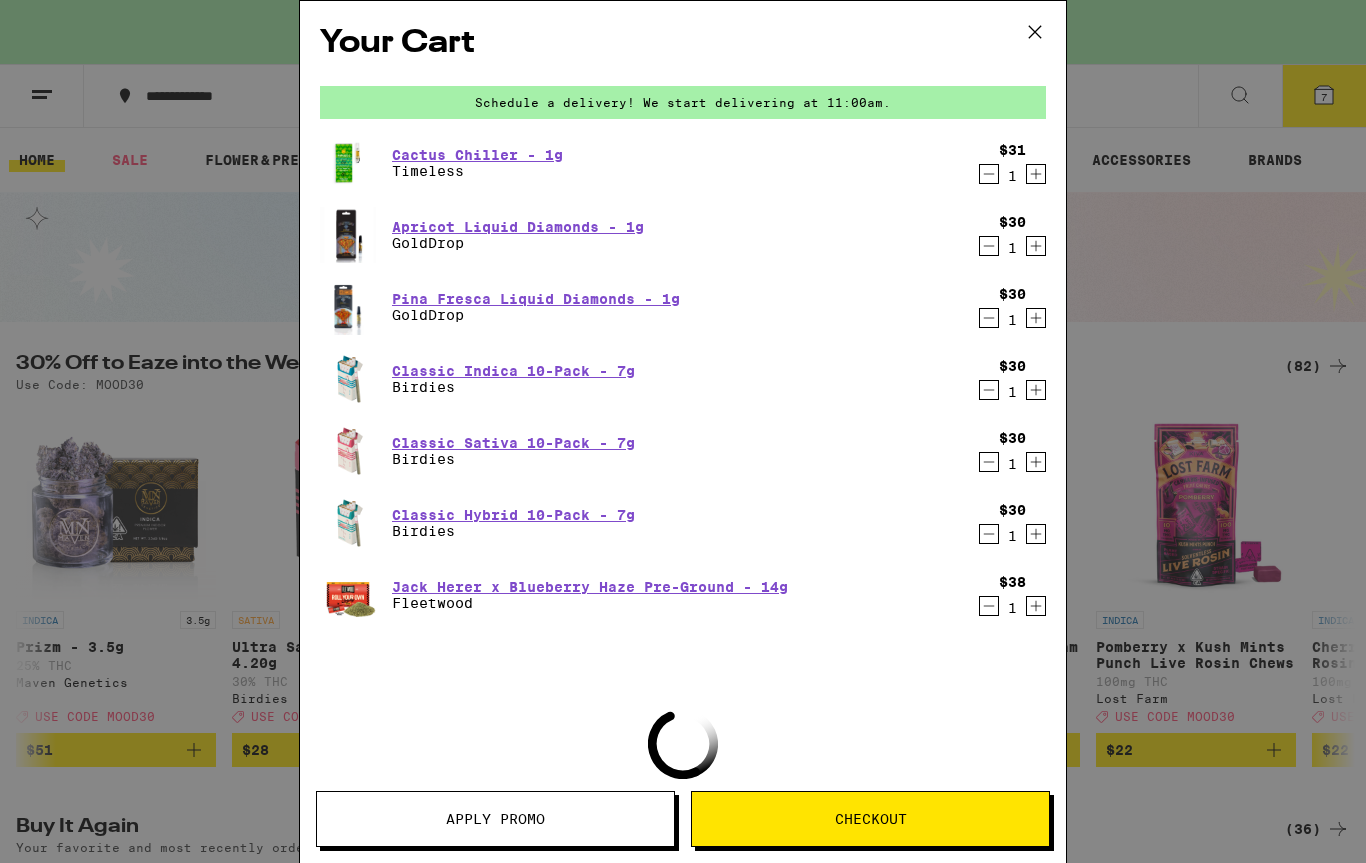 click 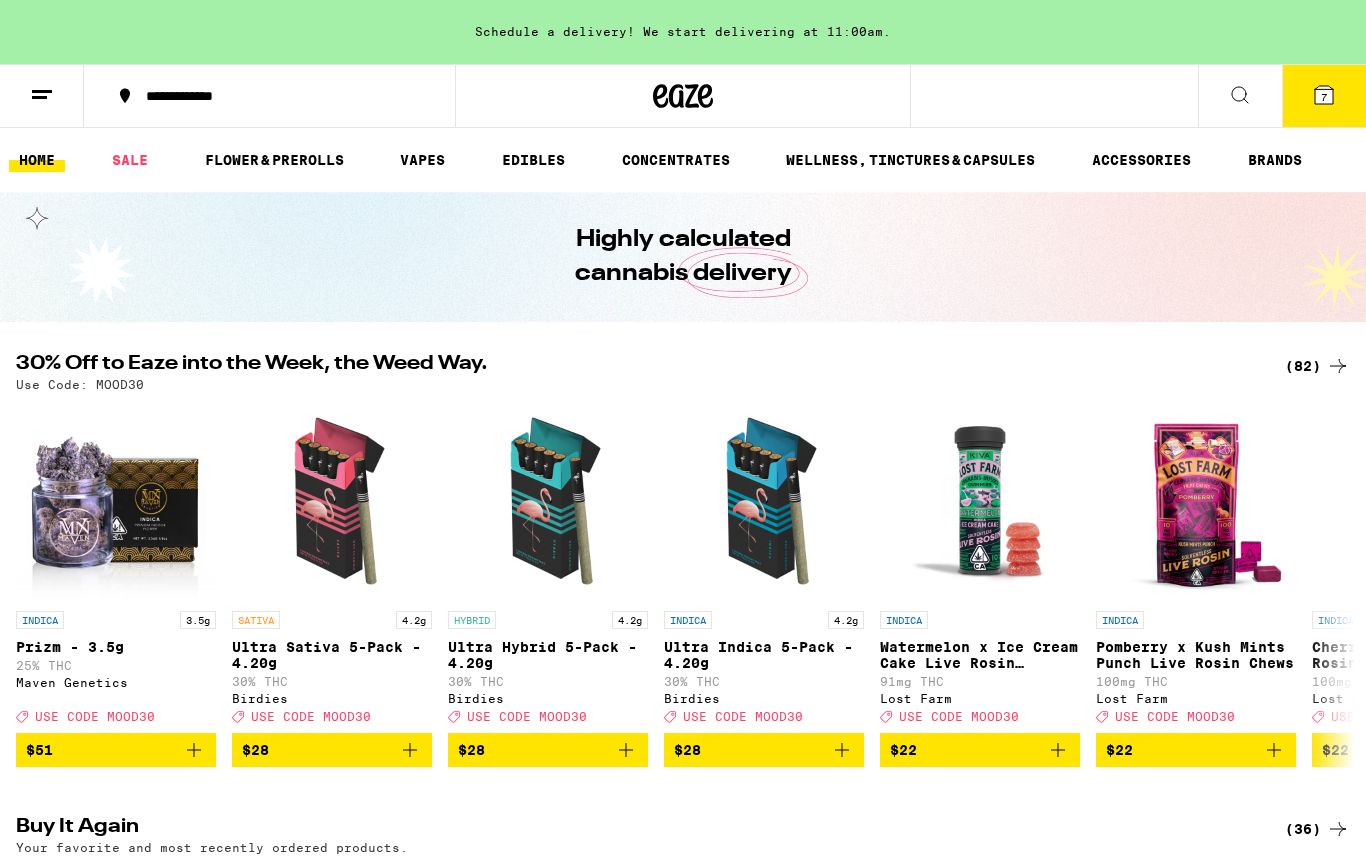 click 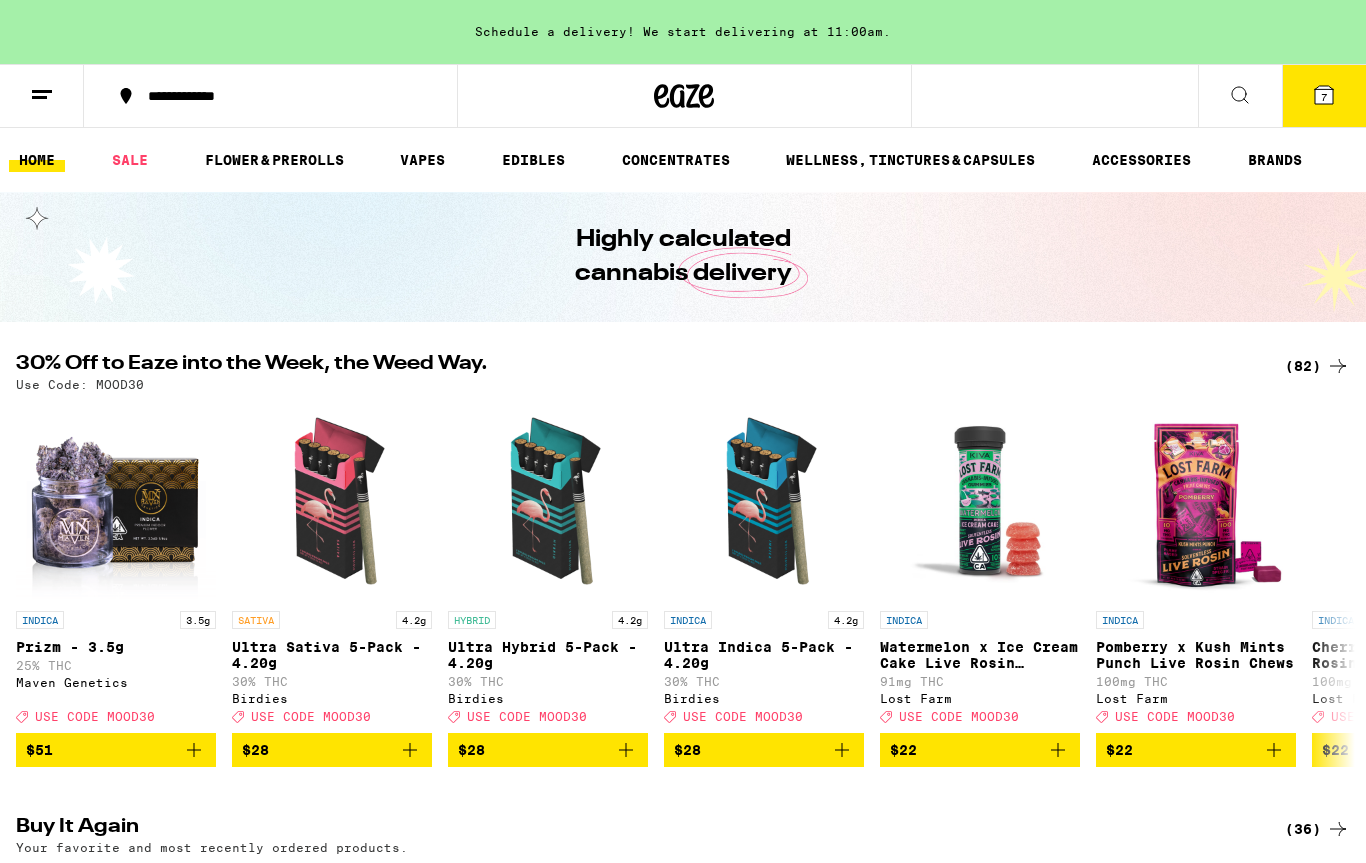 click 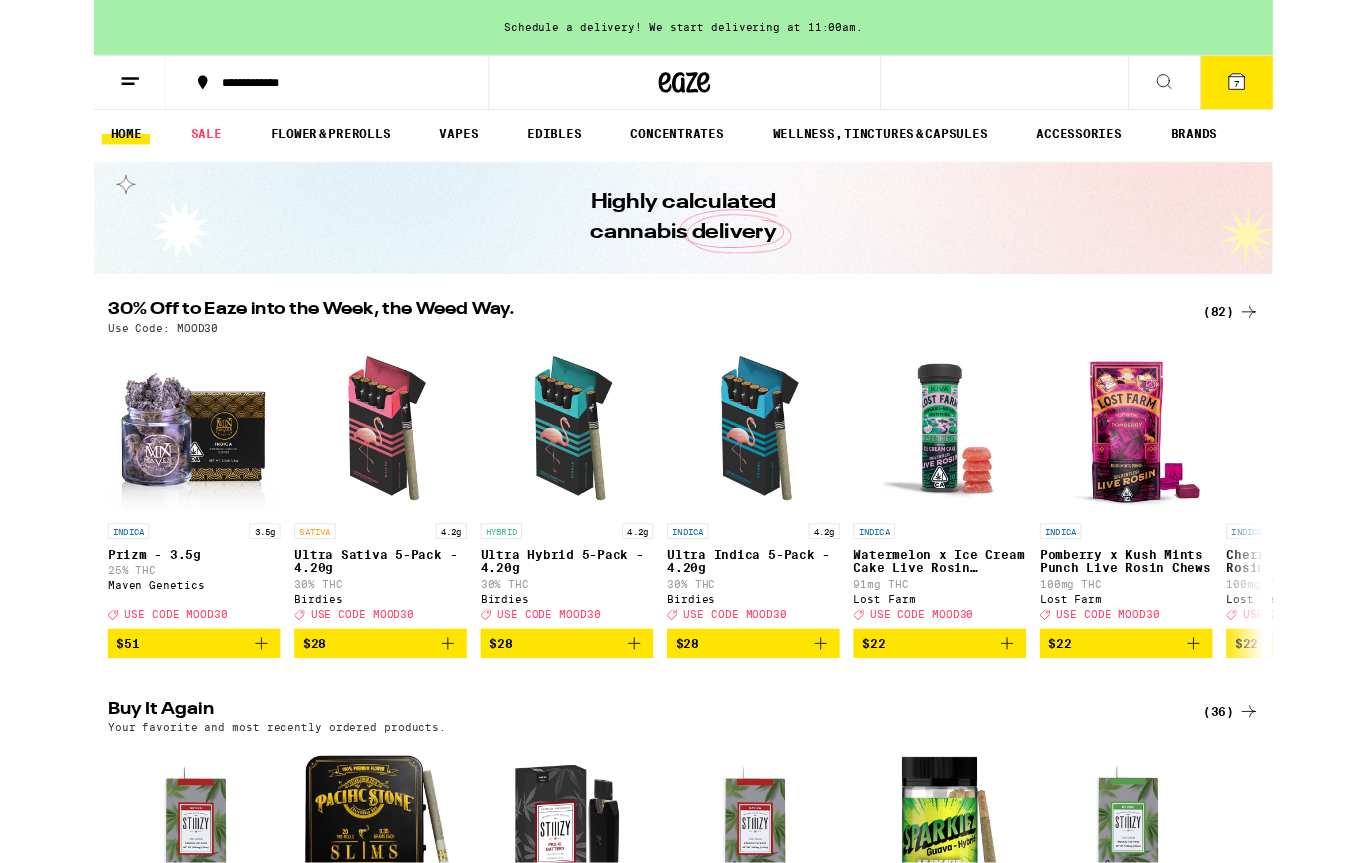 scroll, scrollTop: 0, scrollLeft: 0, axis: both 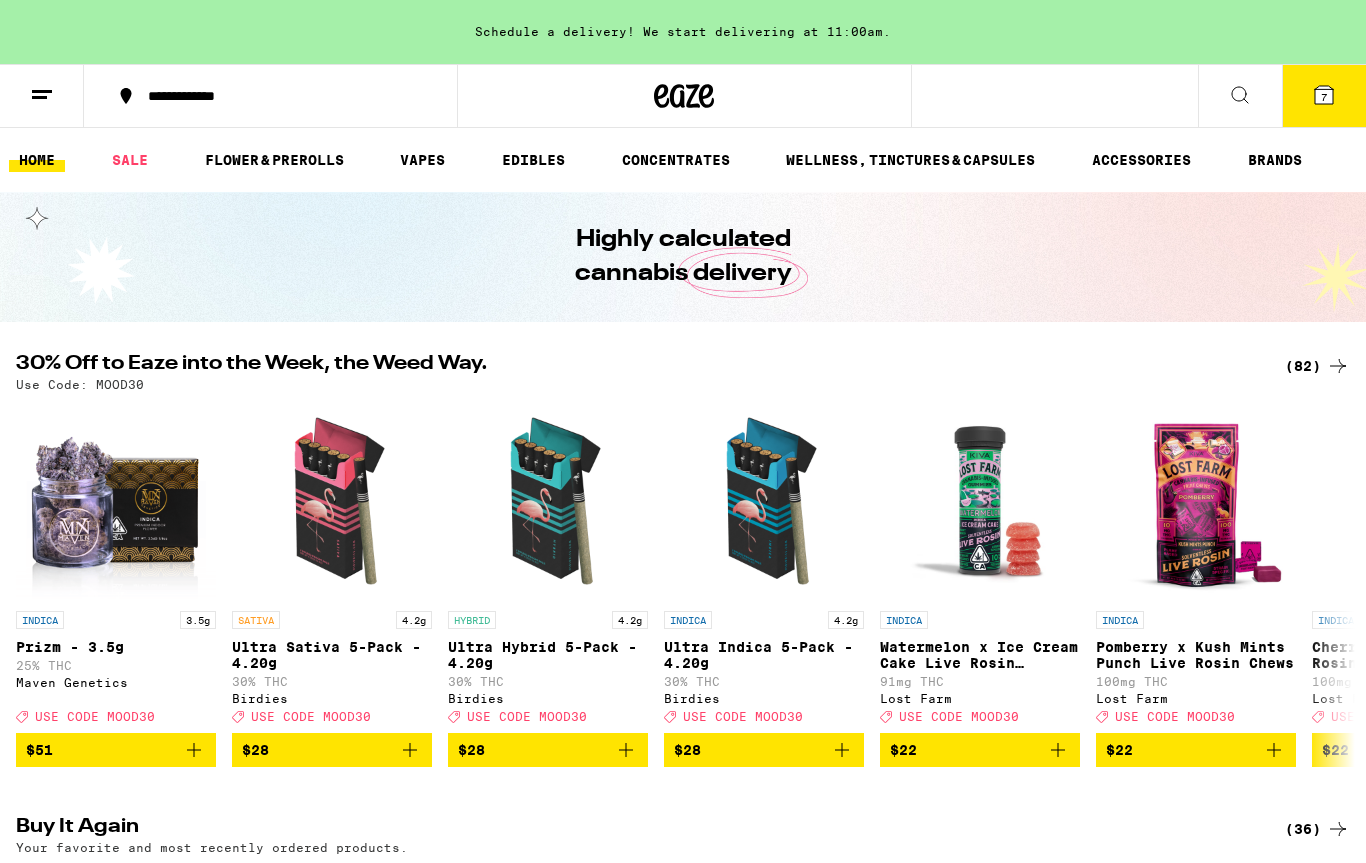 click on "[CREDIT_CARD_NUMBER]" at bounding box center [683, 96] 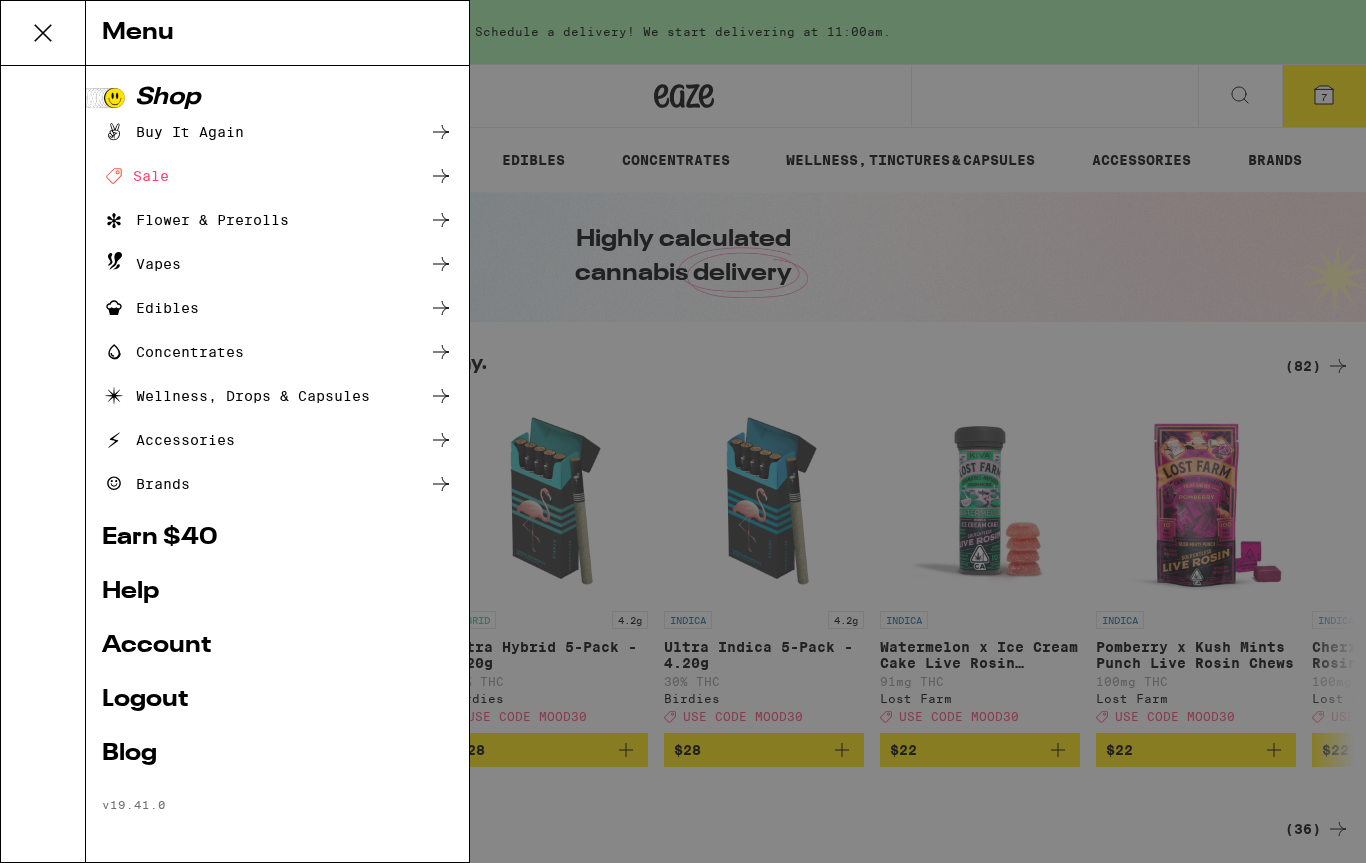 scroll, scrollTop: 0, scrollLeft: 0, axis: both 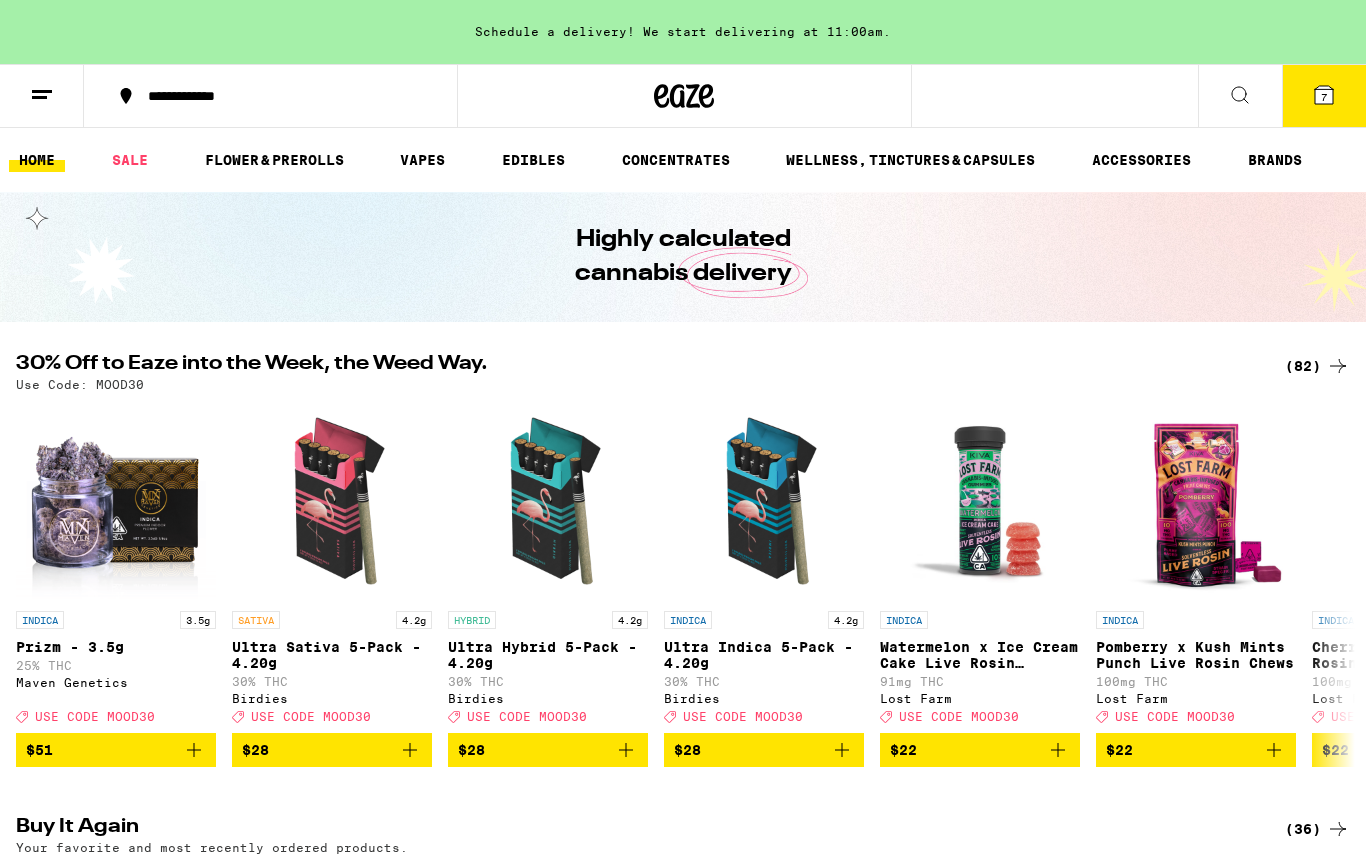 click 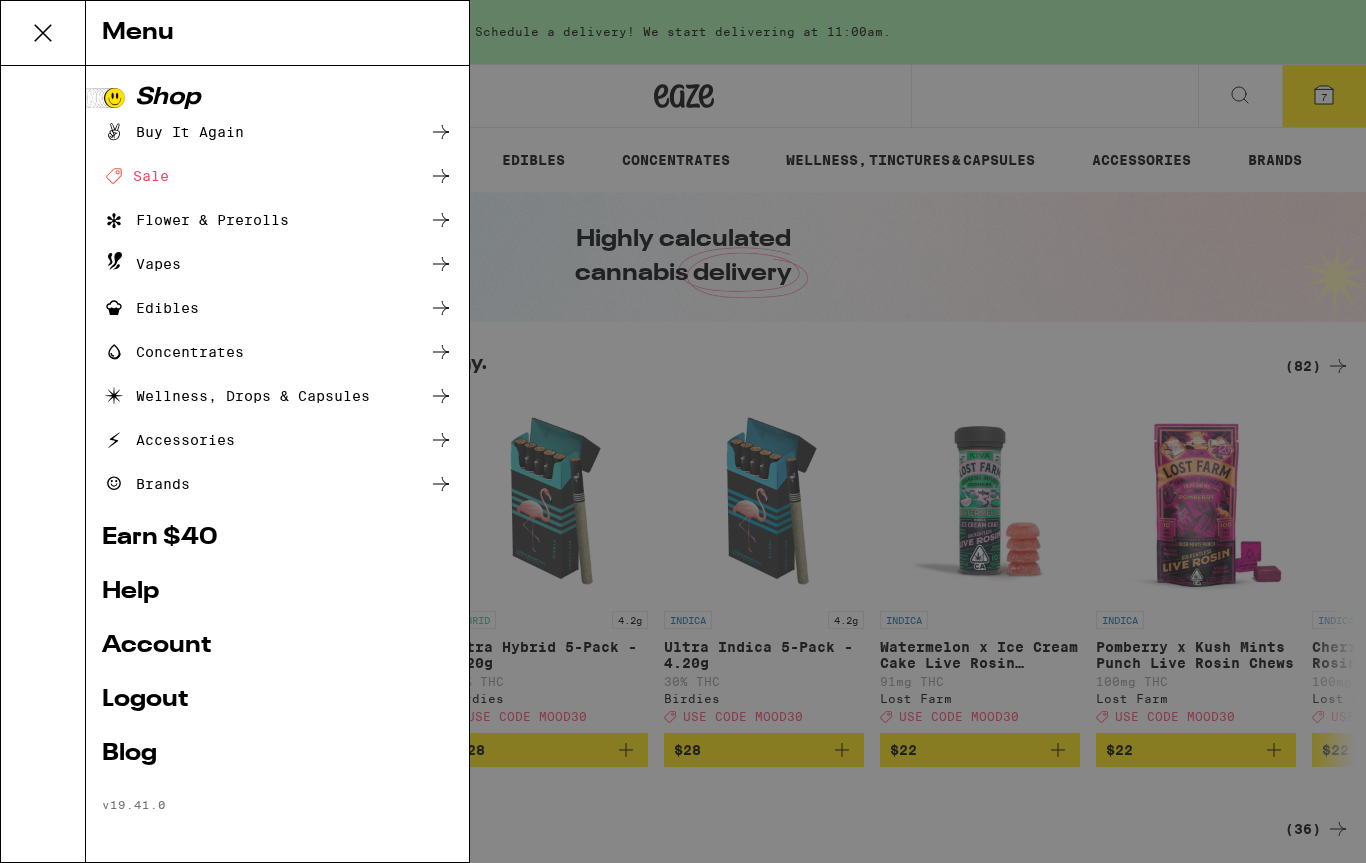 click on "Menu Shop Buy It Again Deal Created with Sketch. Sale Flower & Prerolls Vapes Edibles Concentrates Wellness, Drops & Capsules Accessories Brands Earn $ 40 Help Account Logout Blog v  19.41.0" at bounding box center (683, 431) 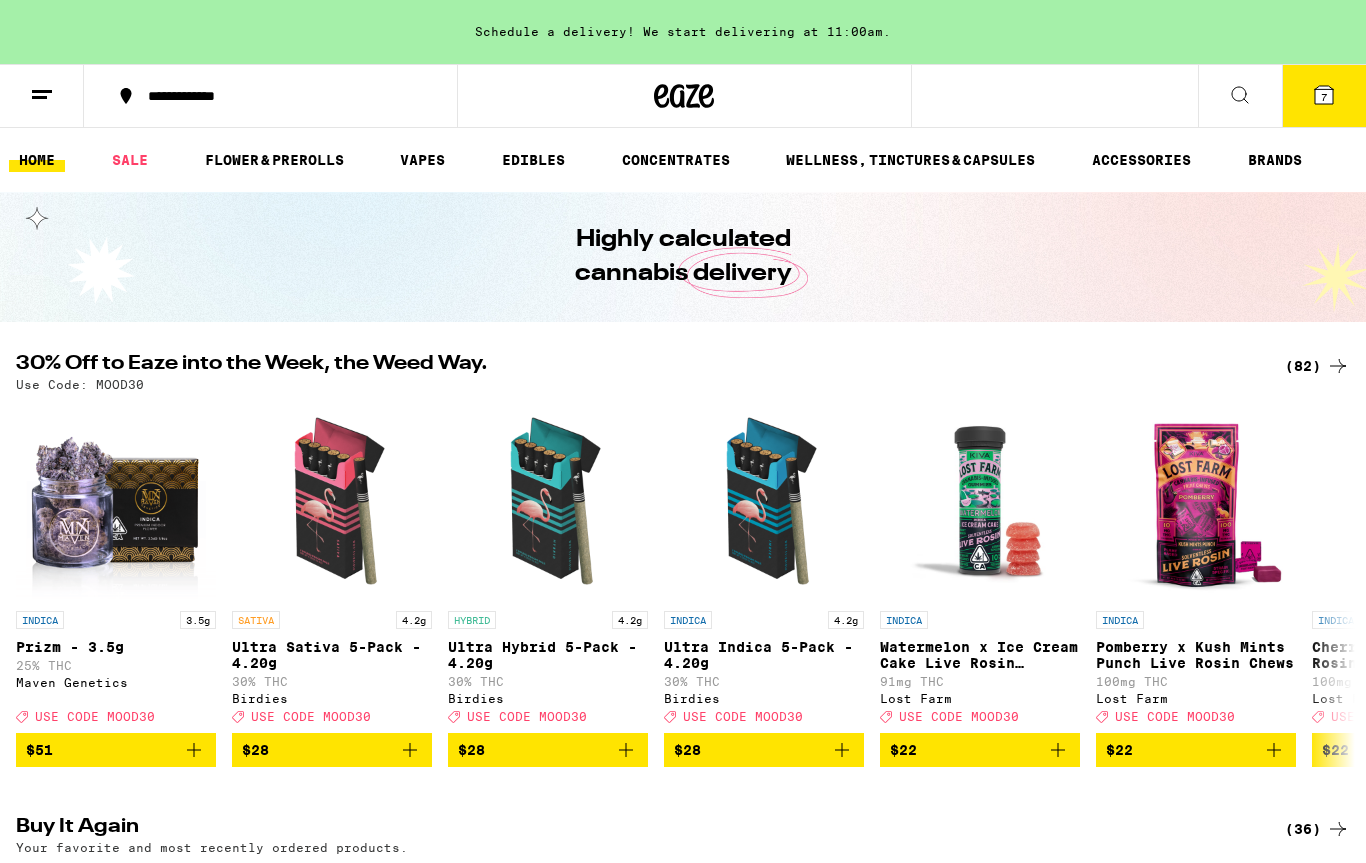click on "[CREDIT_CARD_NUMBER]" at bounding box center [683, 96] 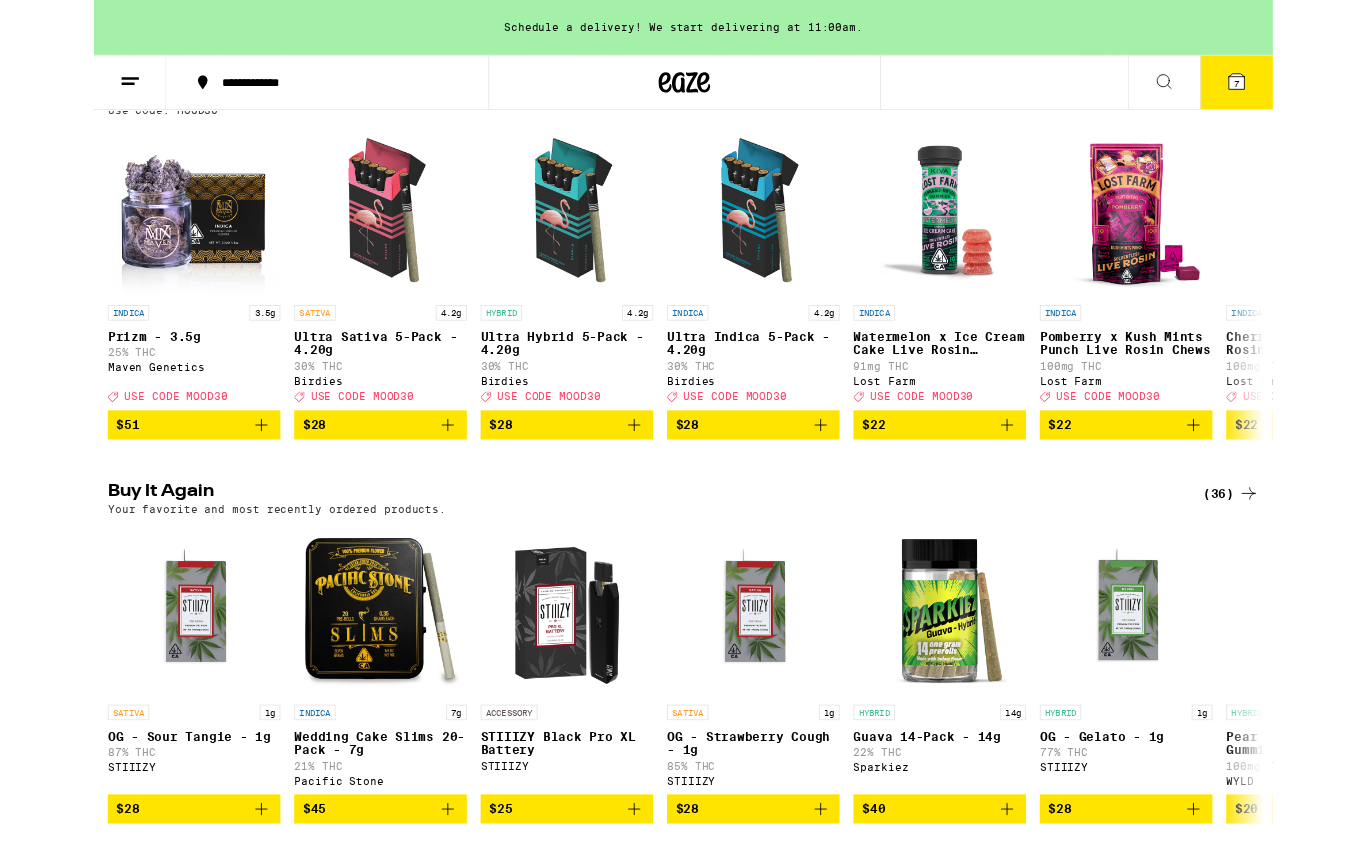 scroll, scrollTop: 0, scrollLeft: 0, axis: both 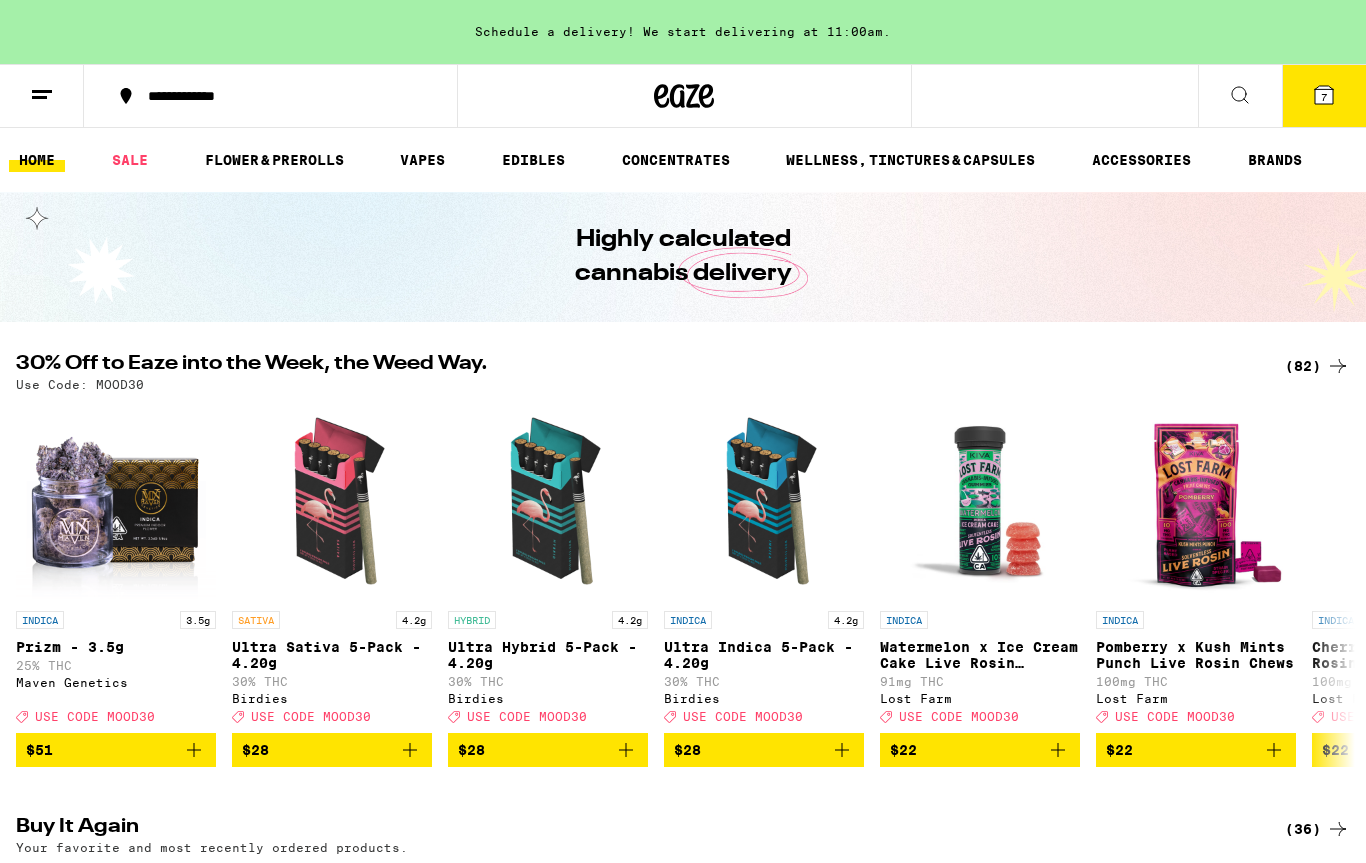 click 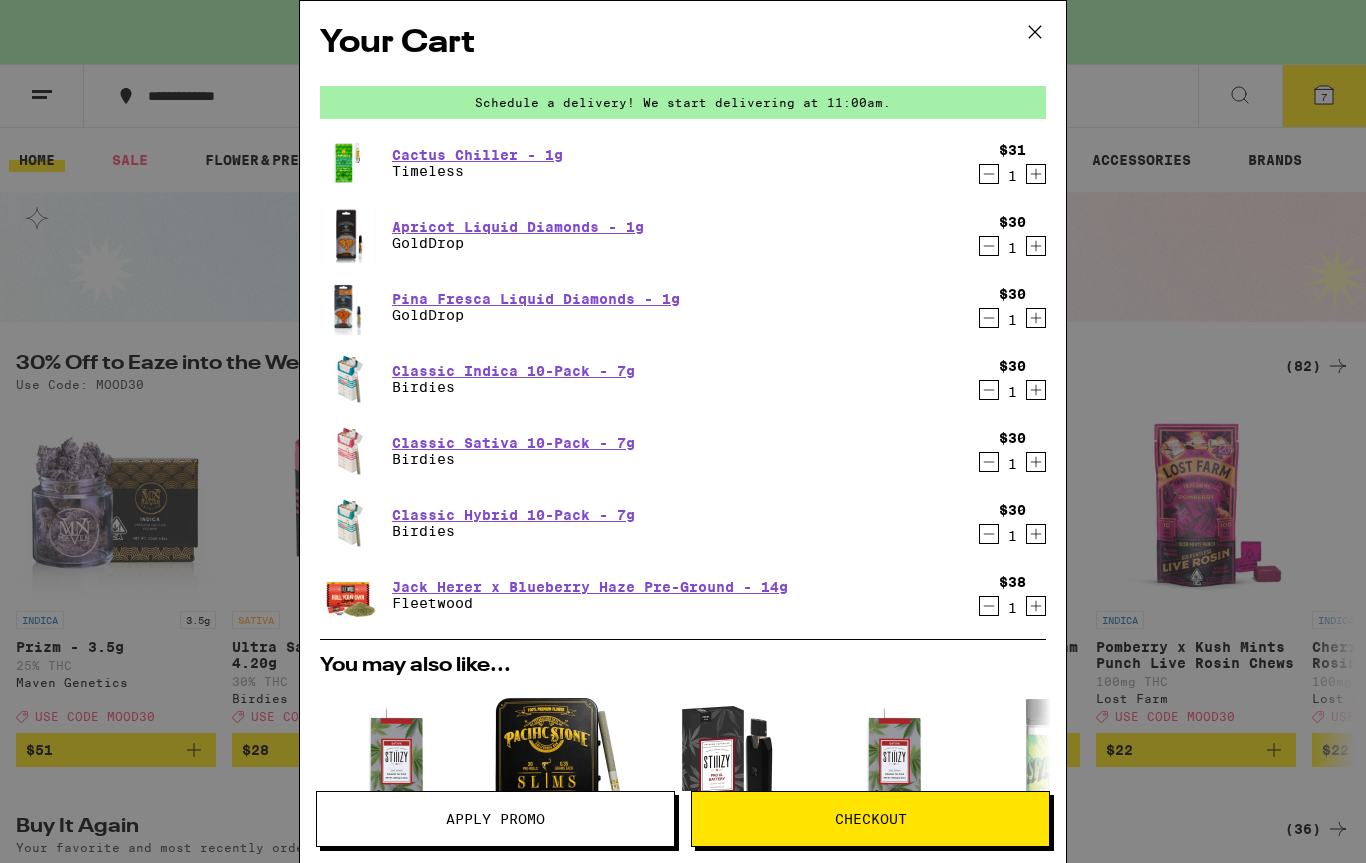 scroll, scrollTop: -2, scrollLeft: 0, axis: vertical 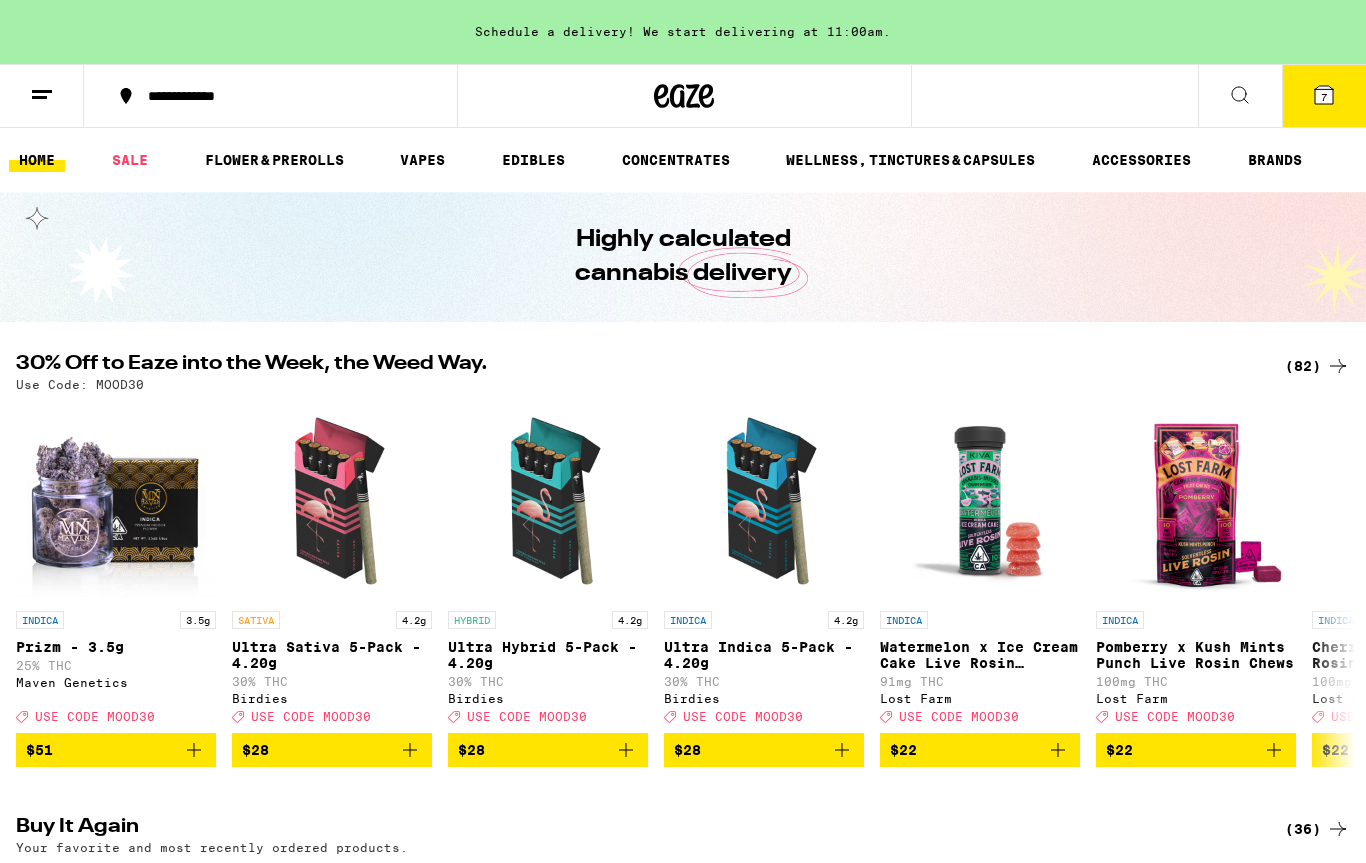 click 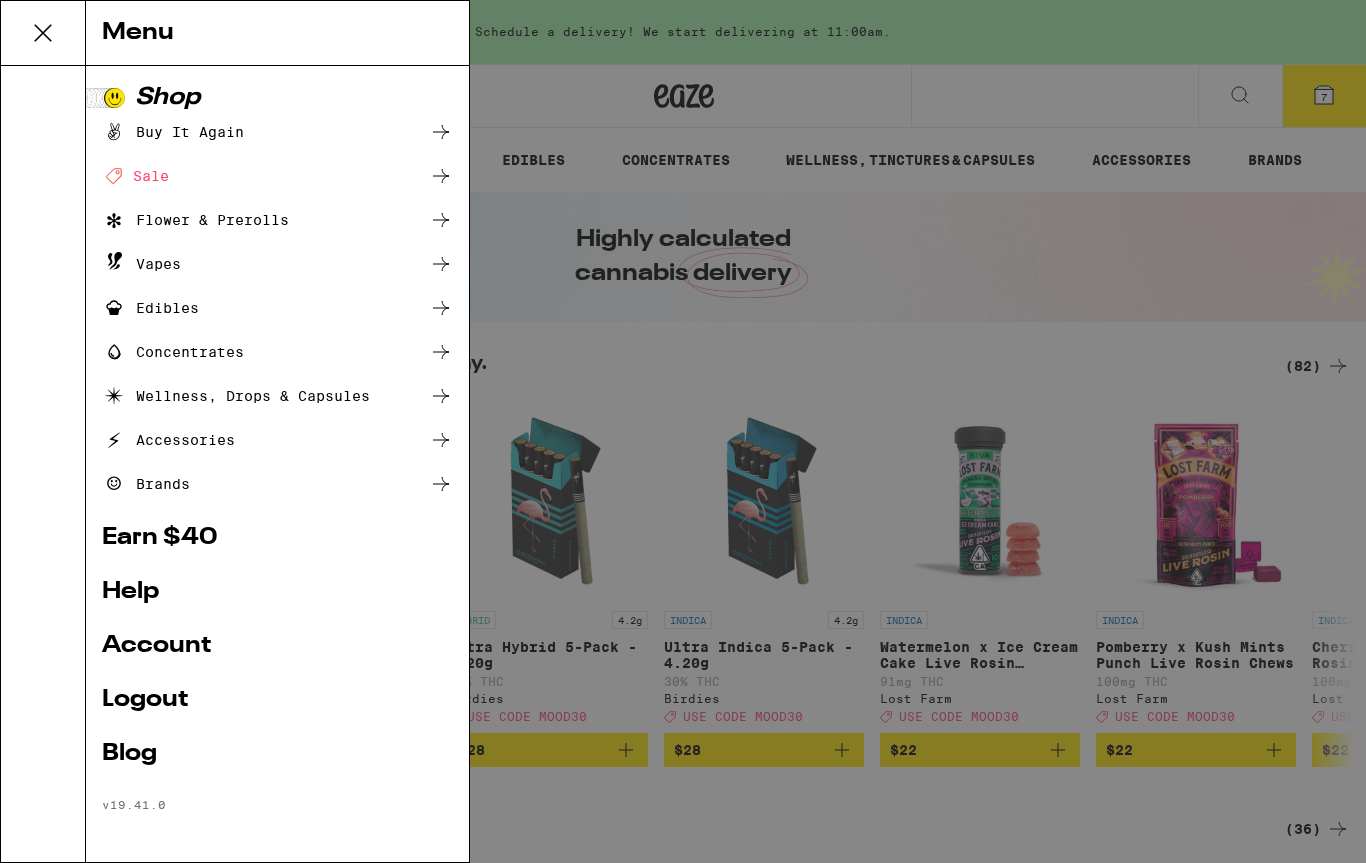 click on "Menu Shop Buy It Again Deal Created with Sketch. Sale Flower & Prerolls Vapes Edibles Concentrates Wellness, Drops & Capsules Accessories Brands Earn $ 40 Help Account Logout Blog v  19.41.0" at bounding box center (683, 431) 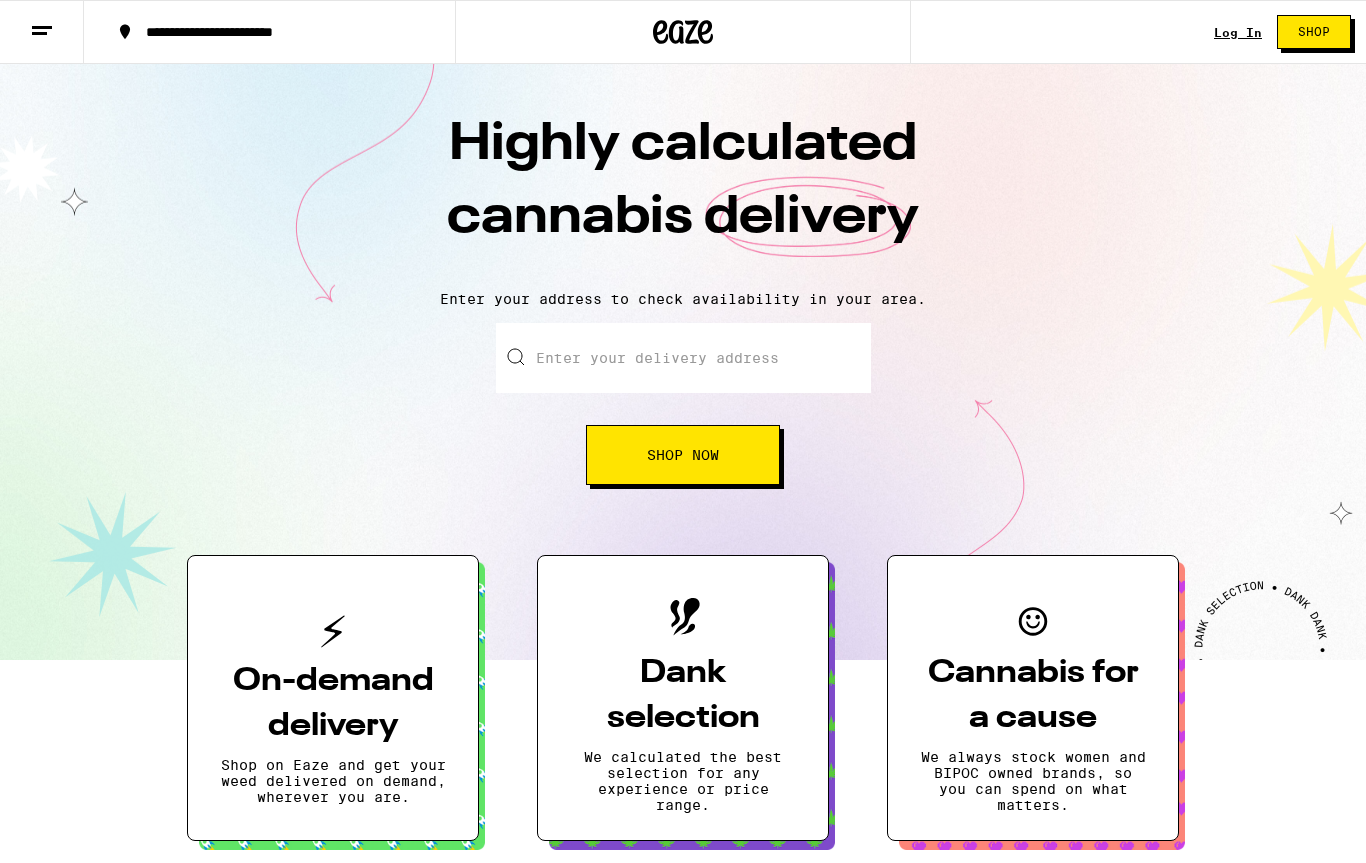 scroll, scrollTop: 0, scrollLeft: 0, axis: both 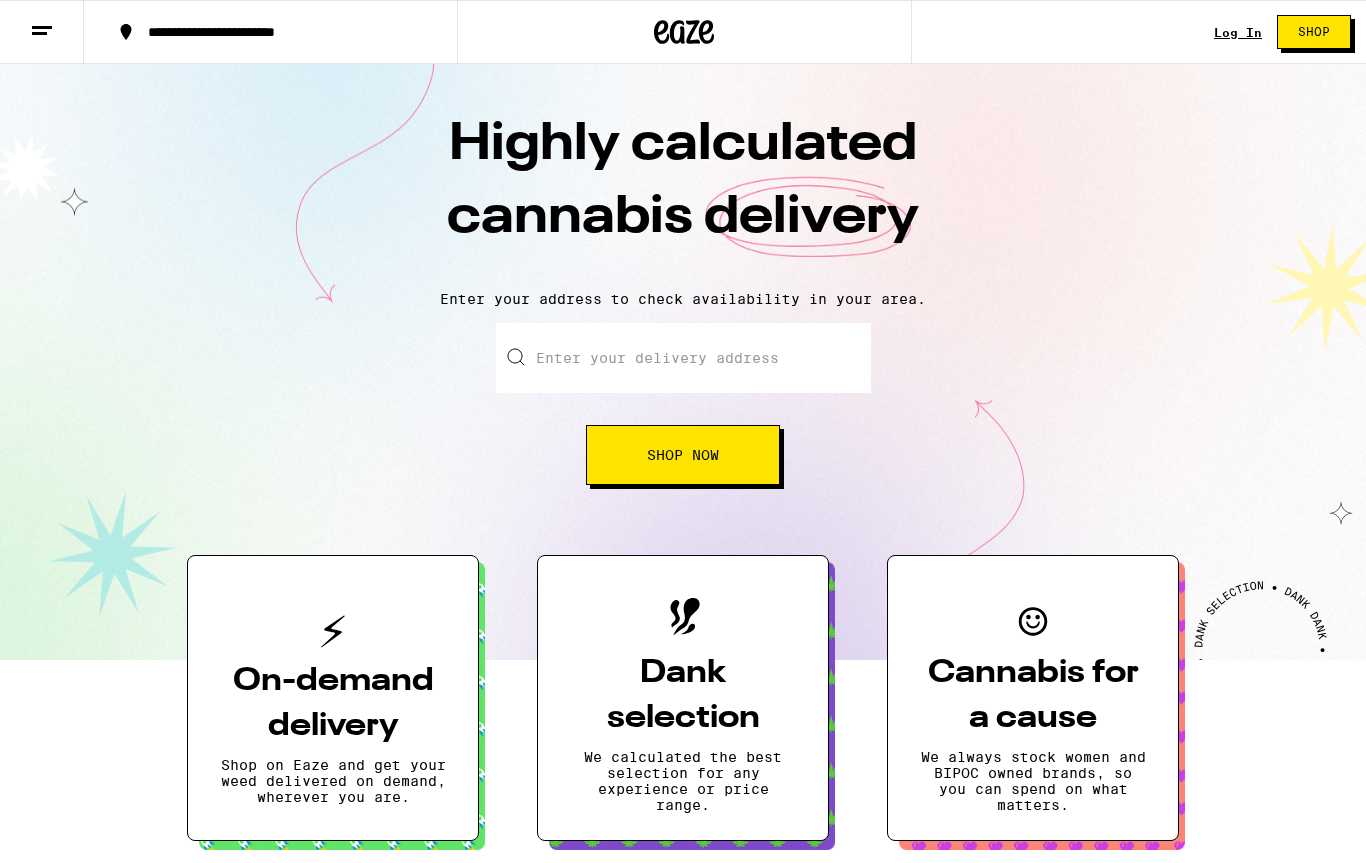 click 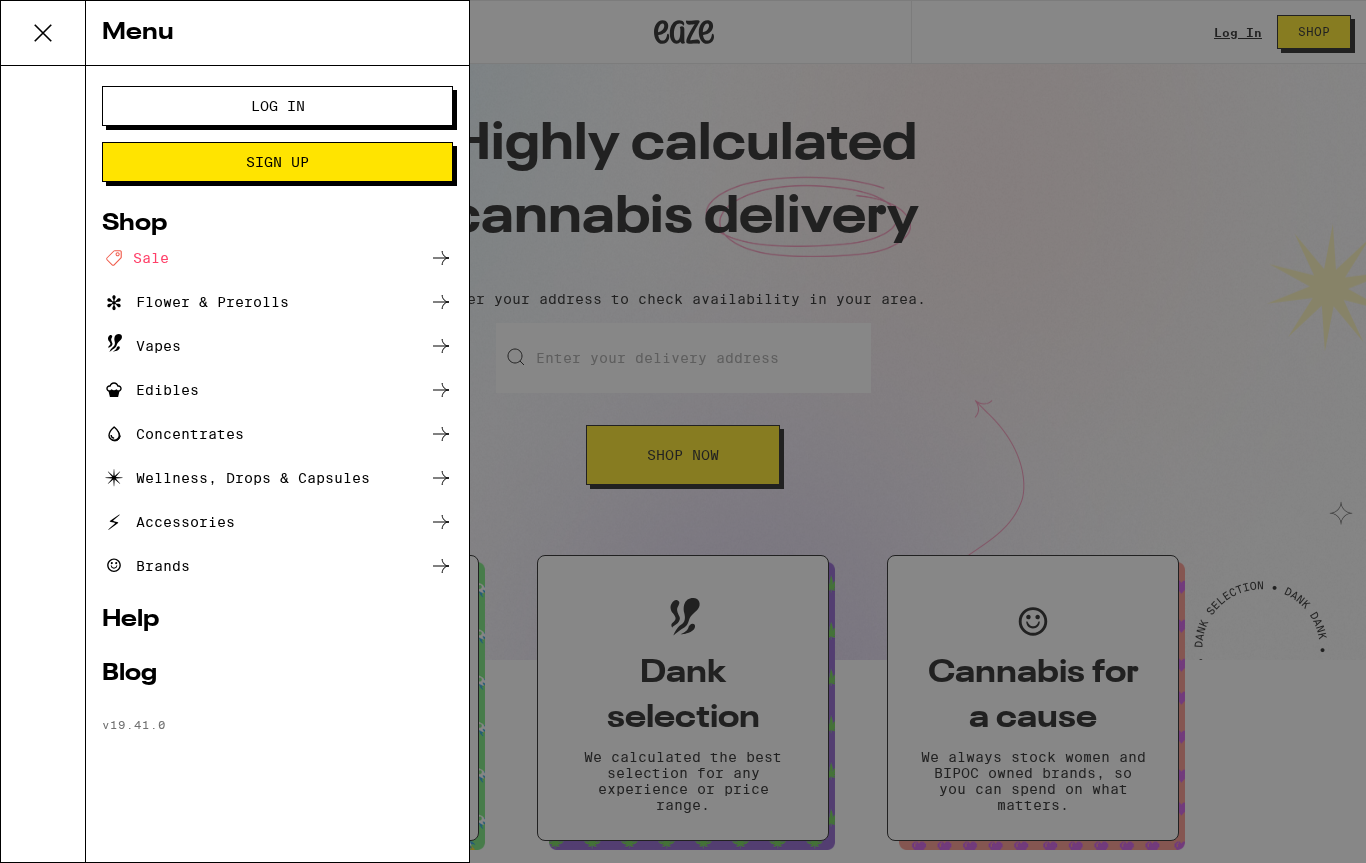 click on "Log In" at bounding box center [277, 106] 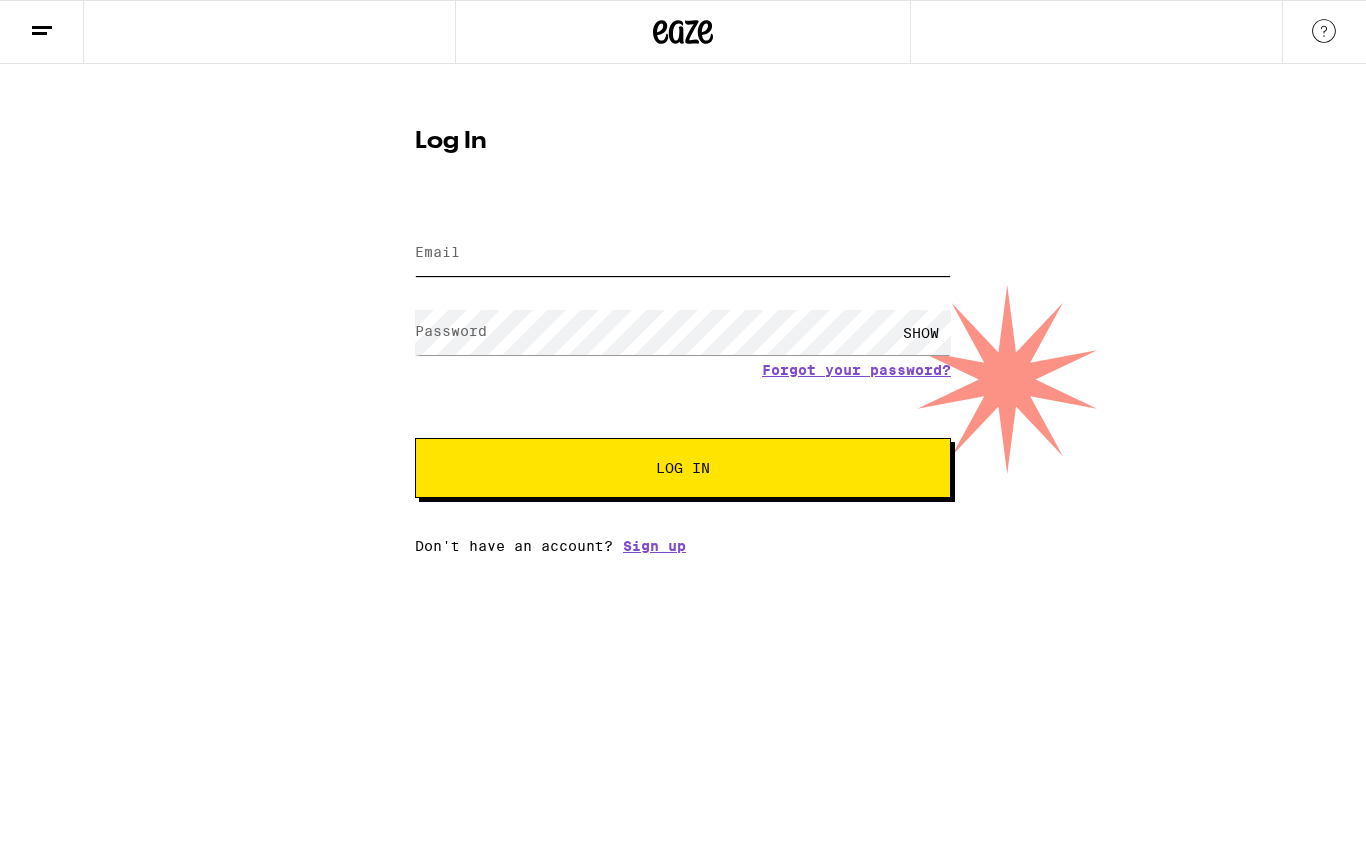 click on "Email" at bounding box center [683, 253] 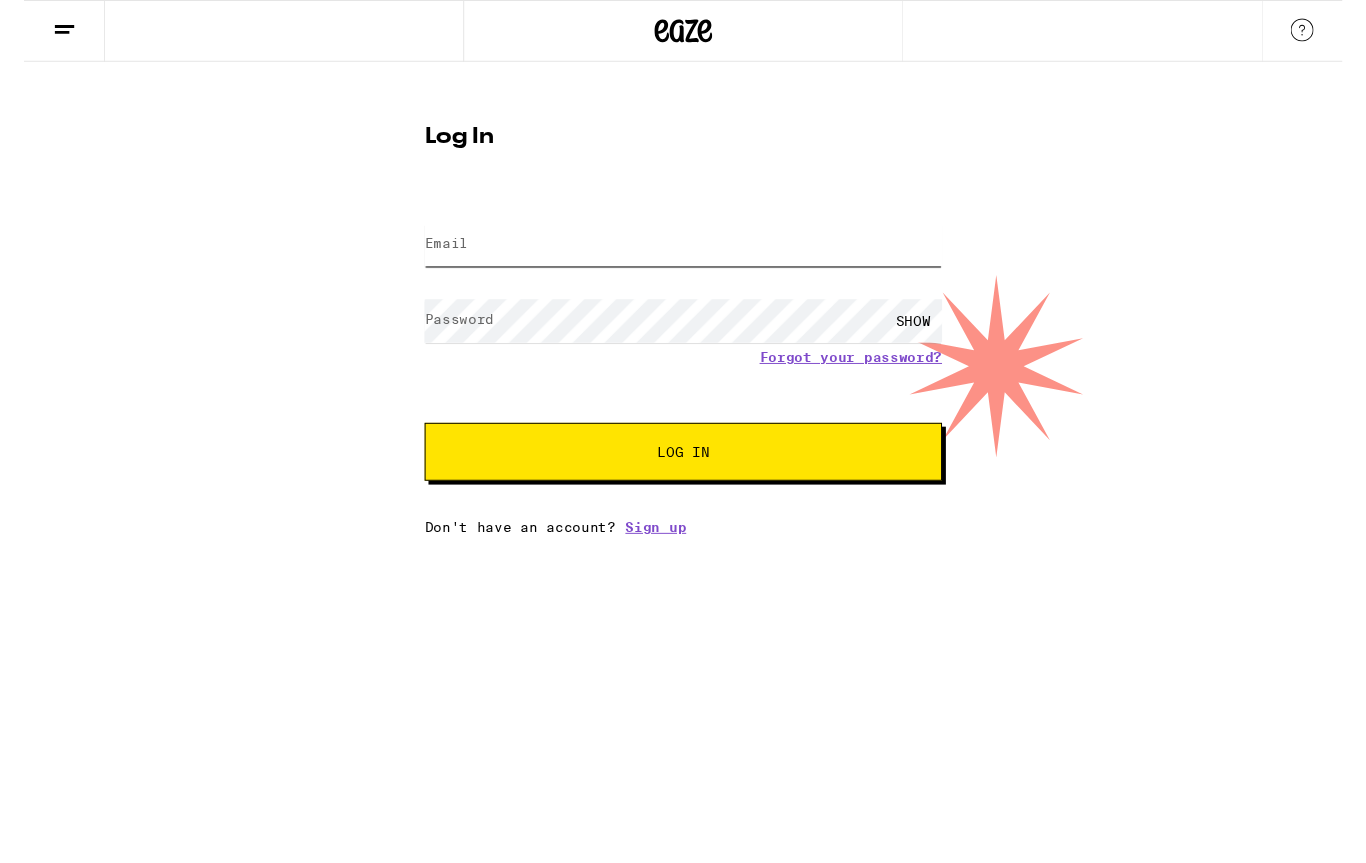 scroll, scrollTop: 0, scrollLeft: 0, axis: both 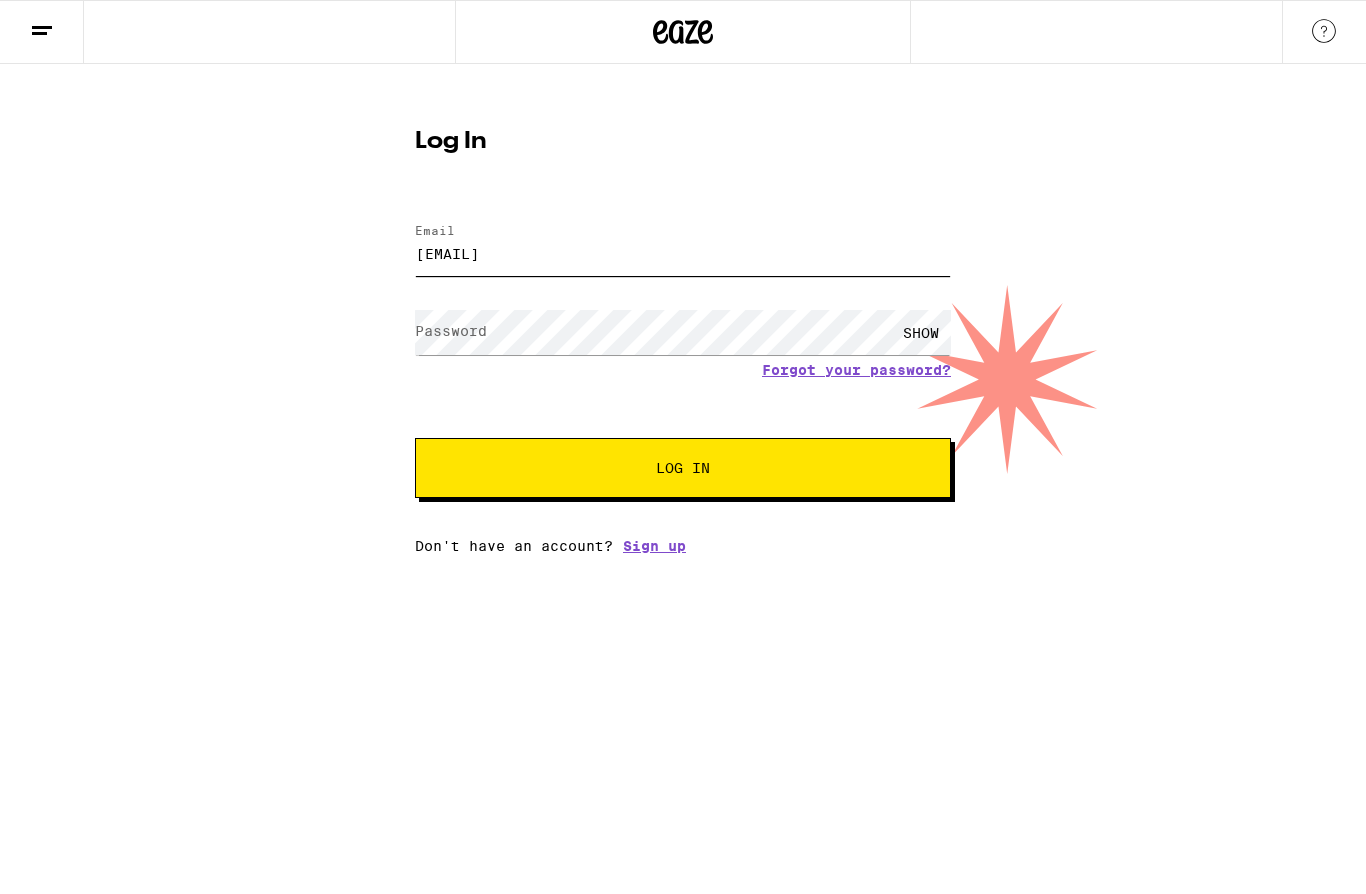 type on "laurael.l@me.com" 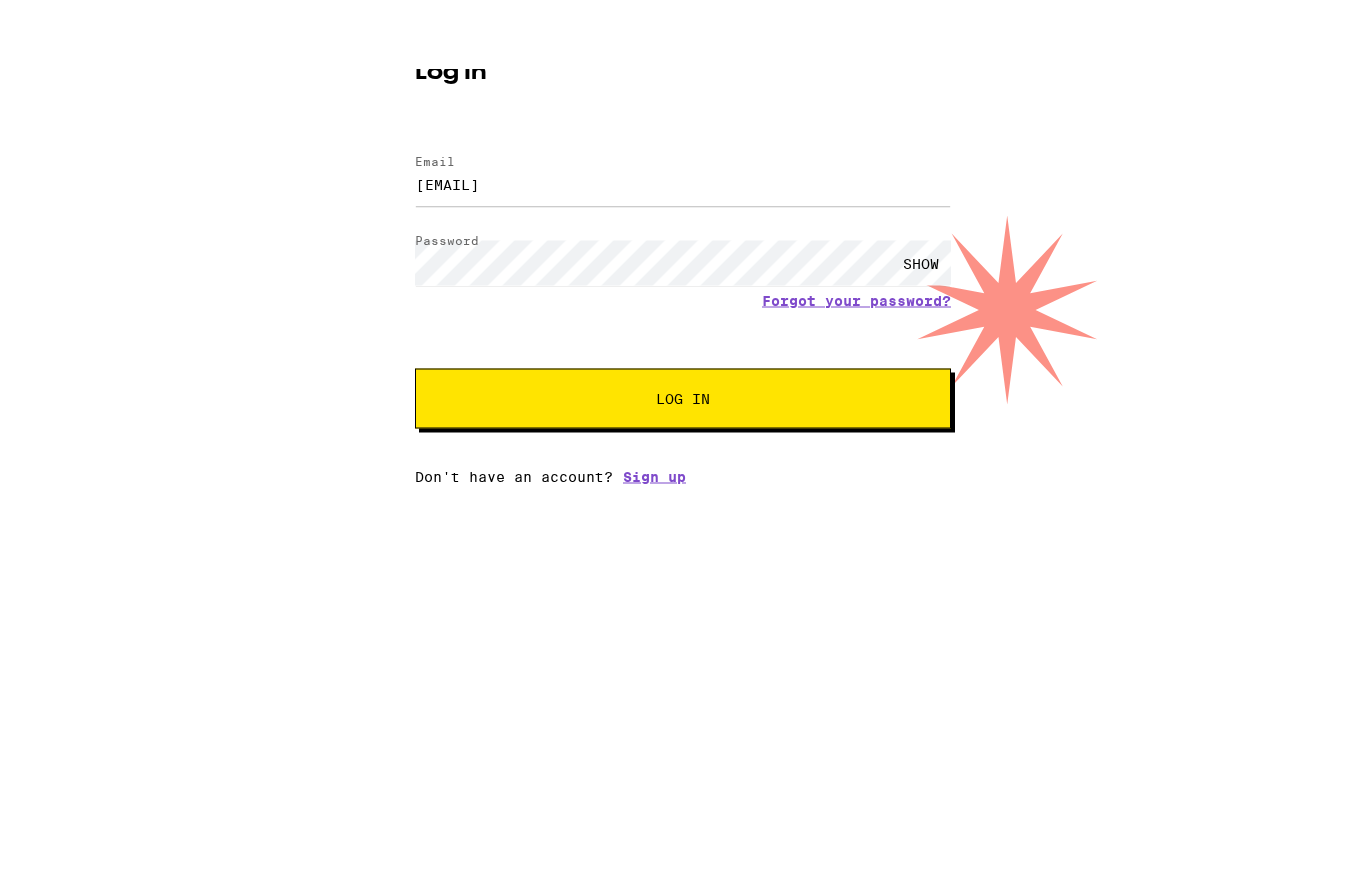 click on "Log In" at bounding box center (683, 468) 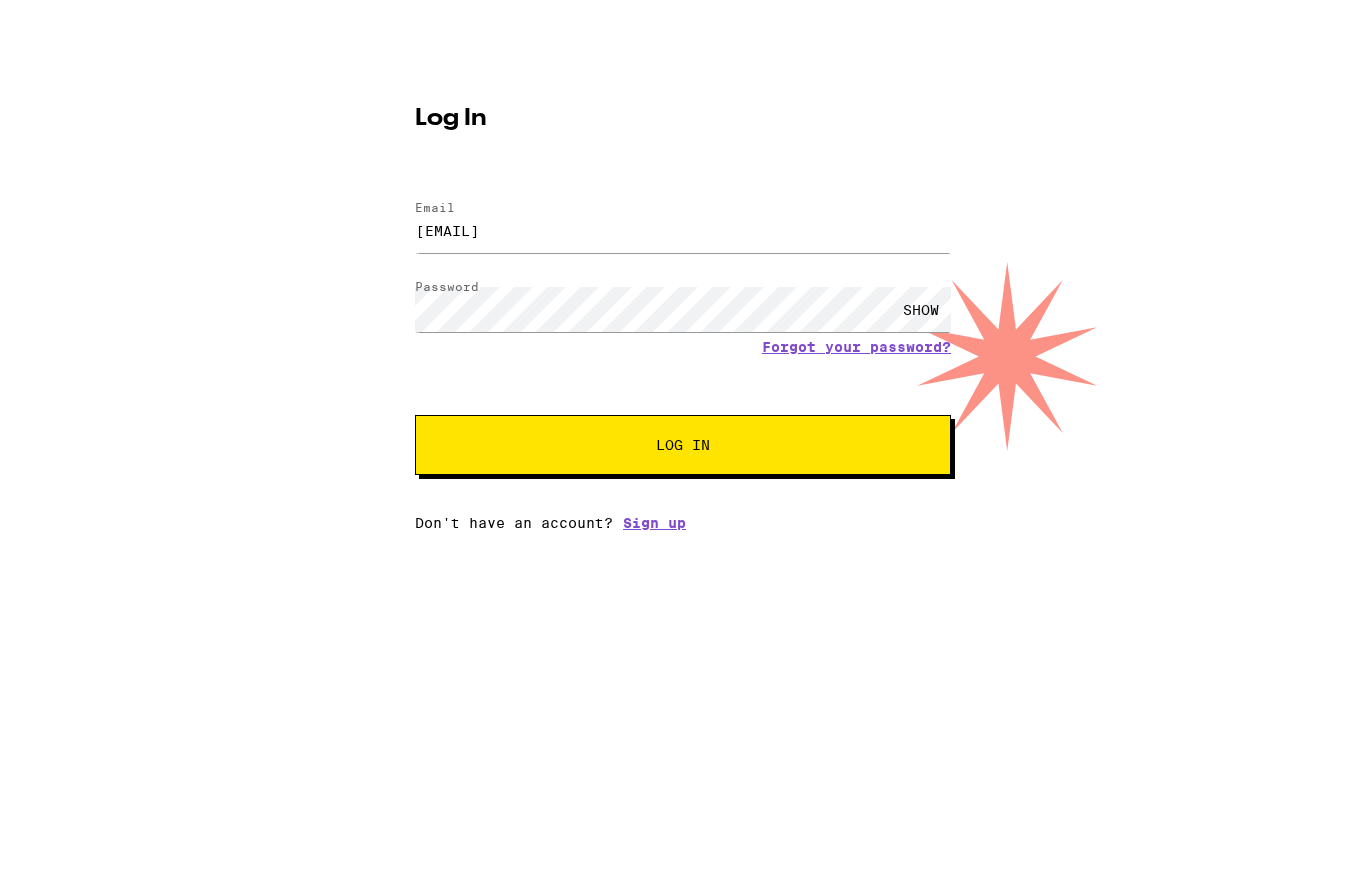 click on "SHOW" at bounding box center (921, 396) 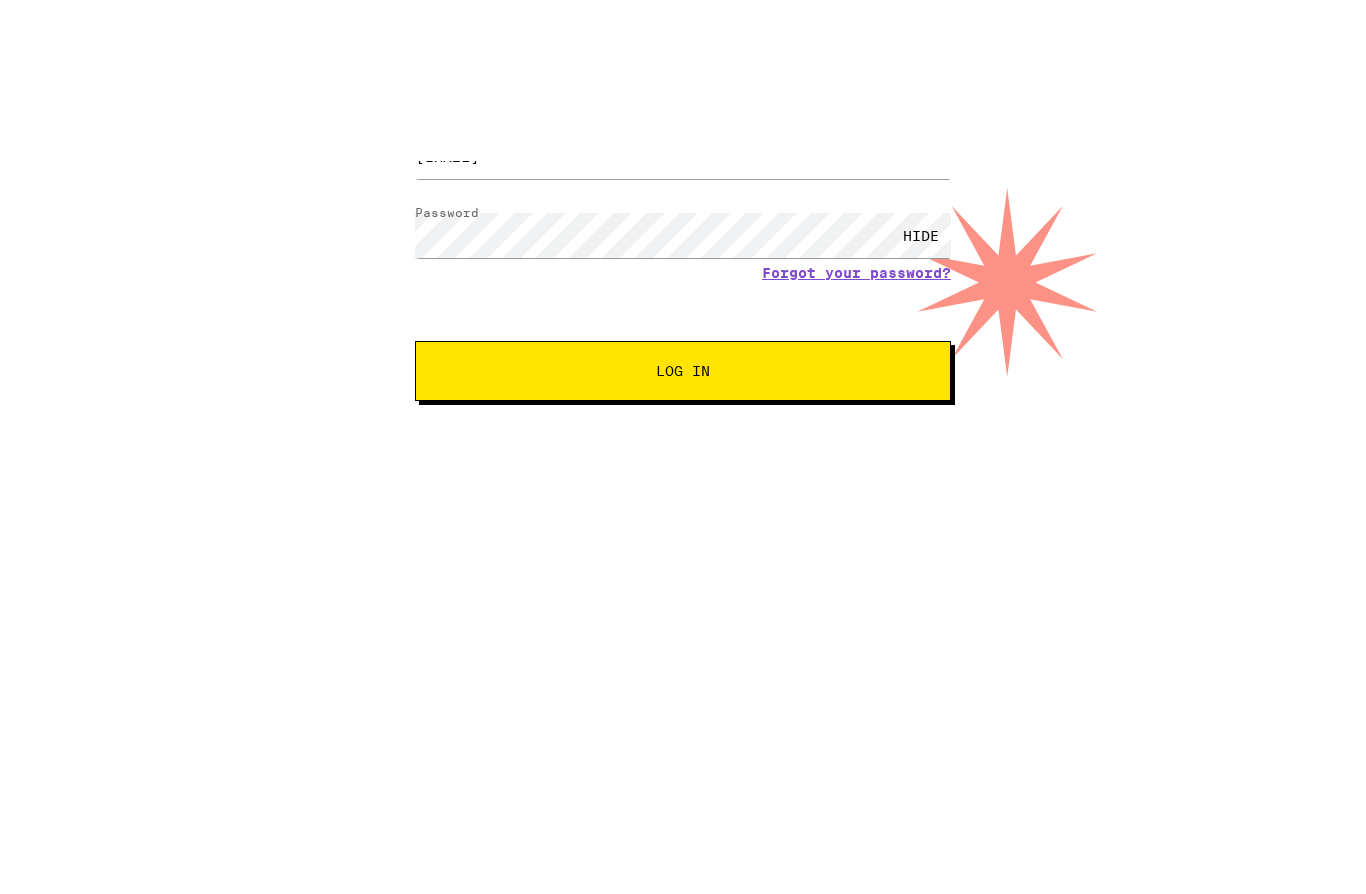click on "Forgot your password?" at bounding box center [856, 434] 